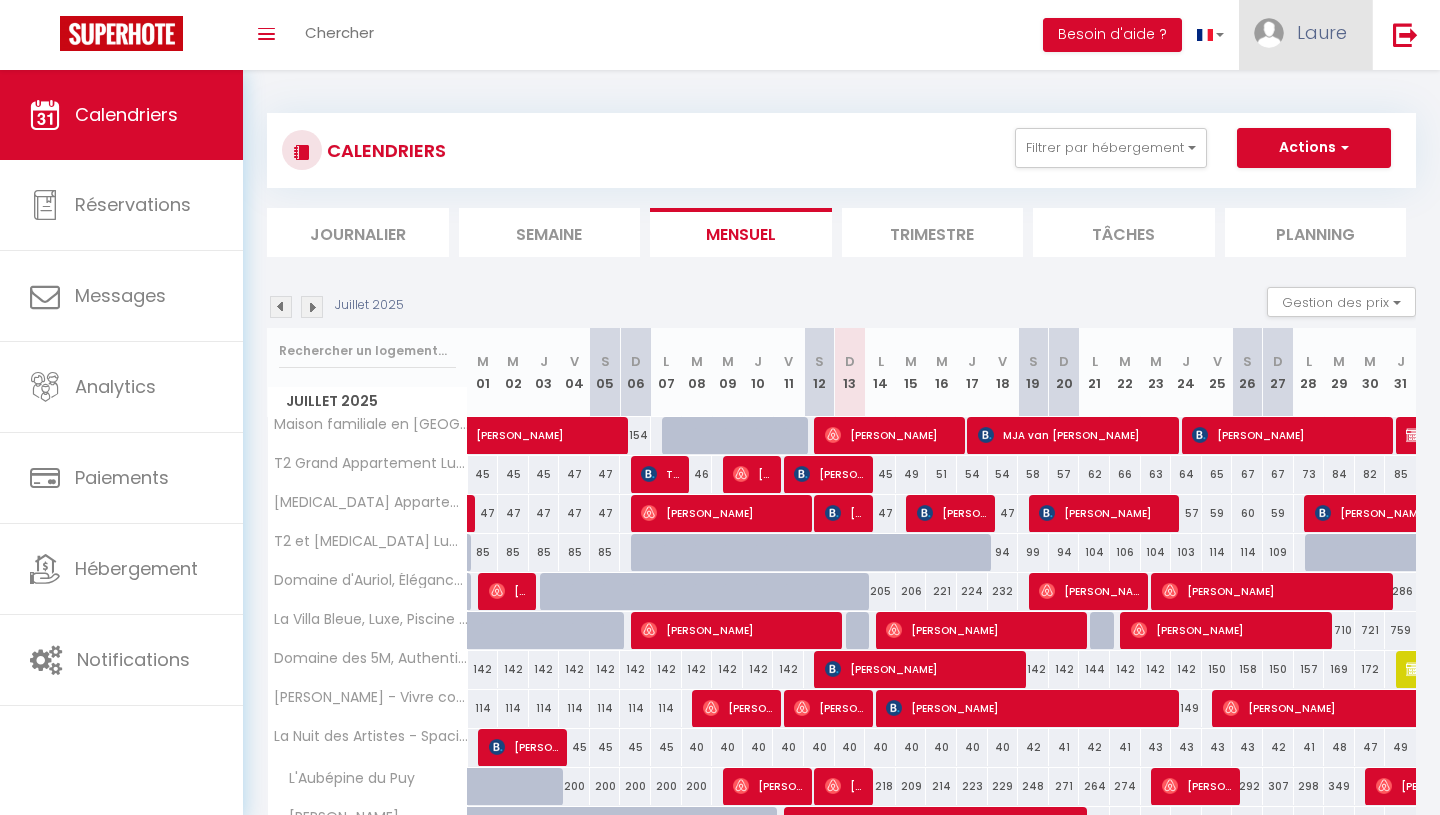 scroll, scrollTop: 0, scrollLeft: 0, axis: both 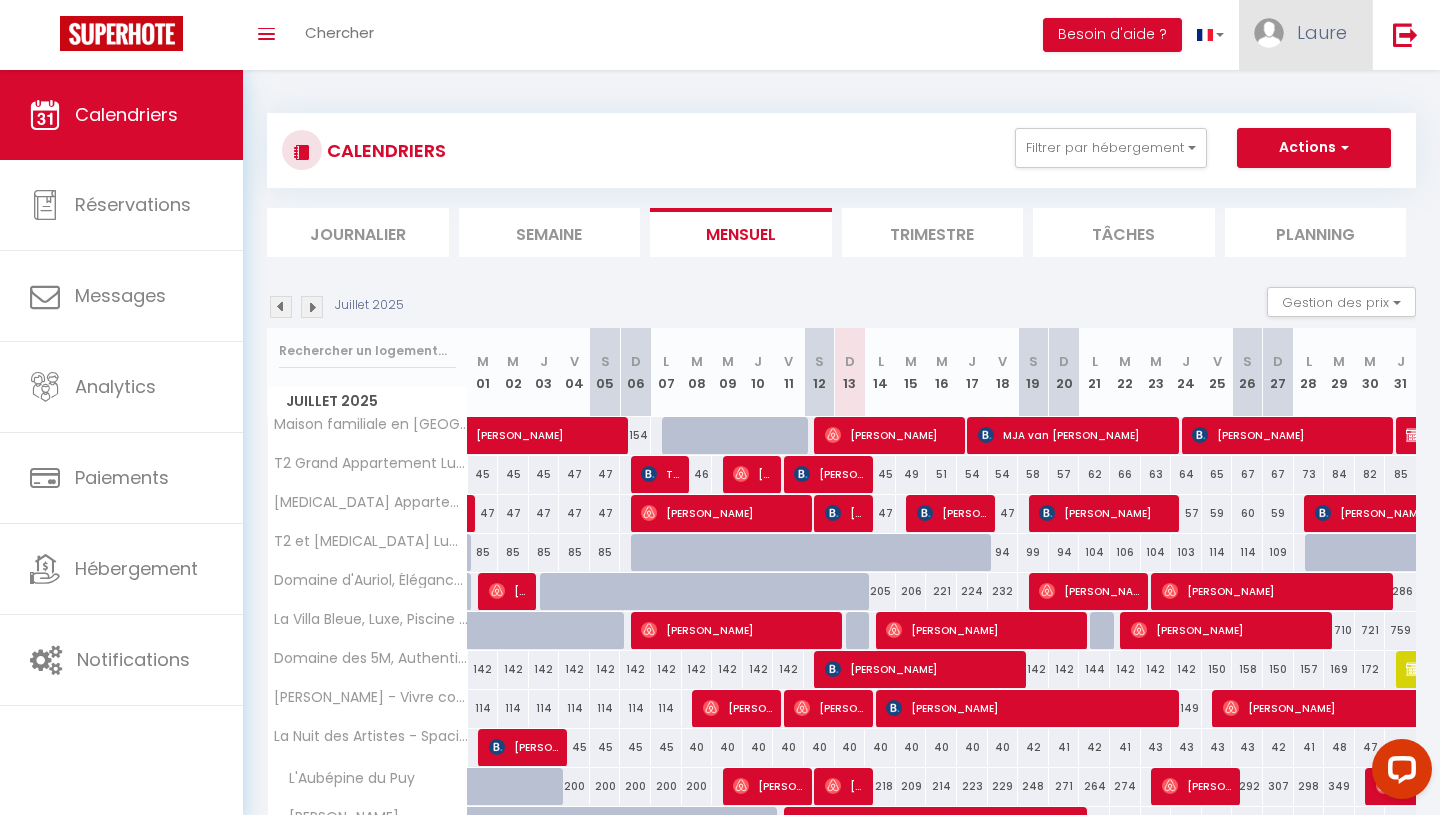 click on "Laure" at bounding box center [1322, 32] 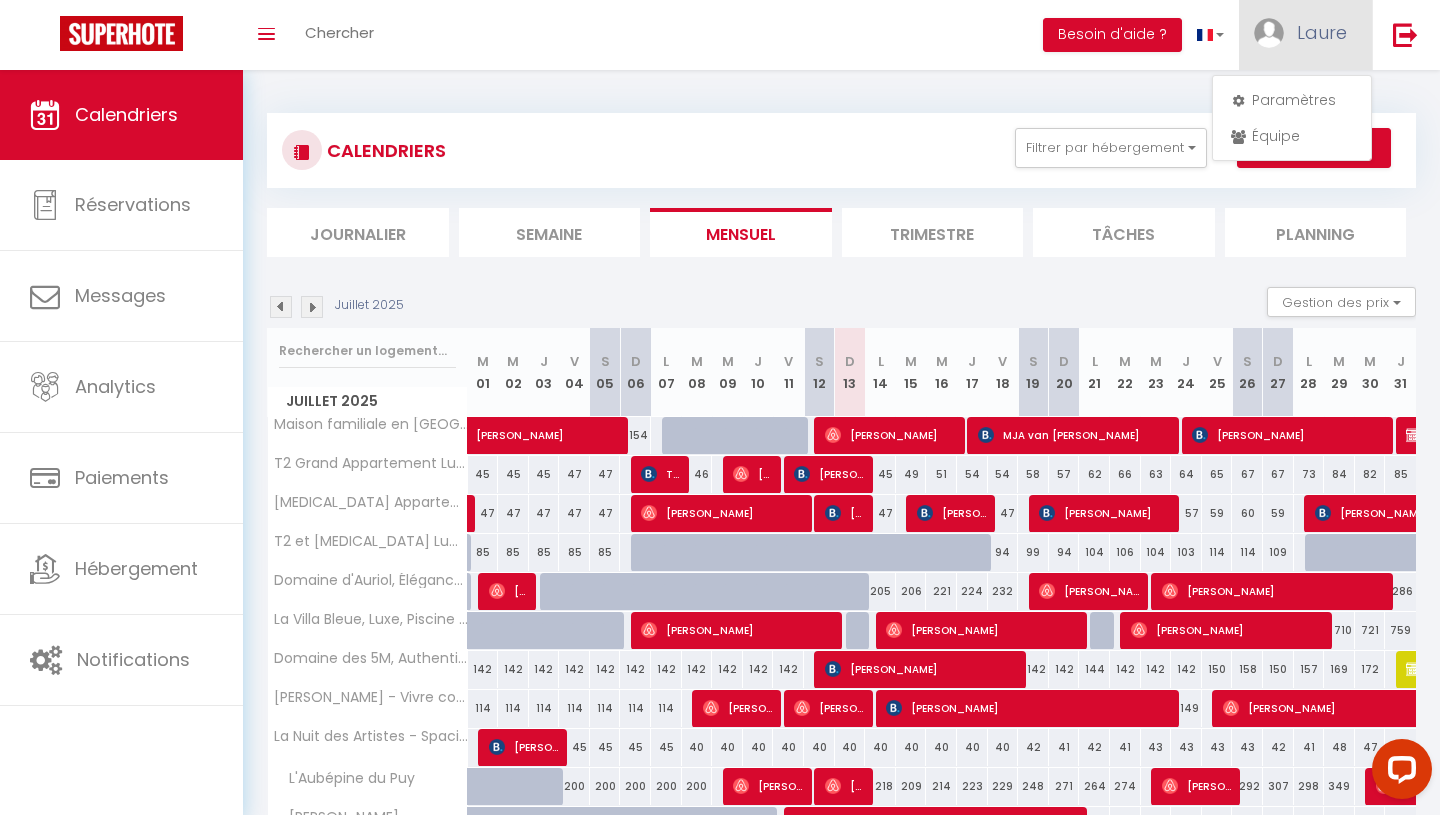 scroll, scrollTop: 0, scrollLeft: 0, axis: both 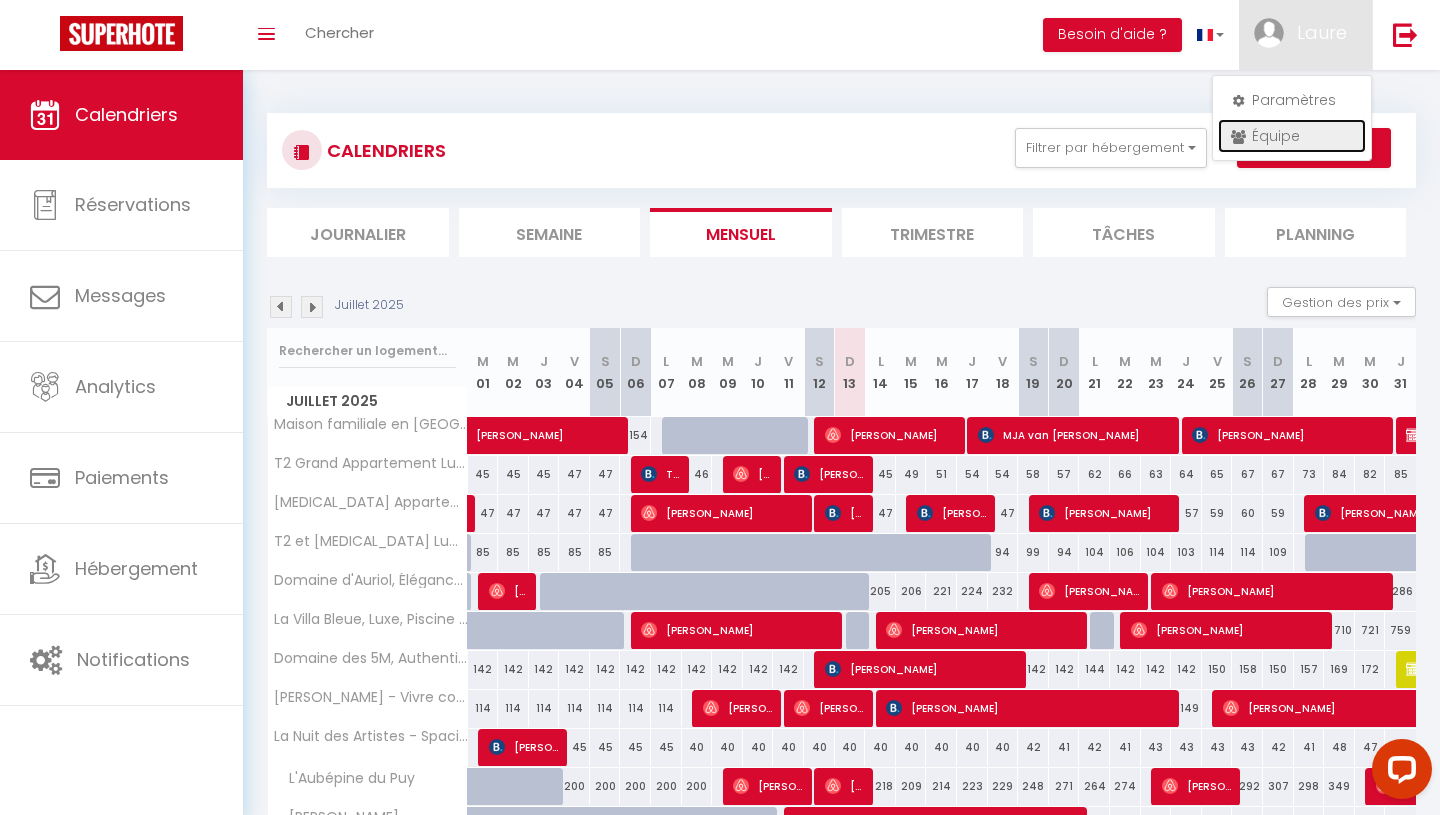 click on "Équipe" at bounding box center (1292, 136) 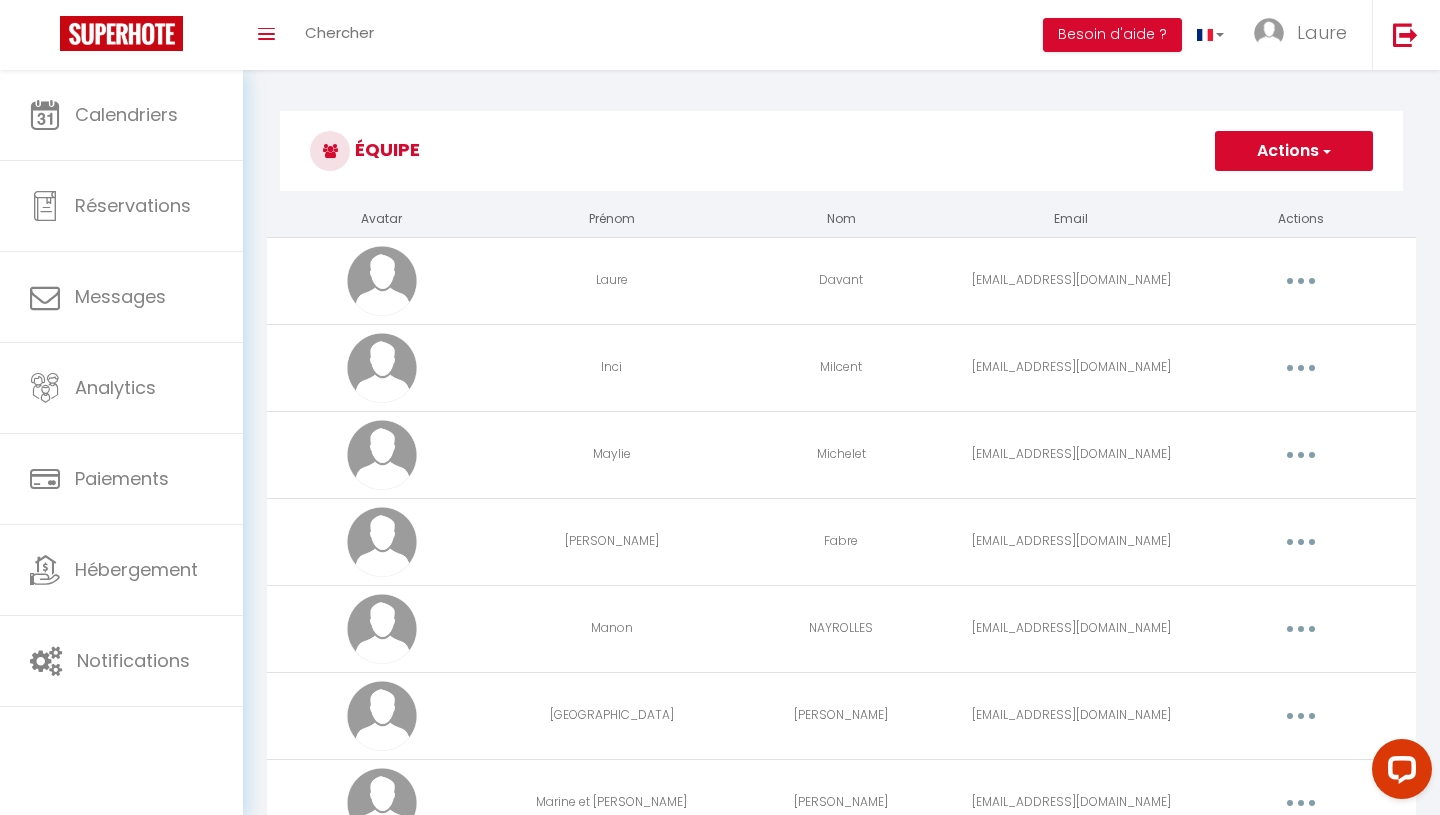 click on "Actions" at bounding box center (1294, 151) 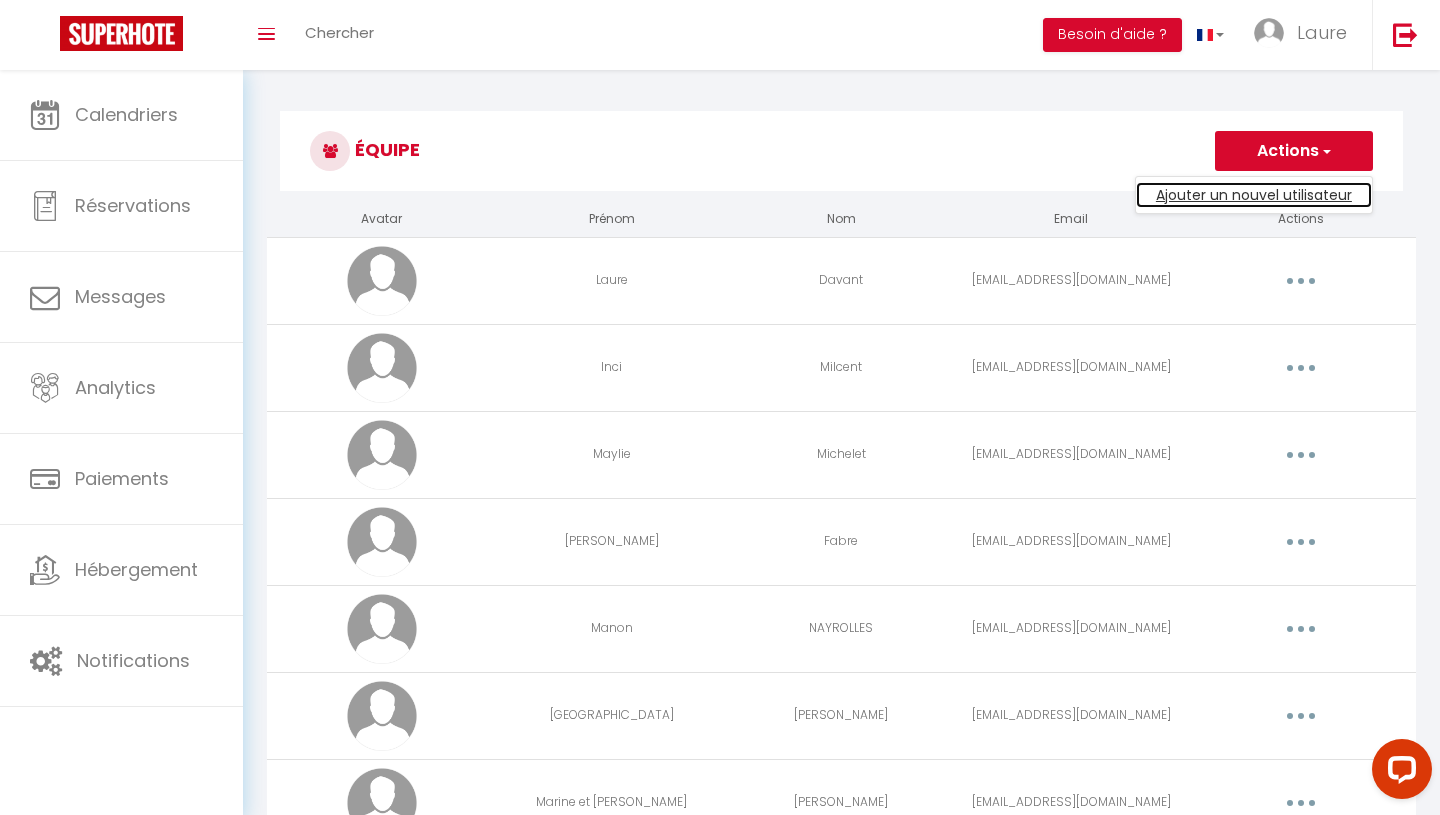 click on "Ajouter un nouvel utilisateur" at bounding box center (1254, 195) 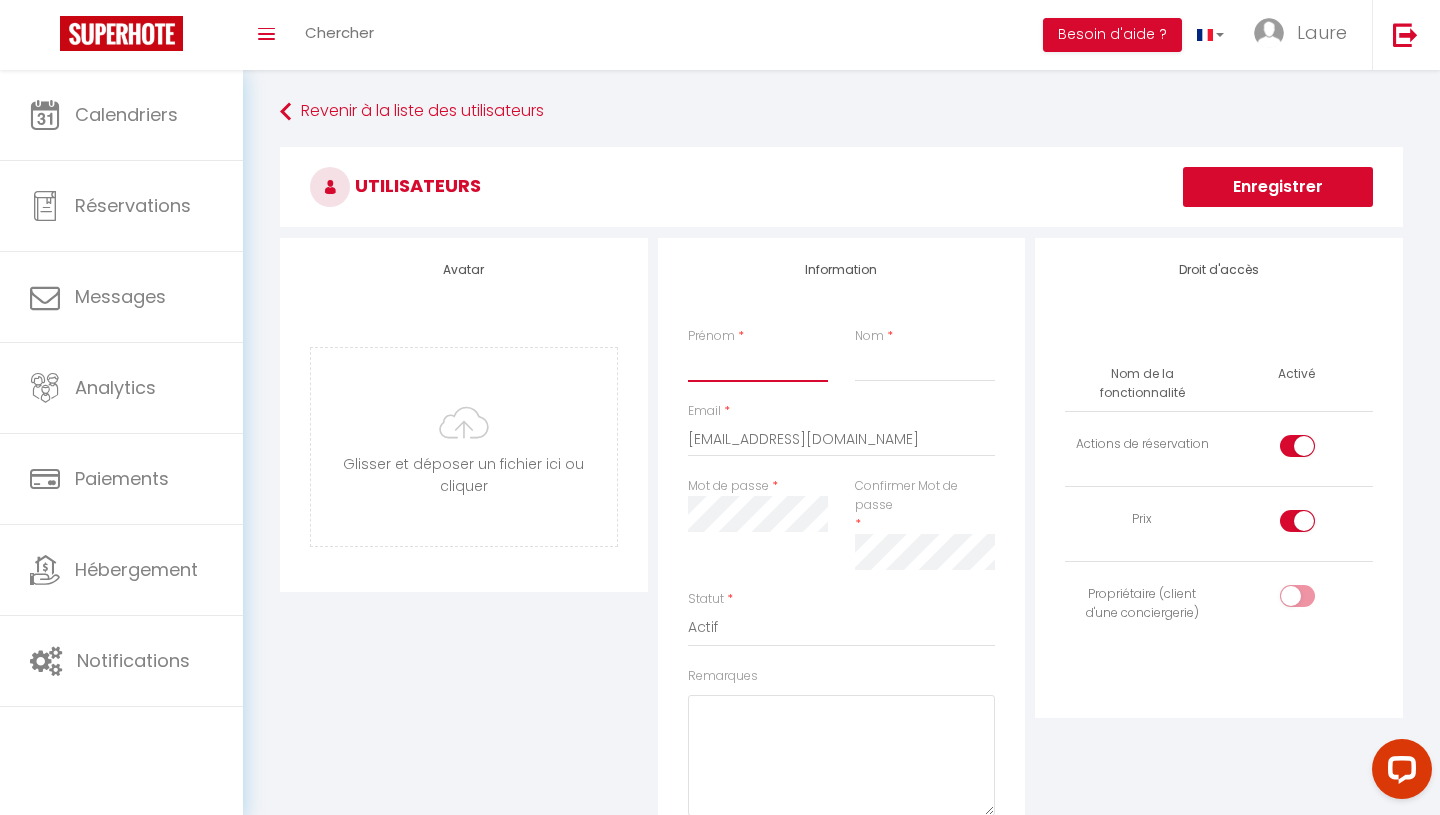 click on "Prénom" at bounding box center (758, 364) 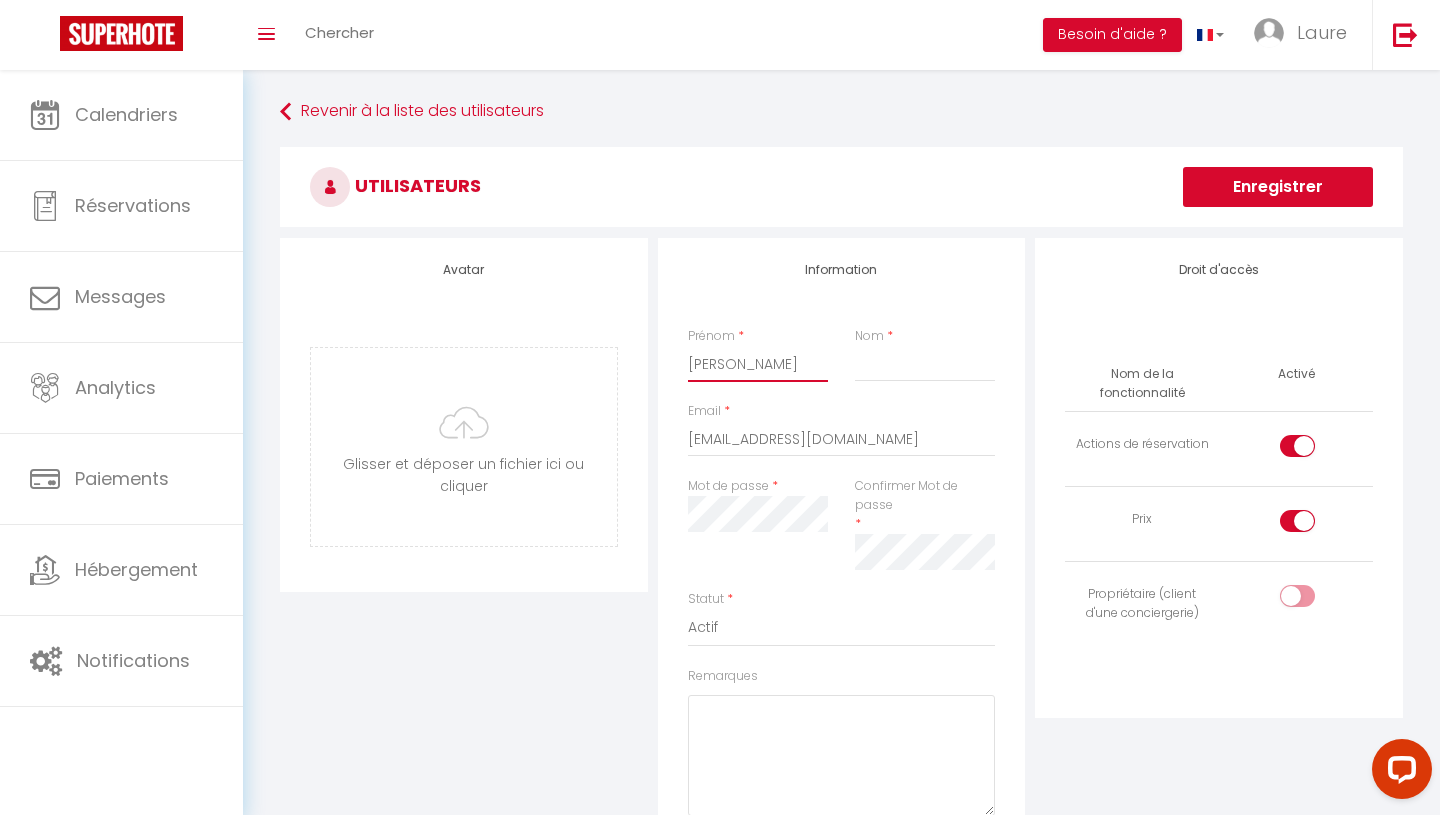 type on "[PERSON_NAME]" 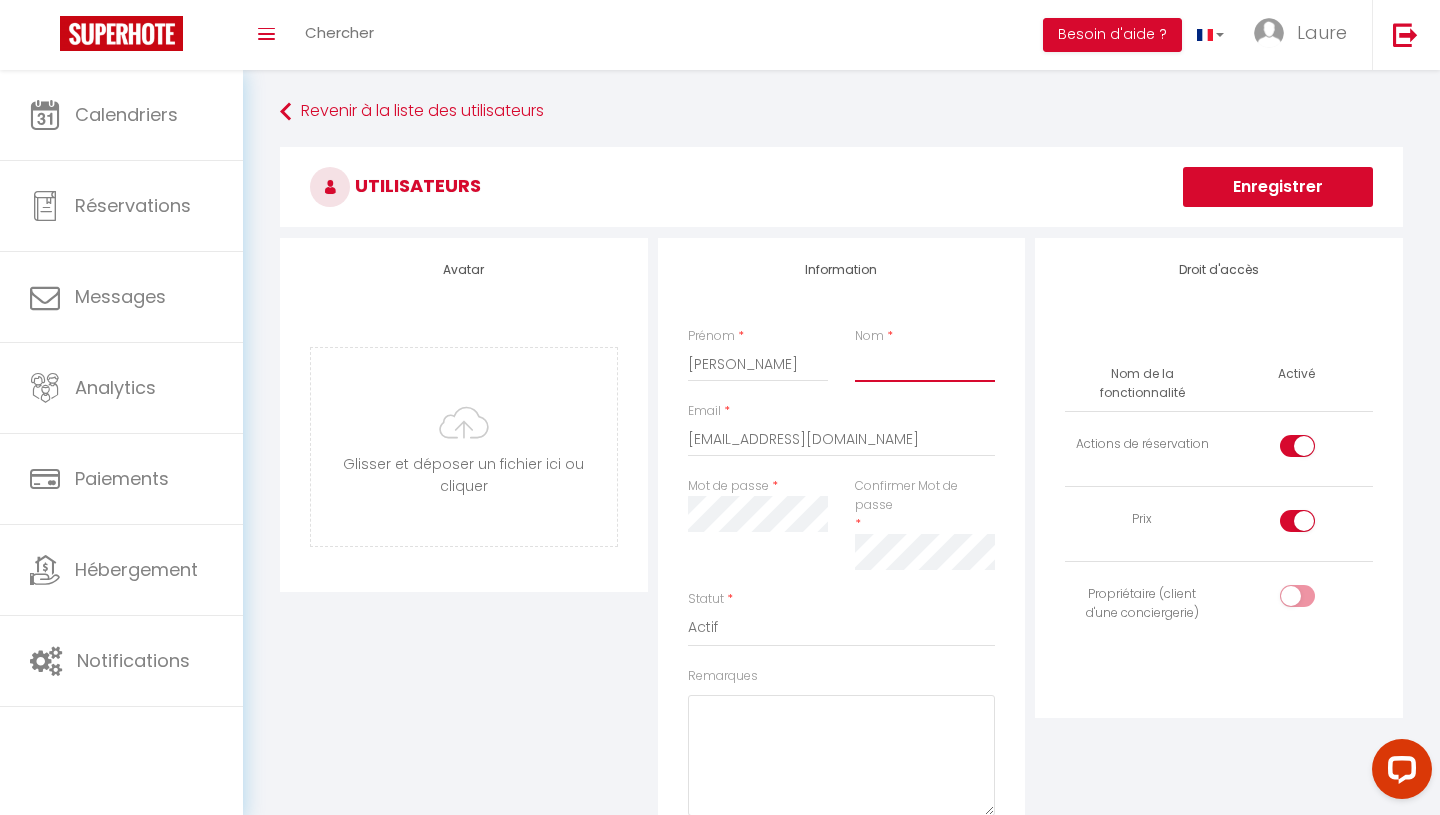 click on "Nom" at bounding box center (925, 364) 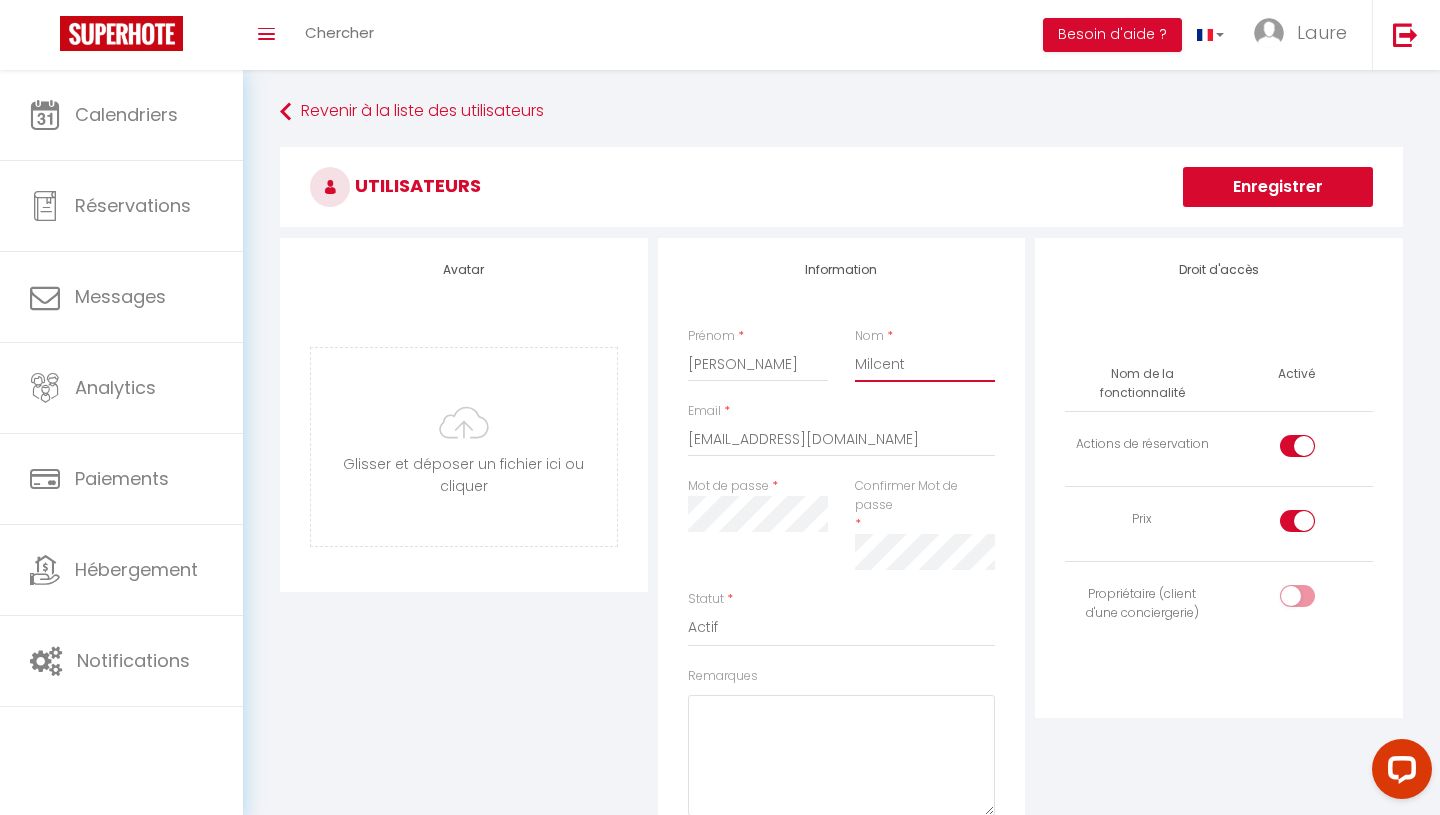 type on "Milcent" 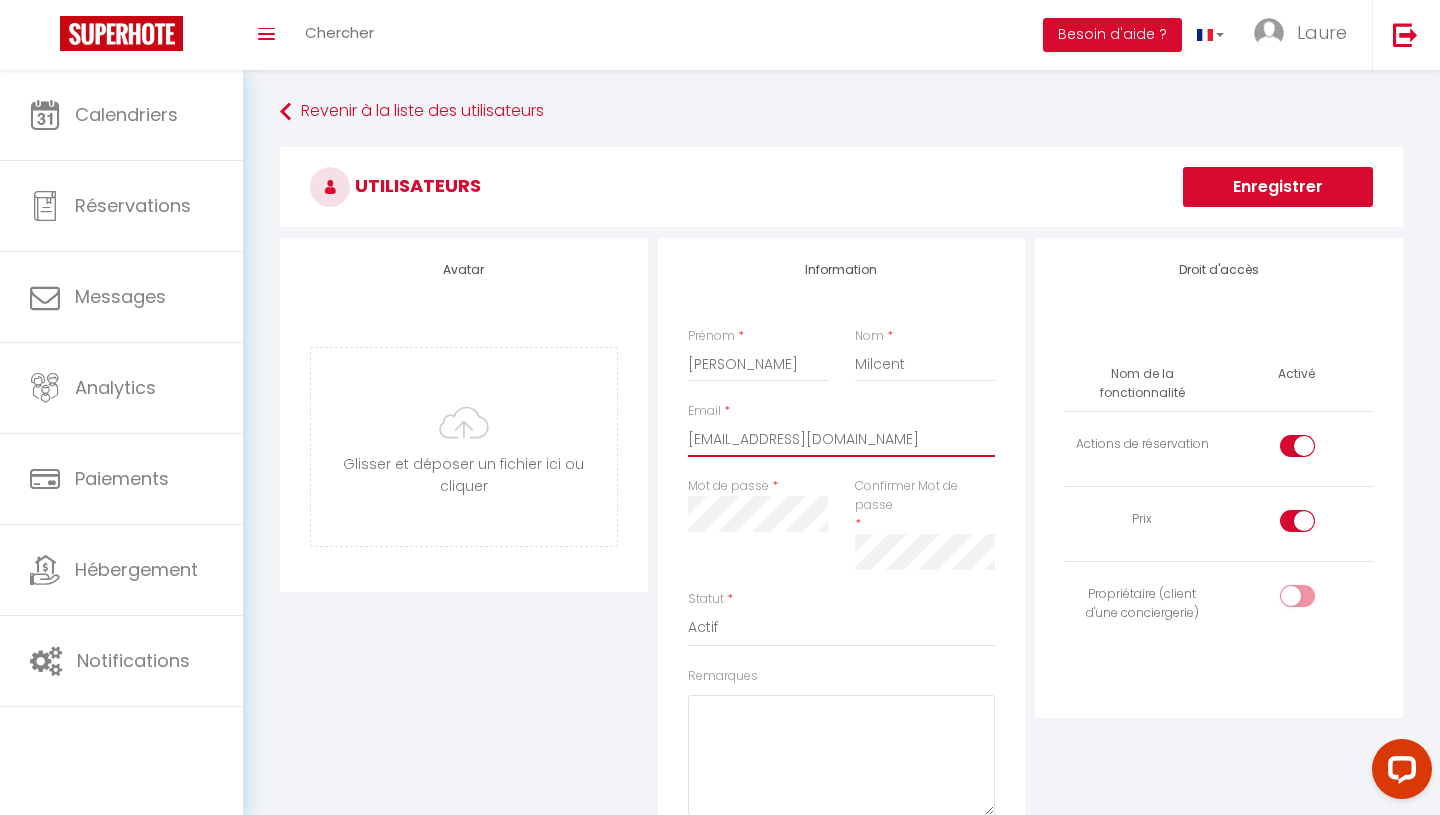 drag, startPoint x: 948, startPoint y: 437, endPoint x: 687, endPoint y: 443, distance: 261.06897 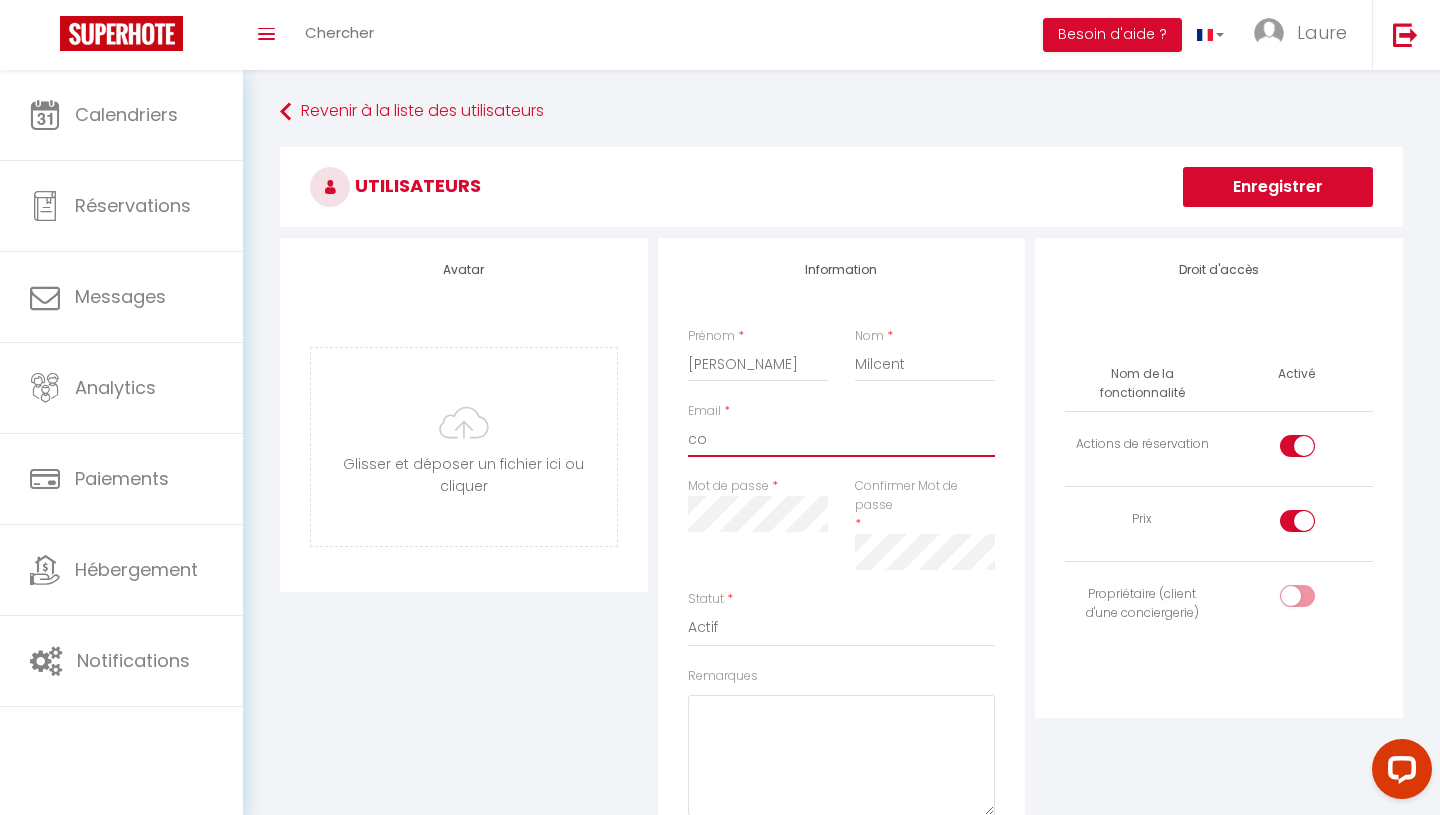 type on "c" 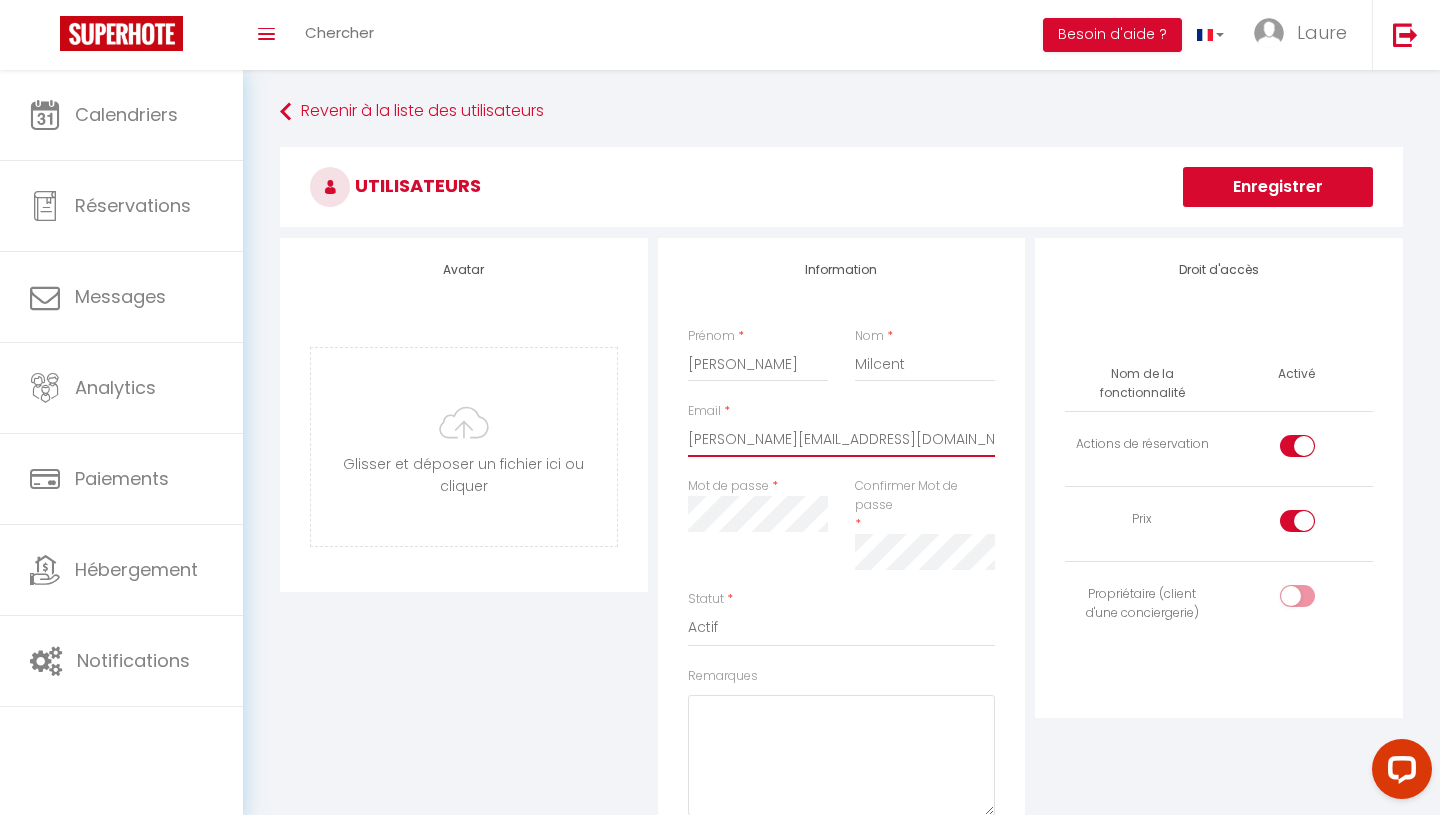 type on "[PERSON_NAME][EMAIL_ADDRESS][DOMAIN_NAME]" 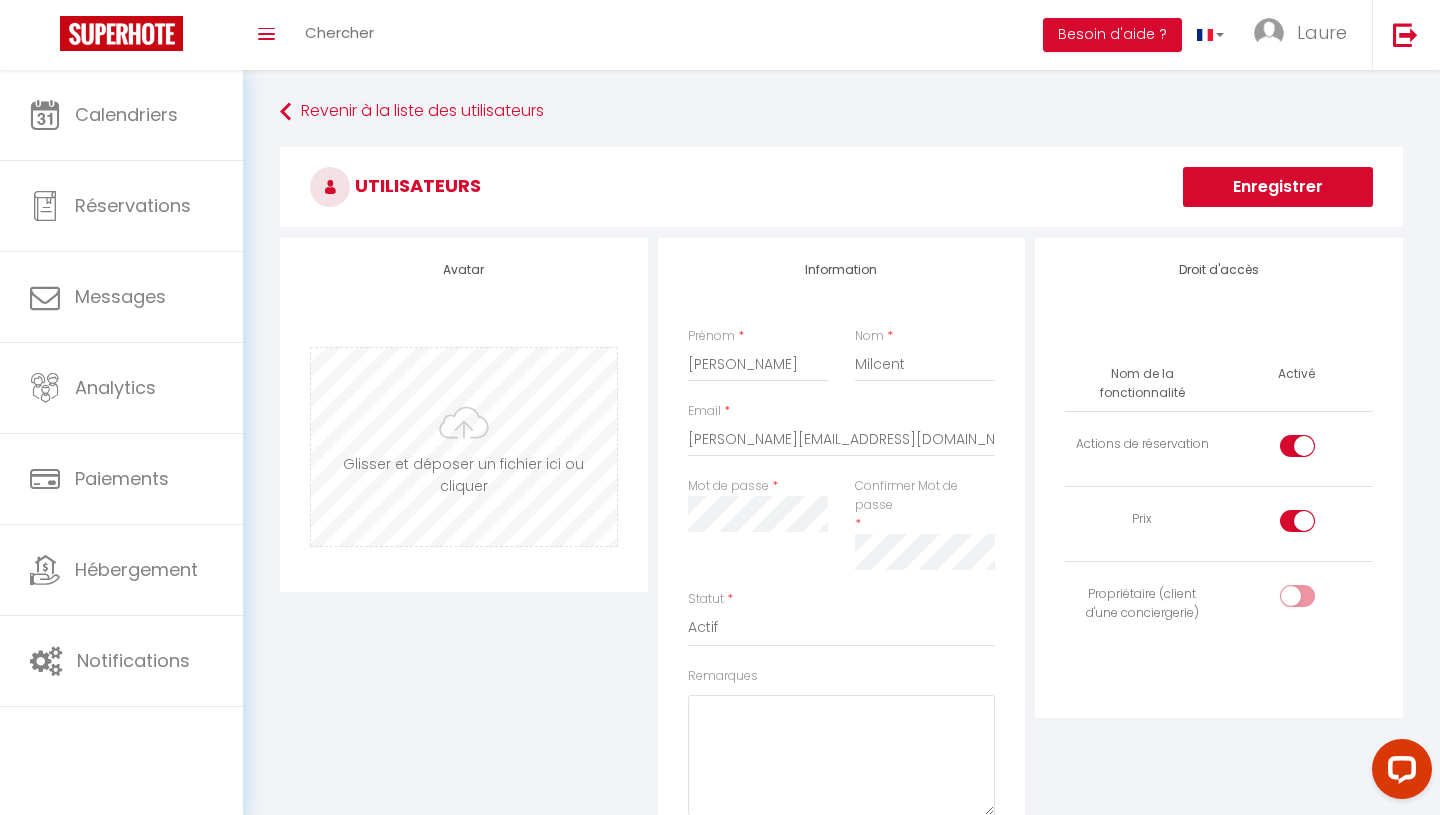 click on "Avatar         [PERSON_NAME] et déposer un fichier ici ou cliquer Ooops, something wrong happened. Remove   Drag and drop or click to replace   Information   Prénom   *   [PERSON_NAME]   *   Milcent   Email   *   [PERSON_NAME][EMAIL_ADDRESS][DOMAIN_NAME]     Mot de passe   *     Confirmer Mot de passe   *     Statut   *   Actif   Inactif   Remarques         Description     Droit d'accès    Nom de la fonctionnalité   Activé
Actions de réservation
Prix
Propriétaire (client d'une conciergerie)" at bounding box center [841, 602] 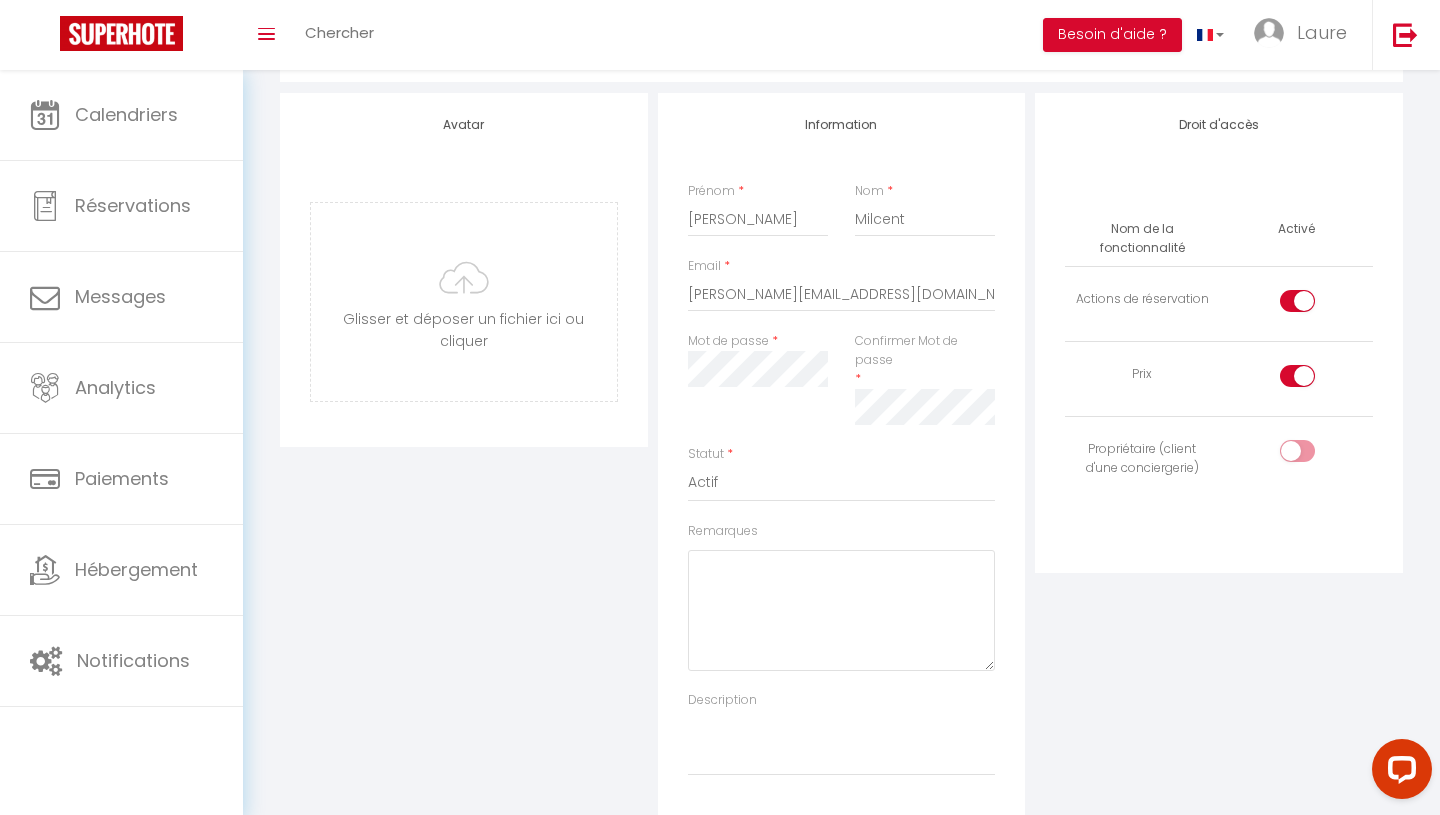 scroll, scrollTop: 116, scrollLeft: 0, axis: vertical 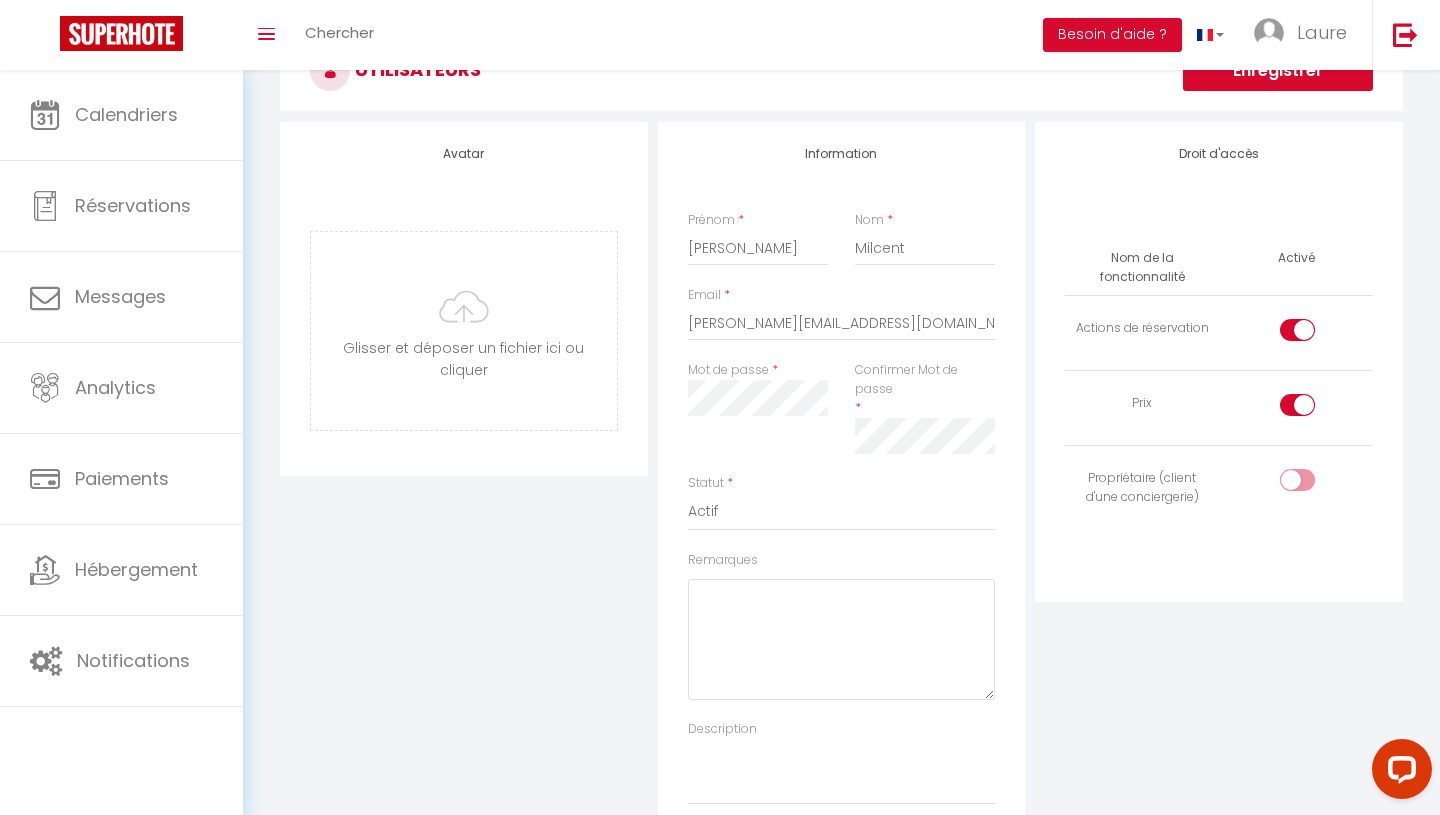 click at bounding box center [1297, 330] 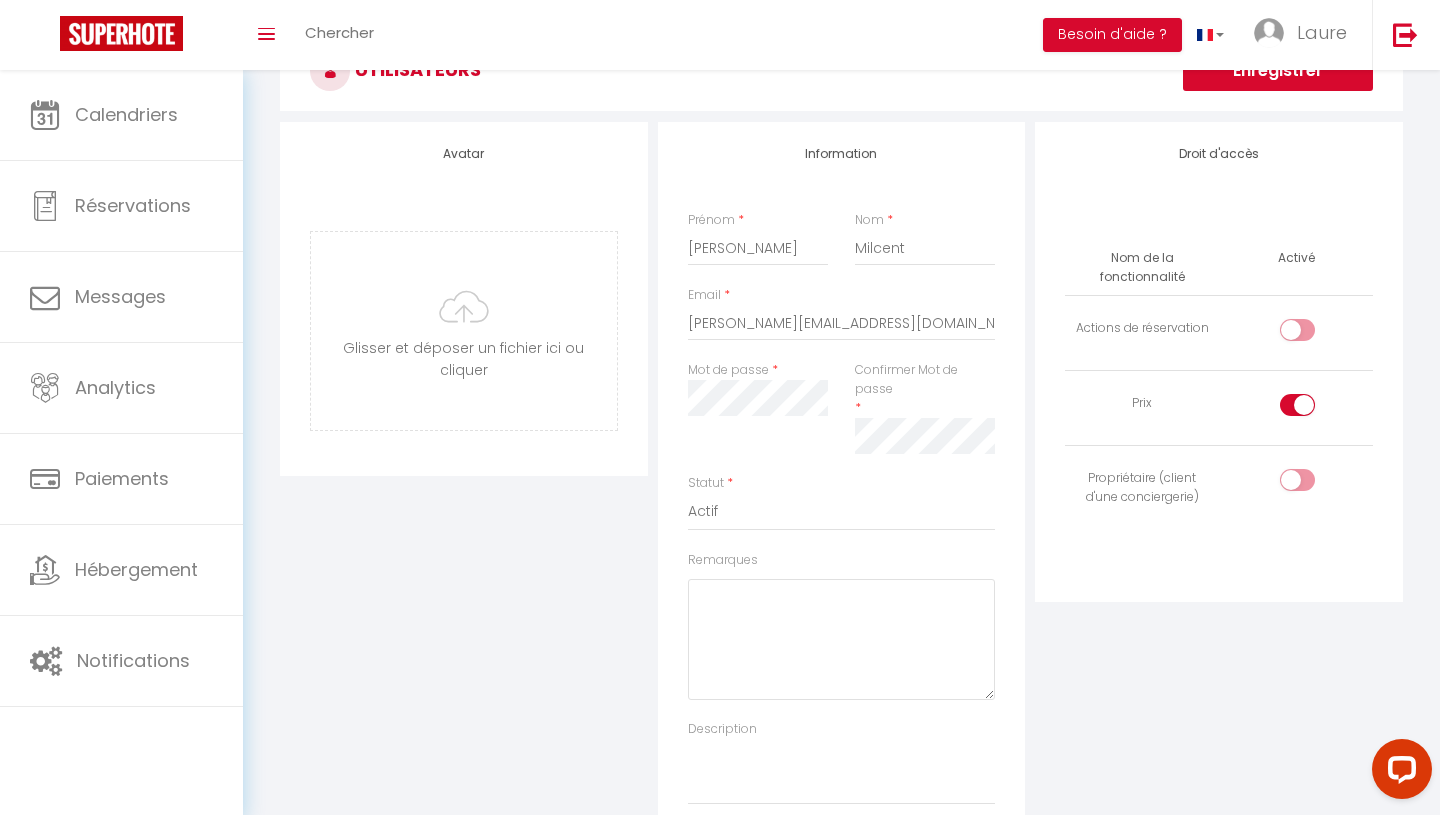 click at bounding box center (1297, 405) 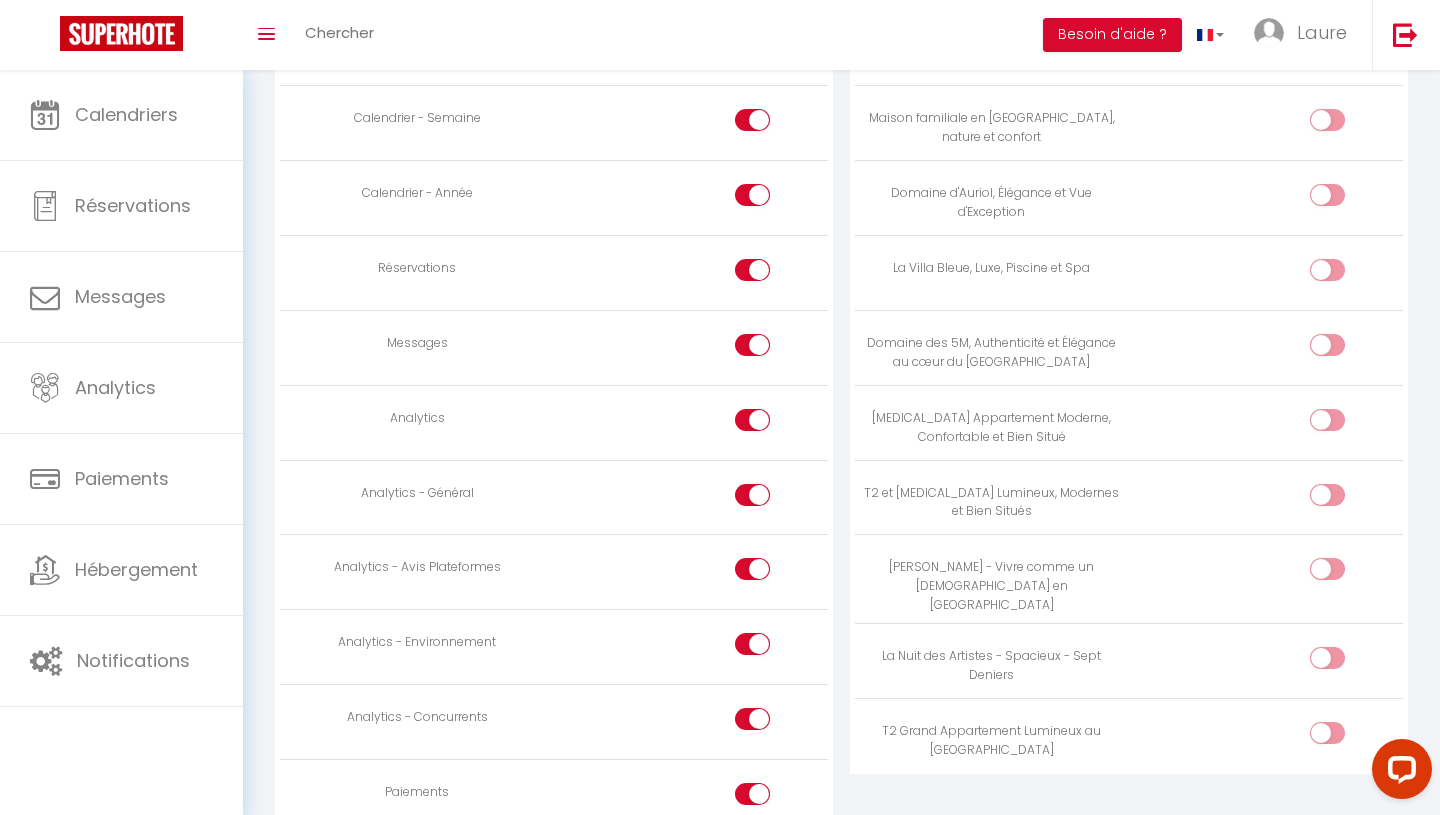 scroll, scrollTop: 1332, scrollLeft: 0, axis: vertical 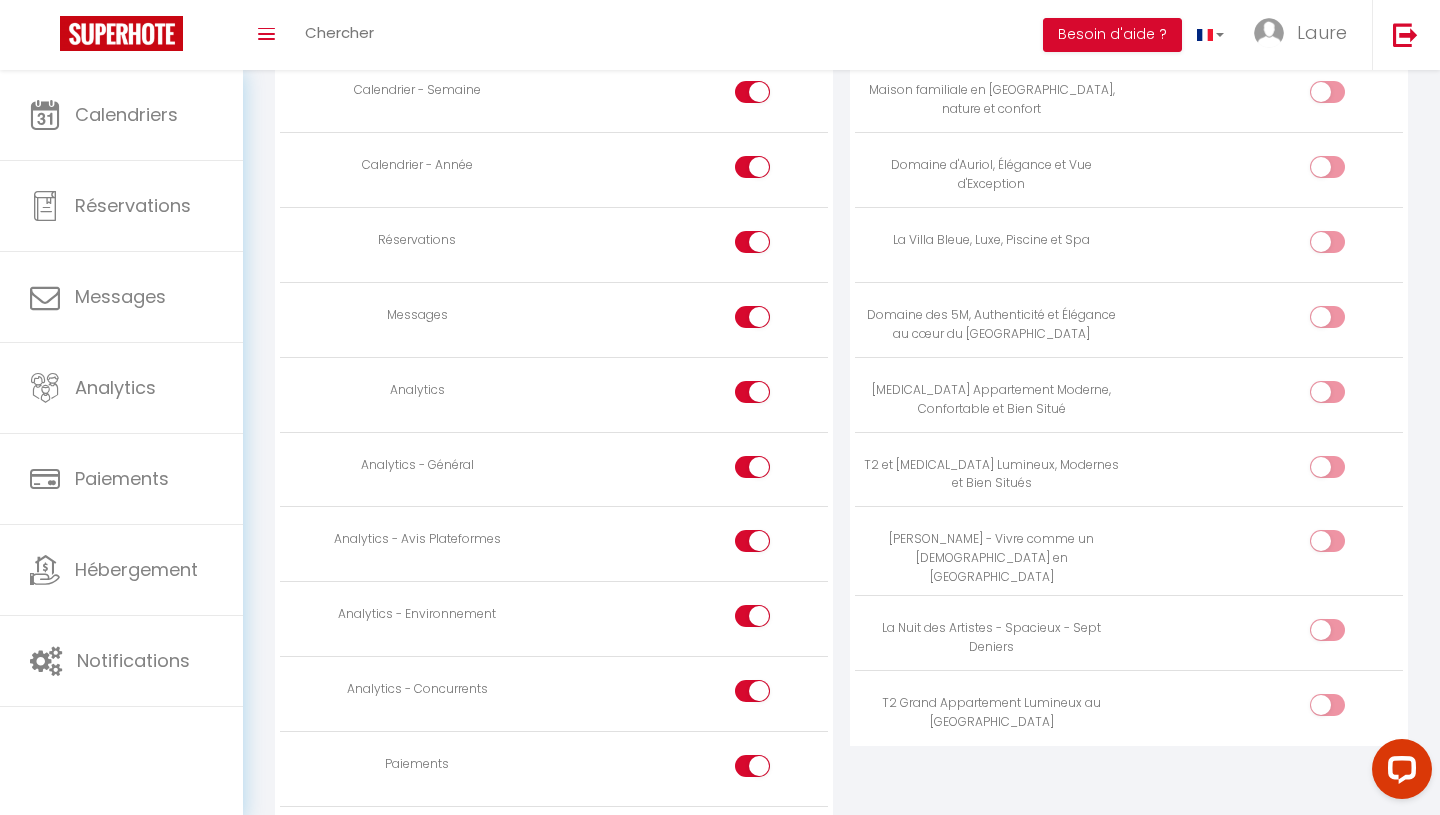 click at bounding box center [1344, 545] 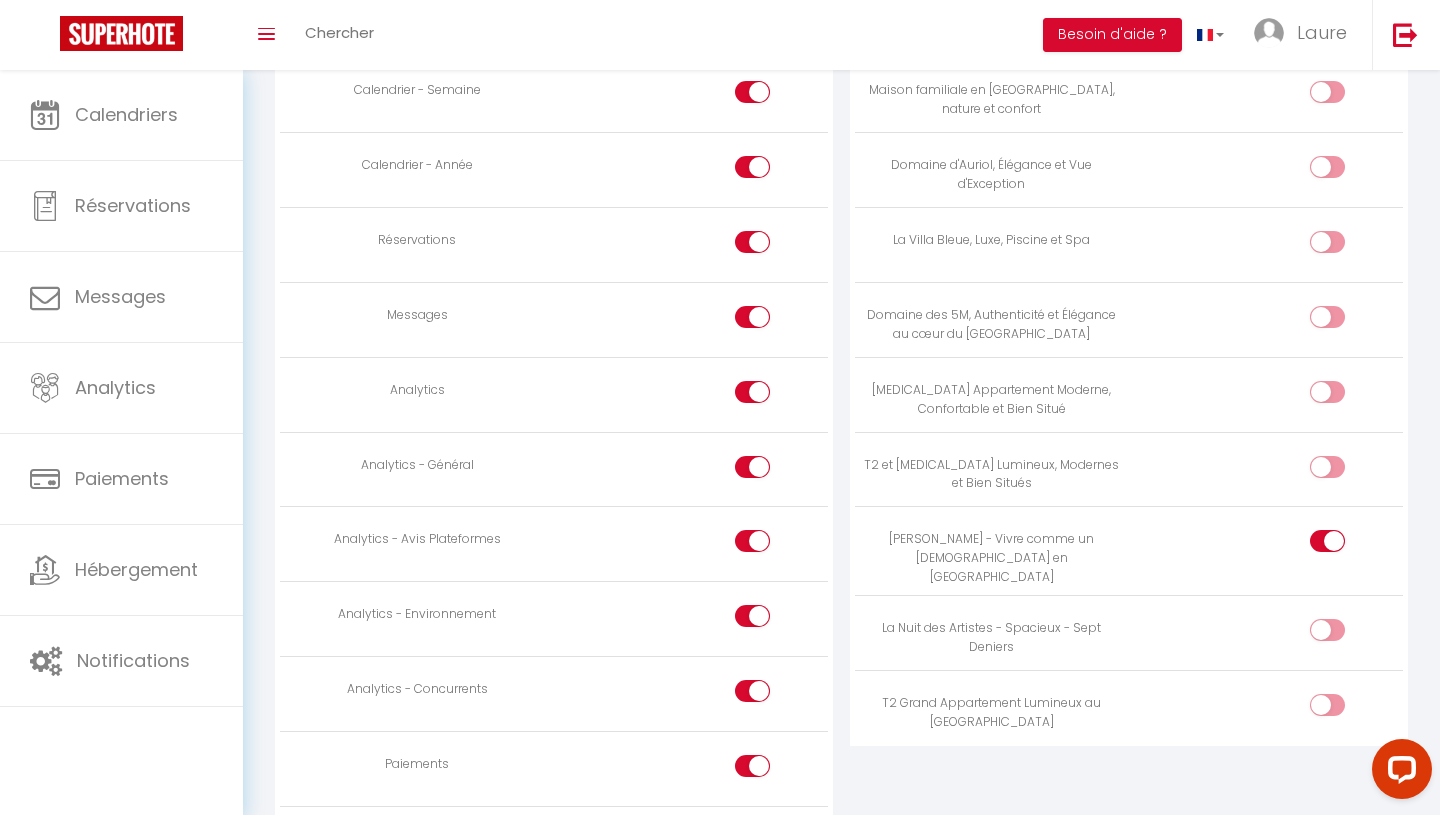 scroll, scrollTop: 1332, scrollLeft: 0, axis: vertical 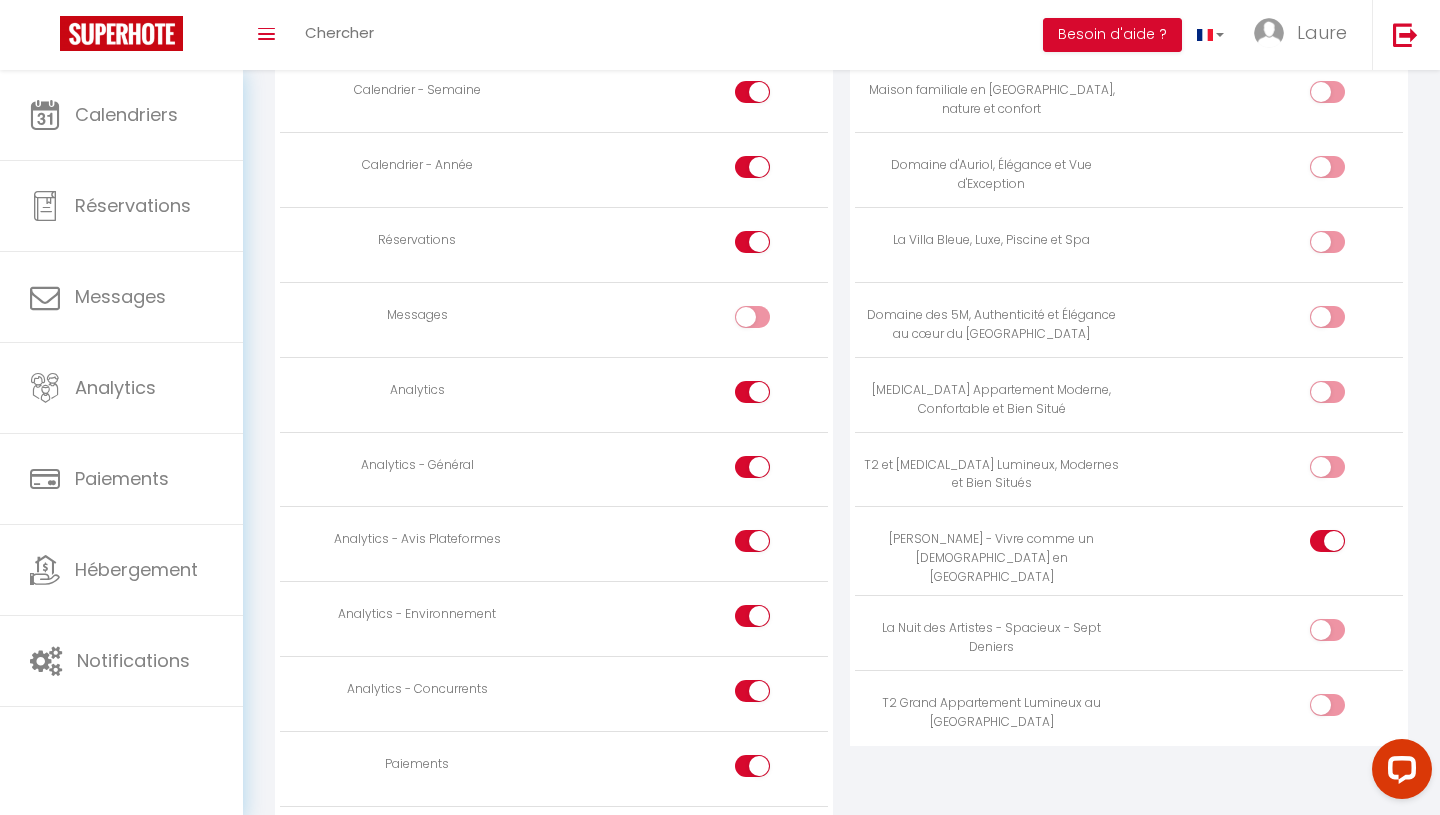 click at bounding box center (752, 392) 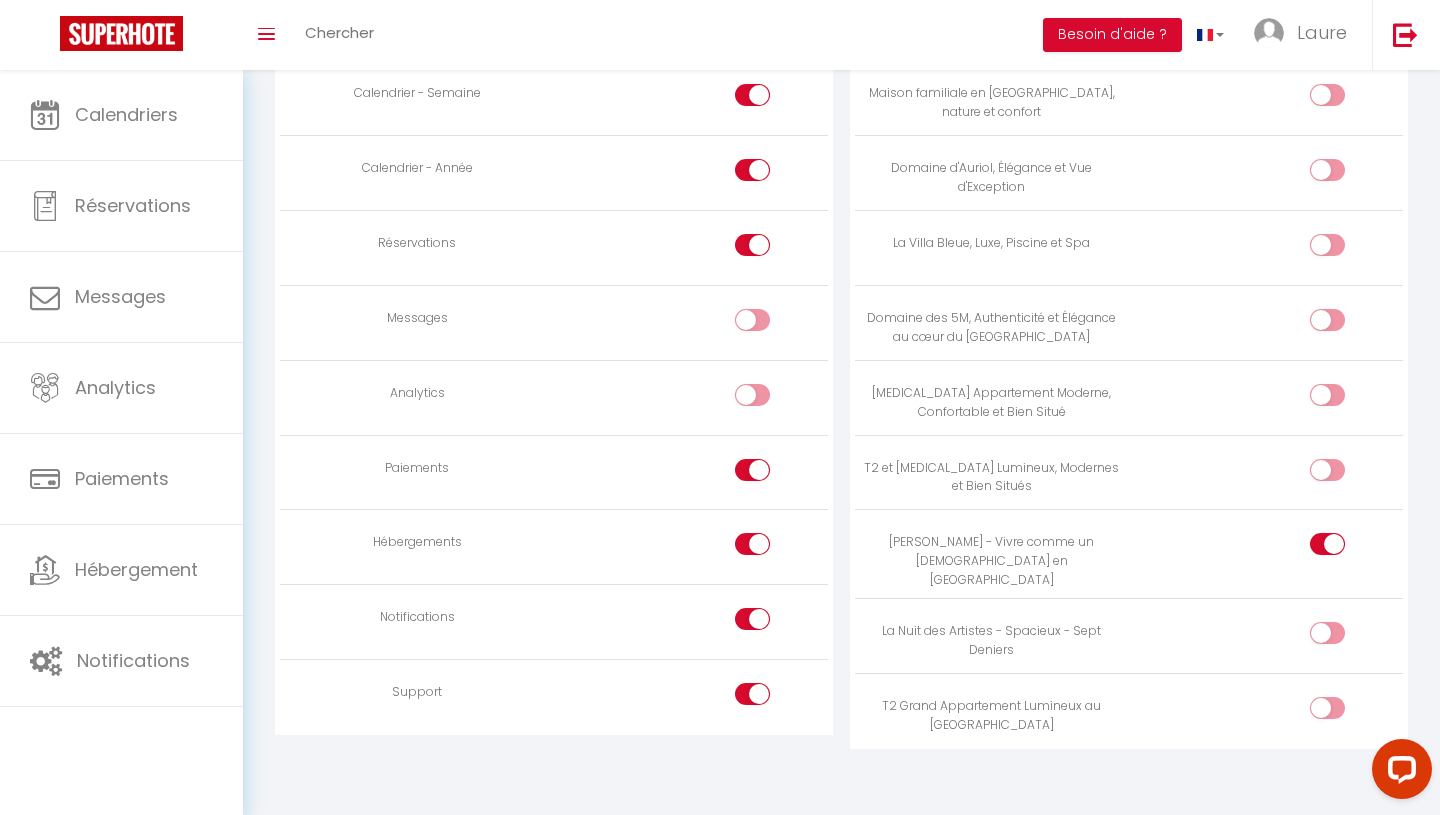 click at bounding box center [752, 470] 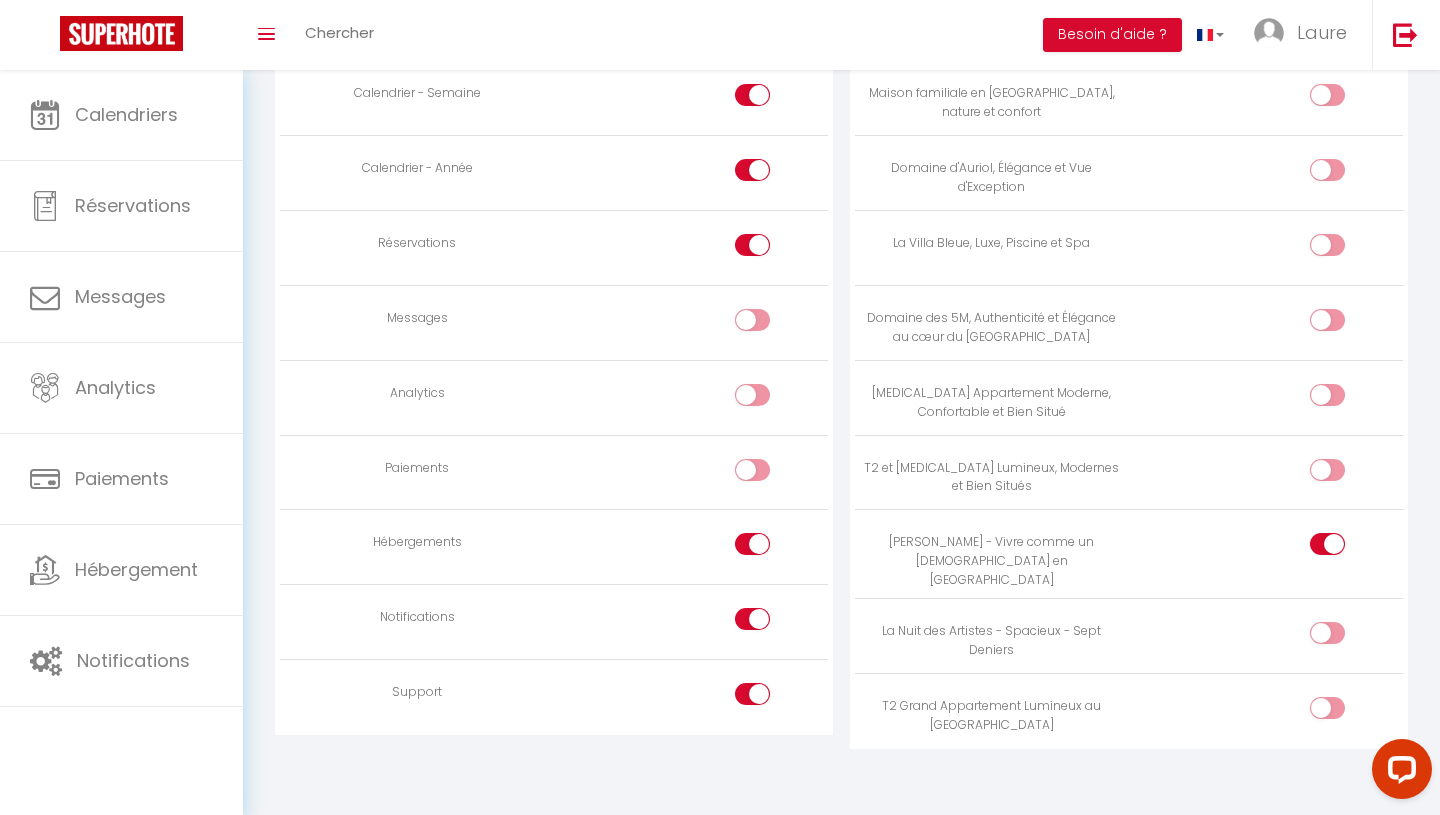 click at bounding box center [752, 544] 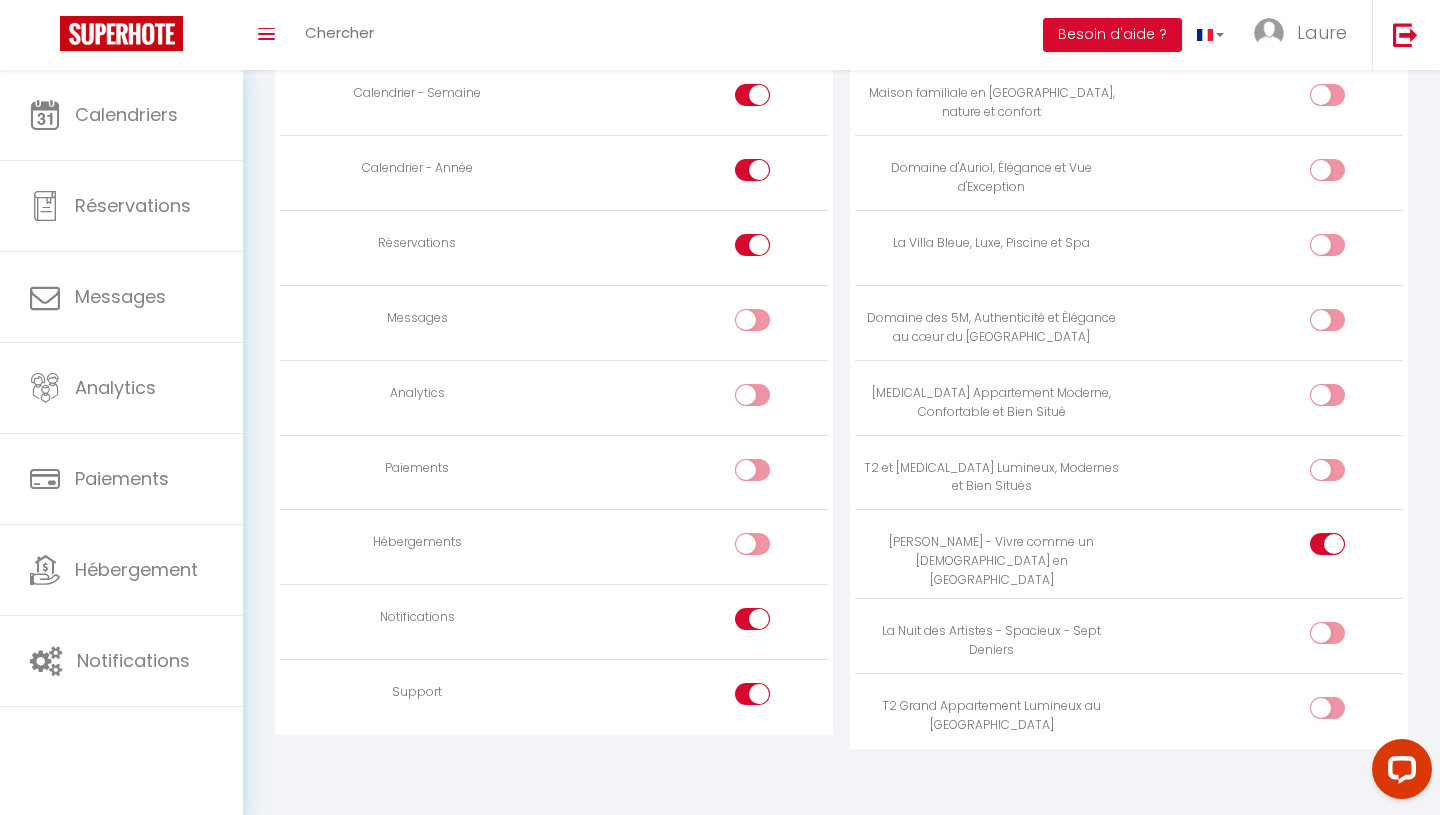 click at bounding box center [752, 619] 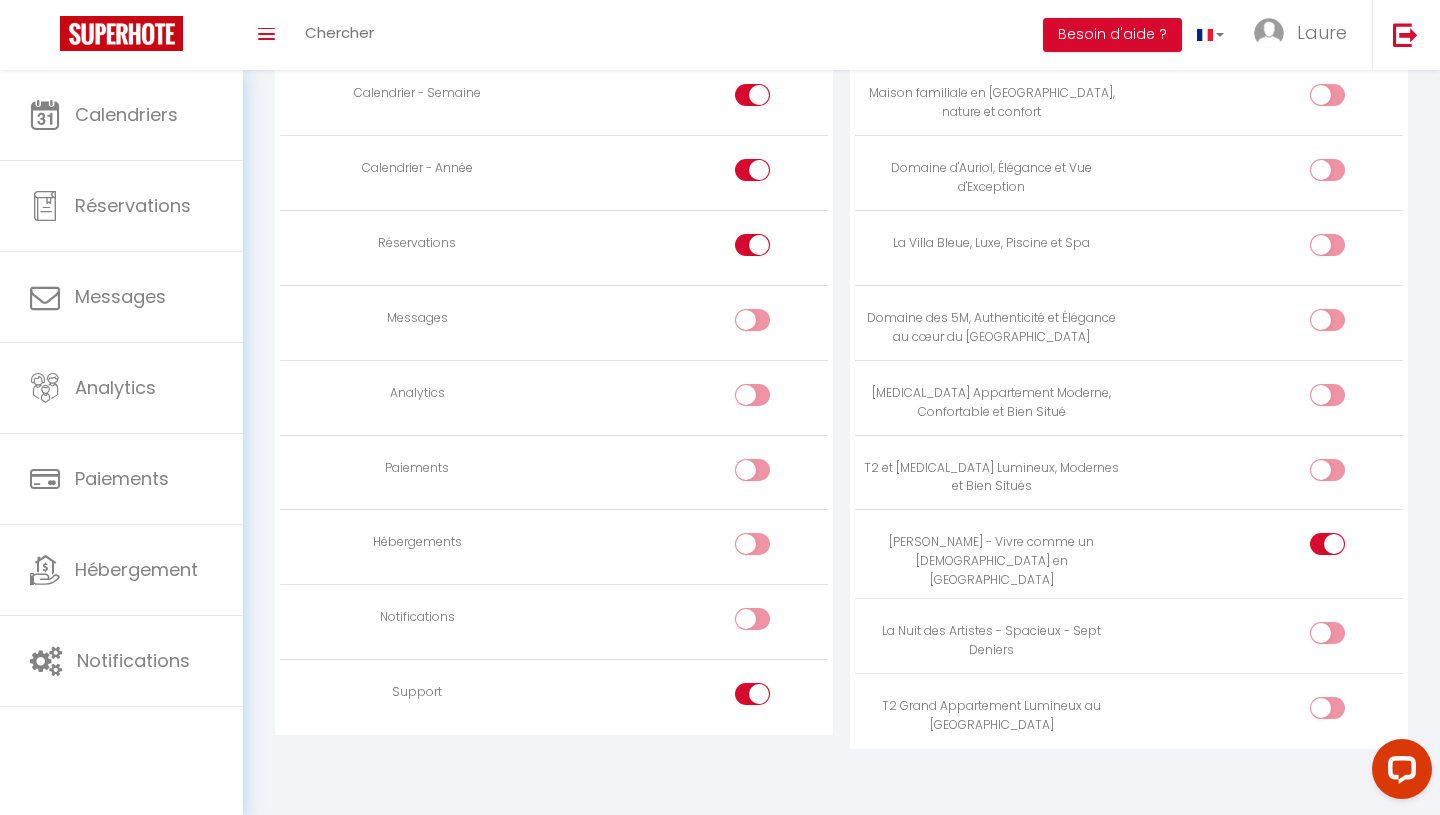 click at bounding box center (752, 694) 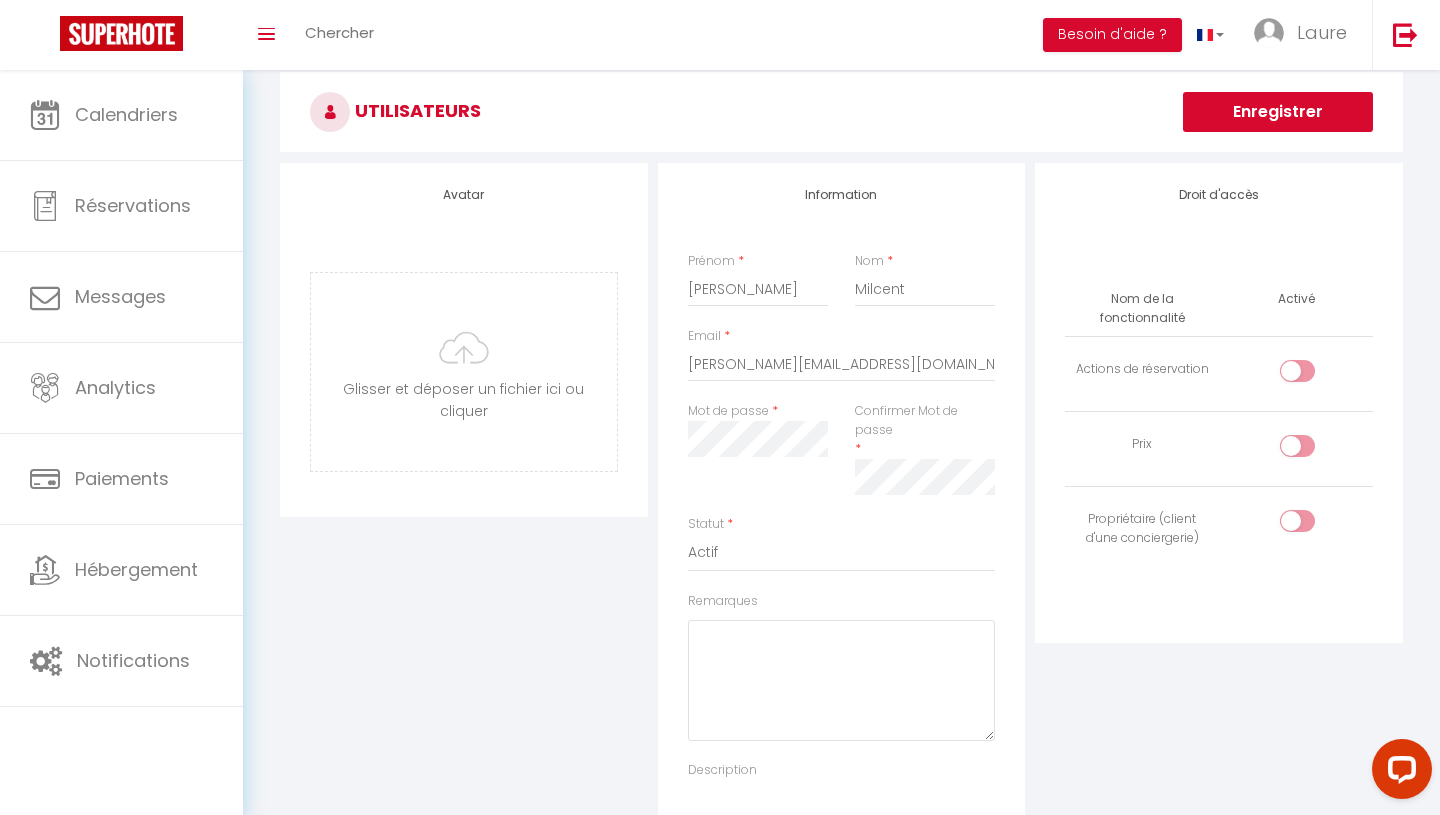 scroll, scrollTop: 0, scrollLeft: 0, axis: both 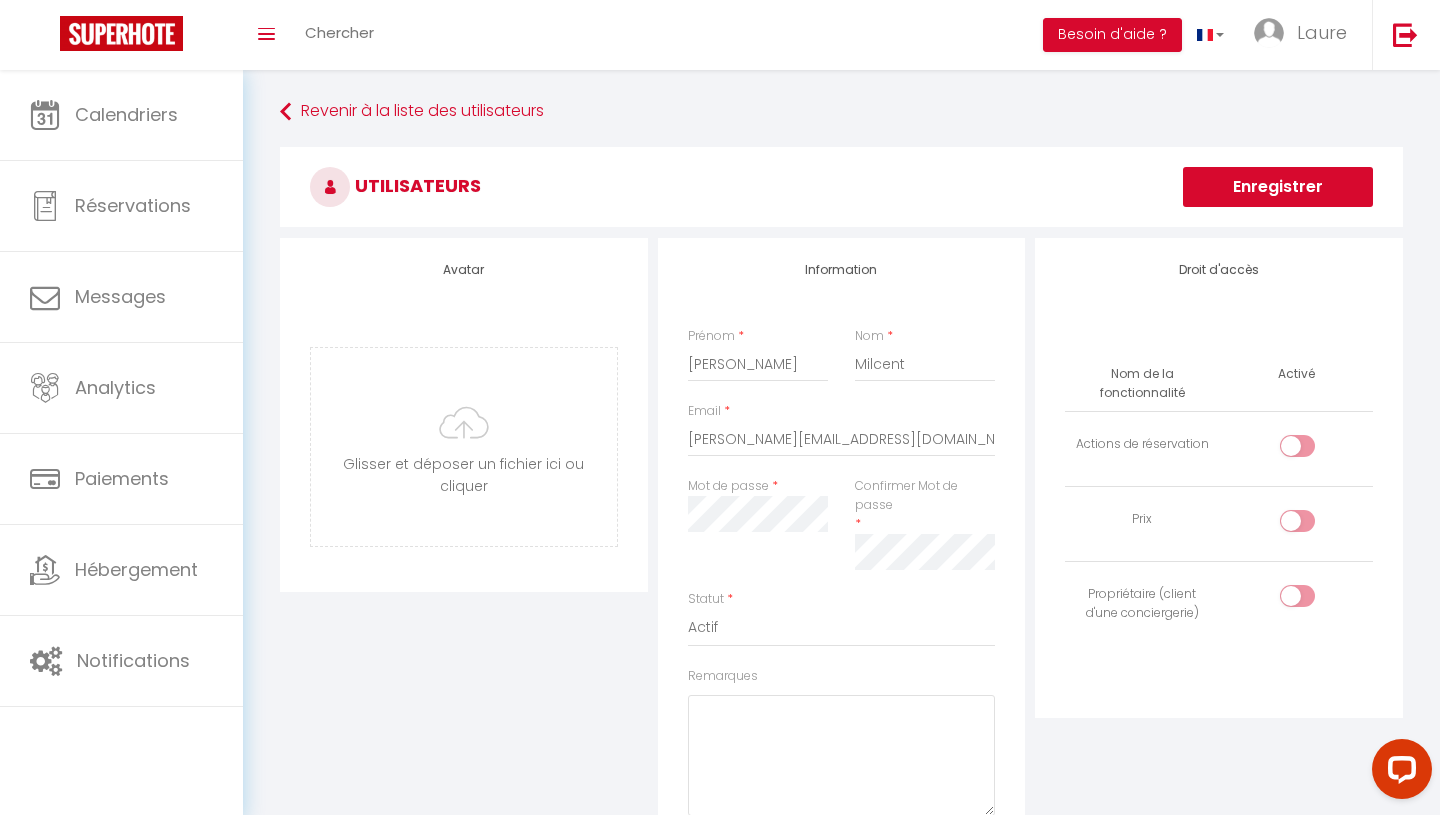 click on "Enregistrer" at bounding box center (1278, 187) 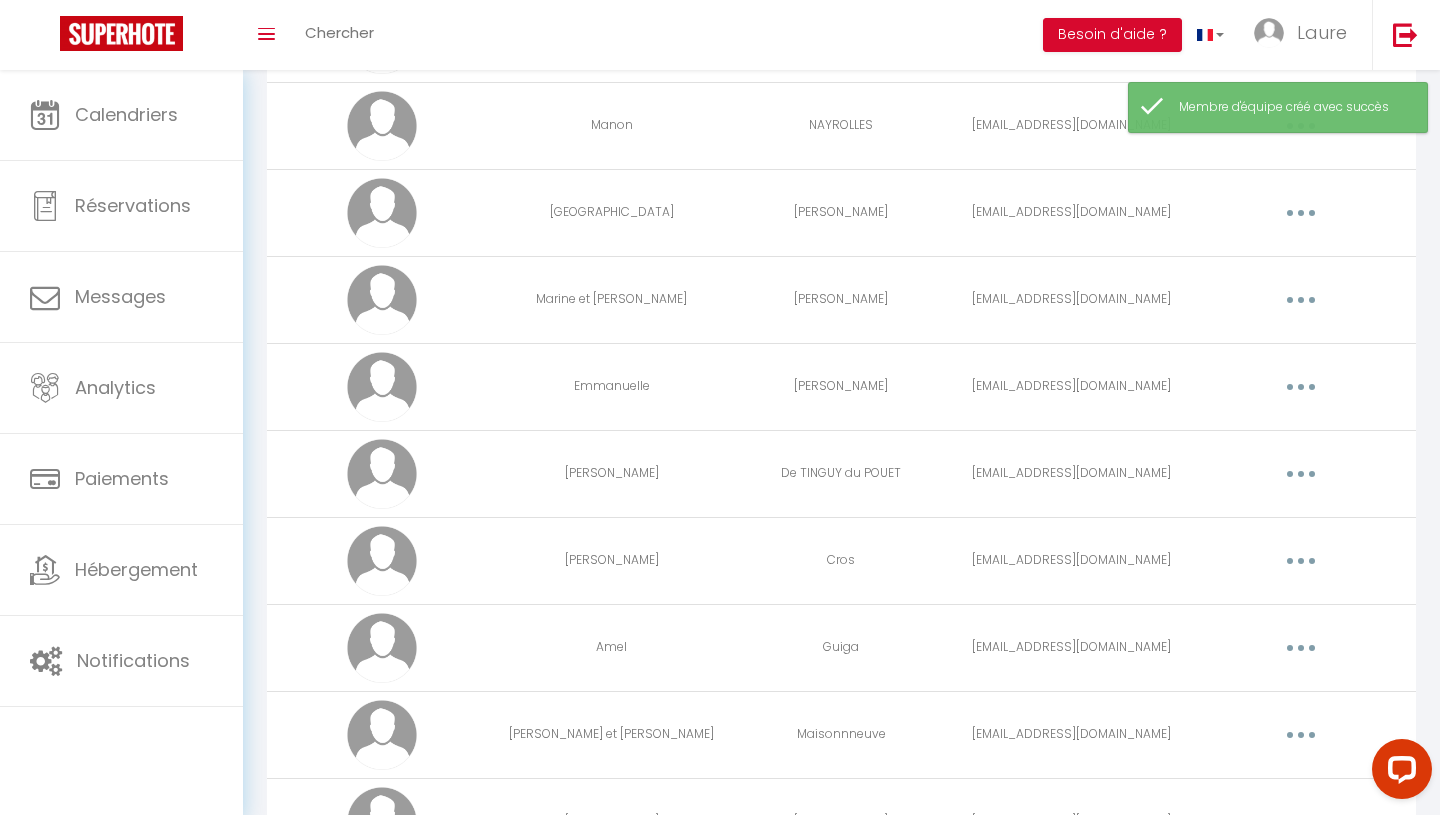 scroll, scrollTop: 506, scrollLeft: 0, axis: vertical 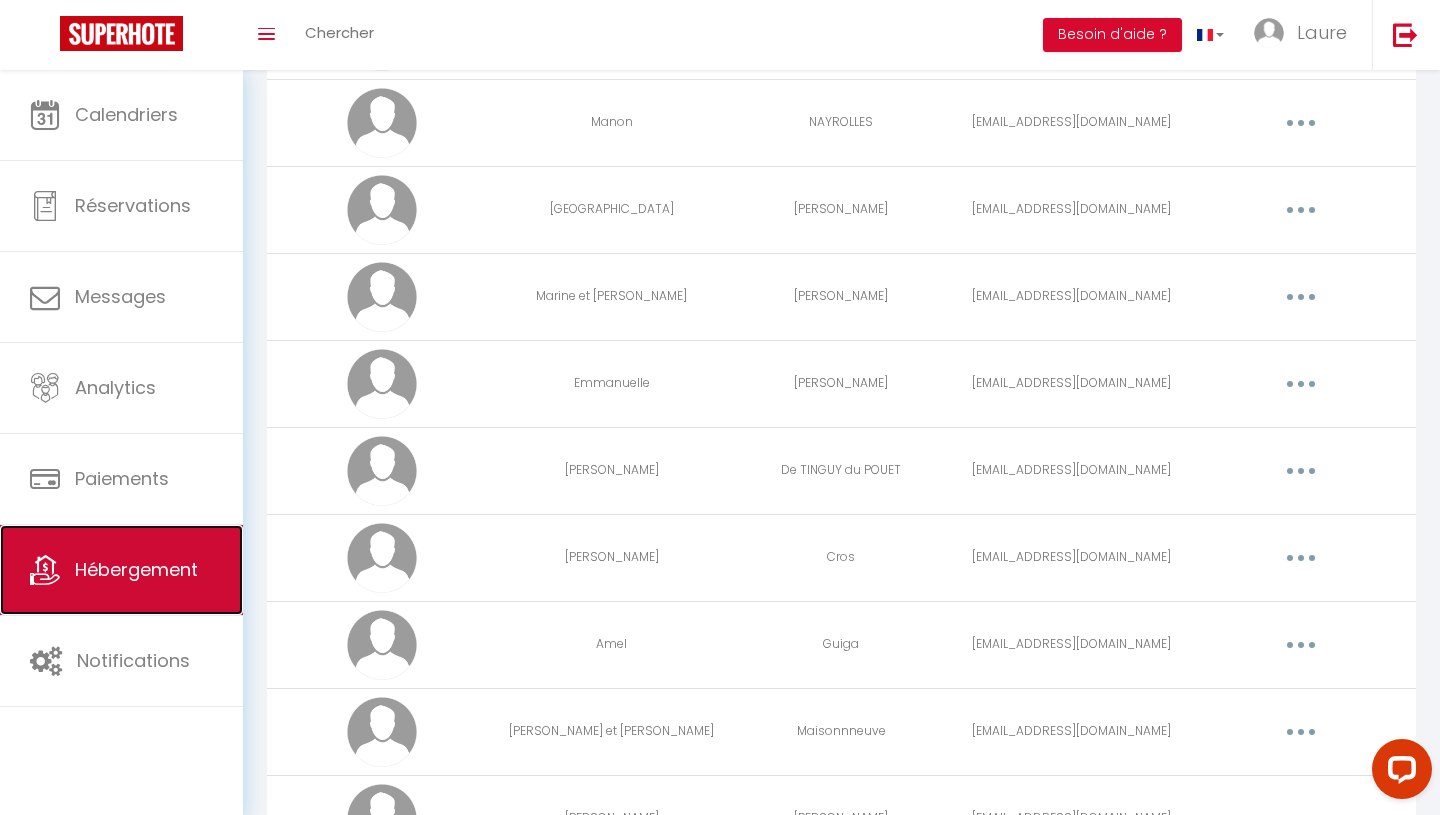 click on "Hébergement" at bounding box center (136, 569) 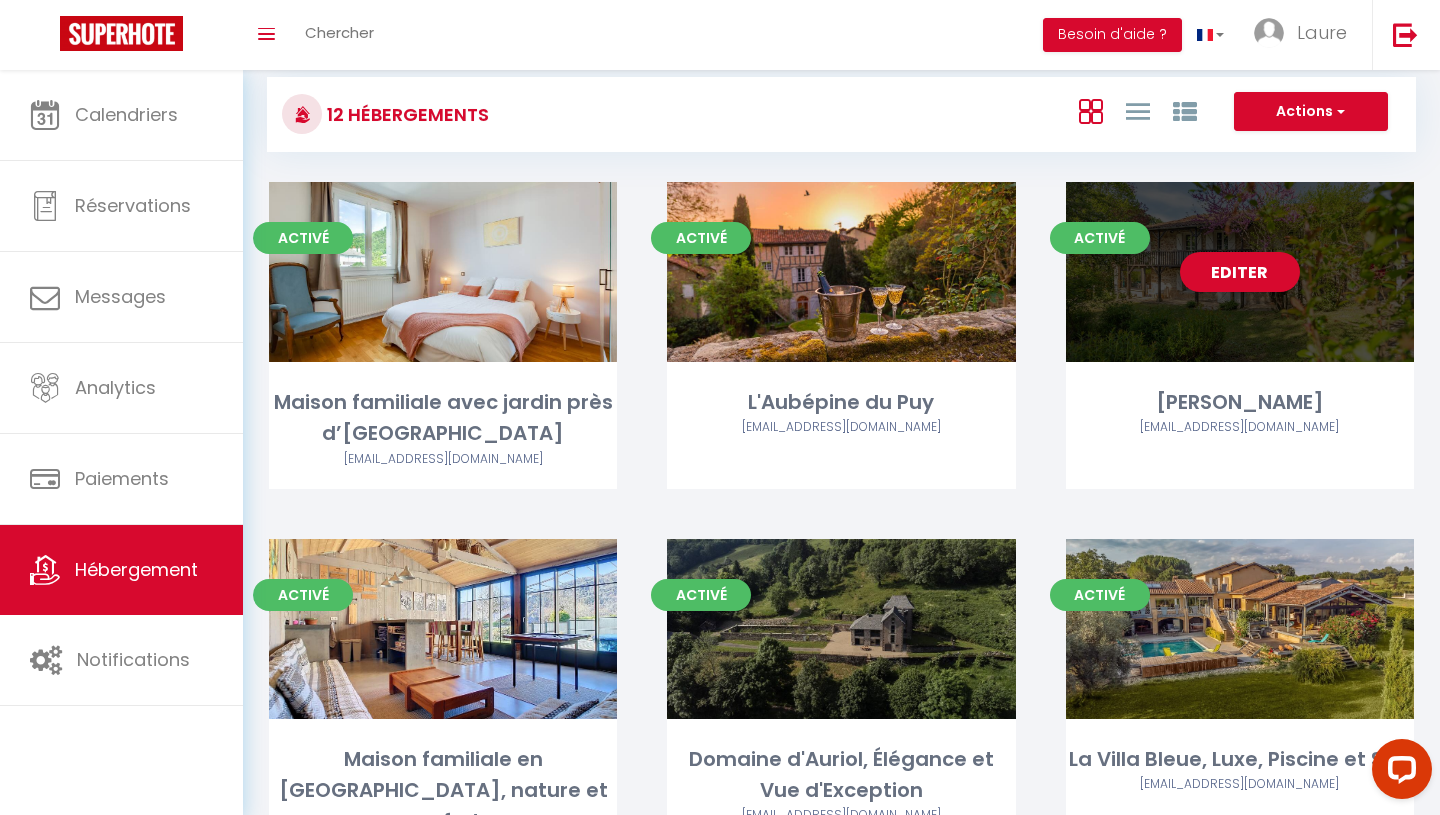 scroll, scrollTop: 0, scrollLeft: 0, axis: both 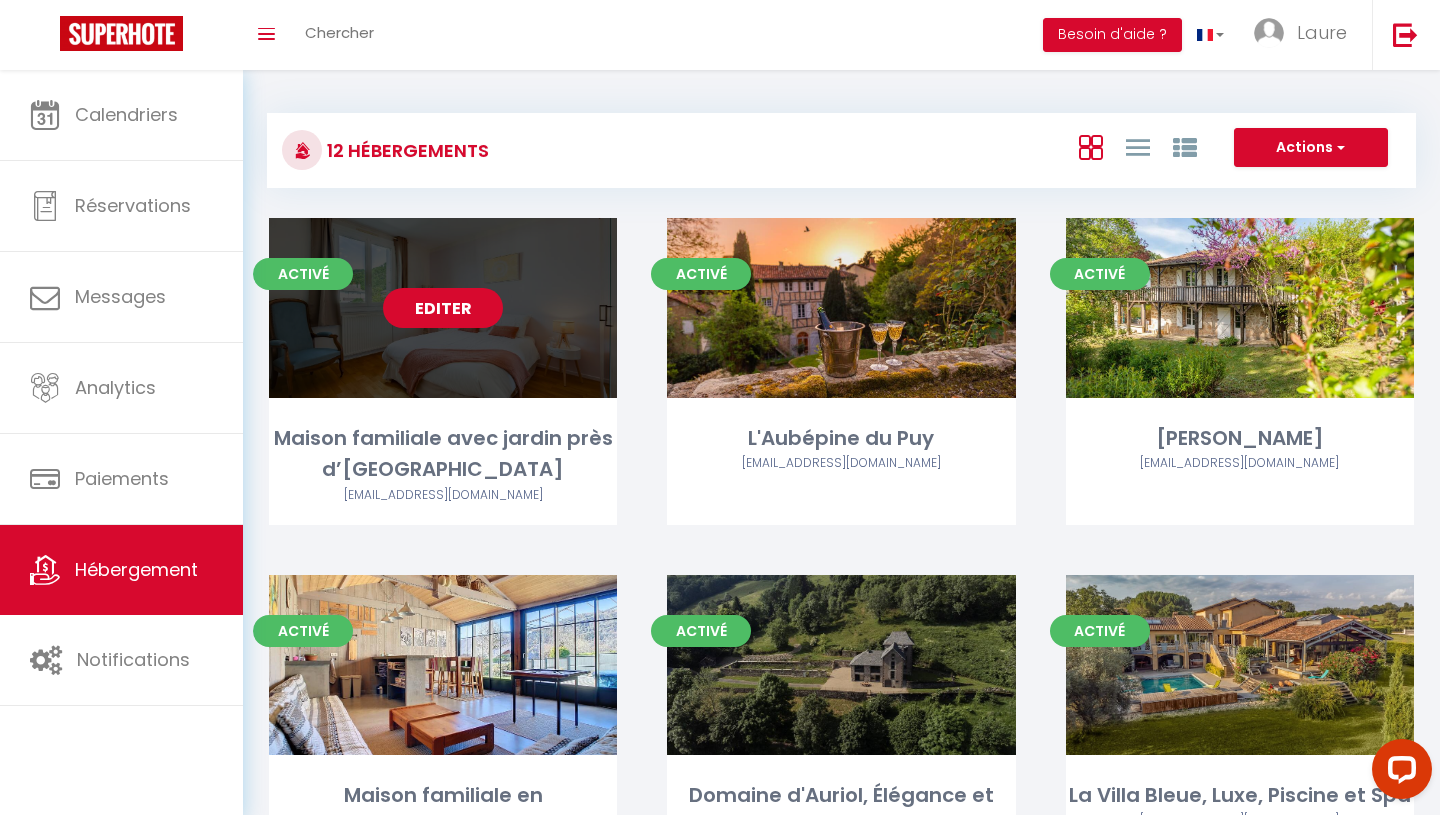 click on "Editer" at bounding box center [443, 308] 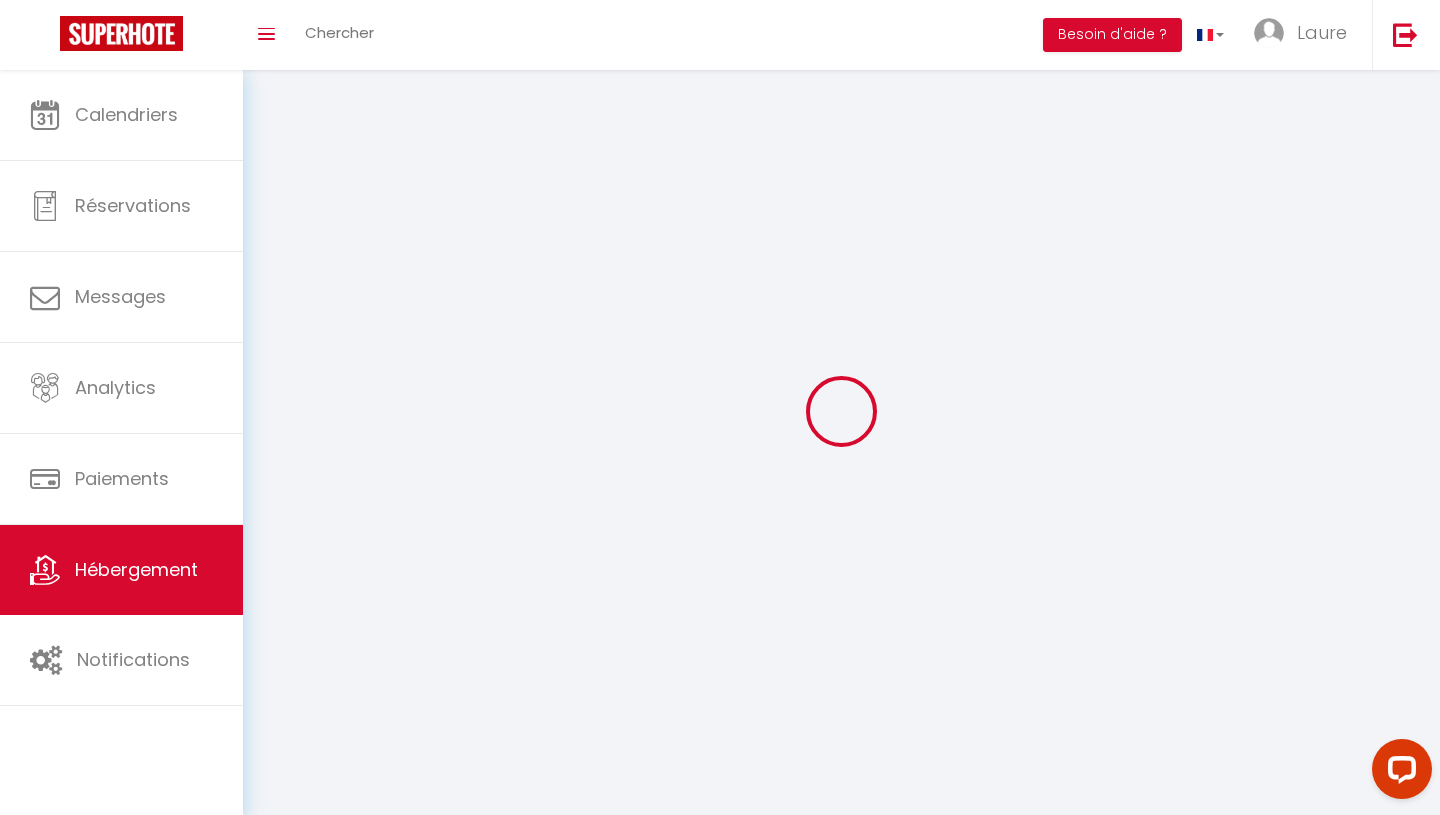 select on "1" 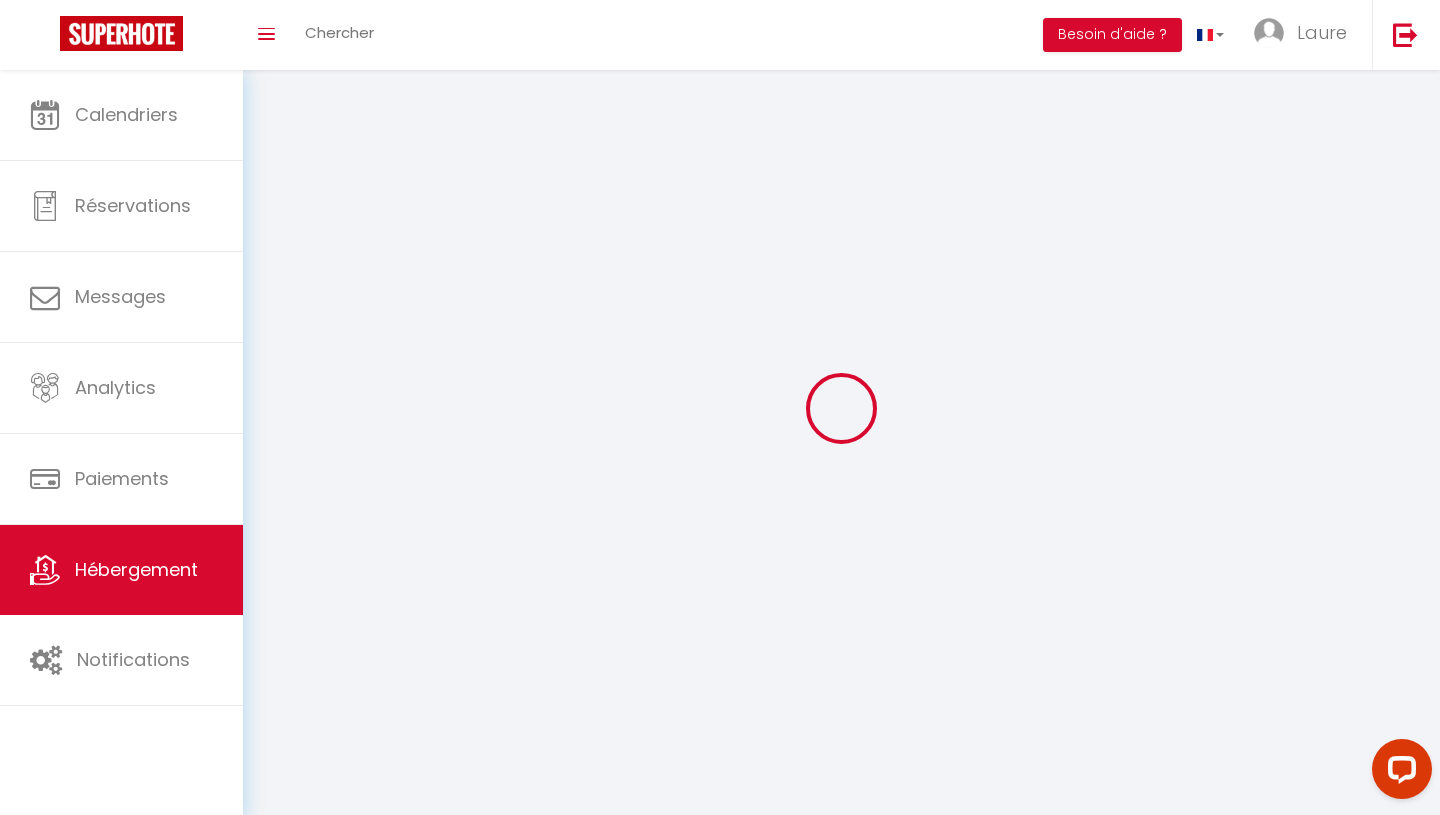 select 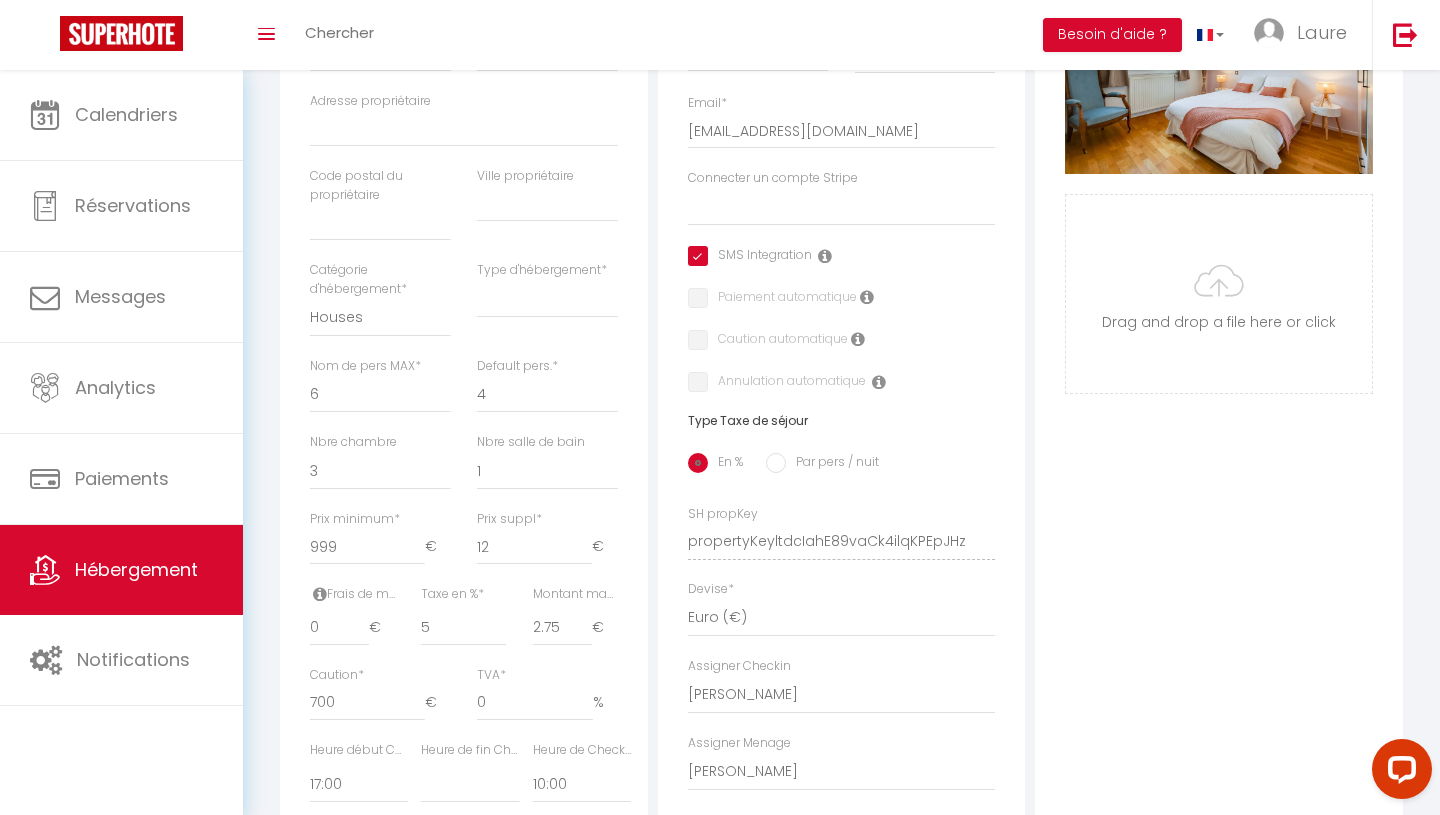 select 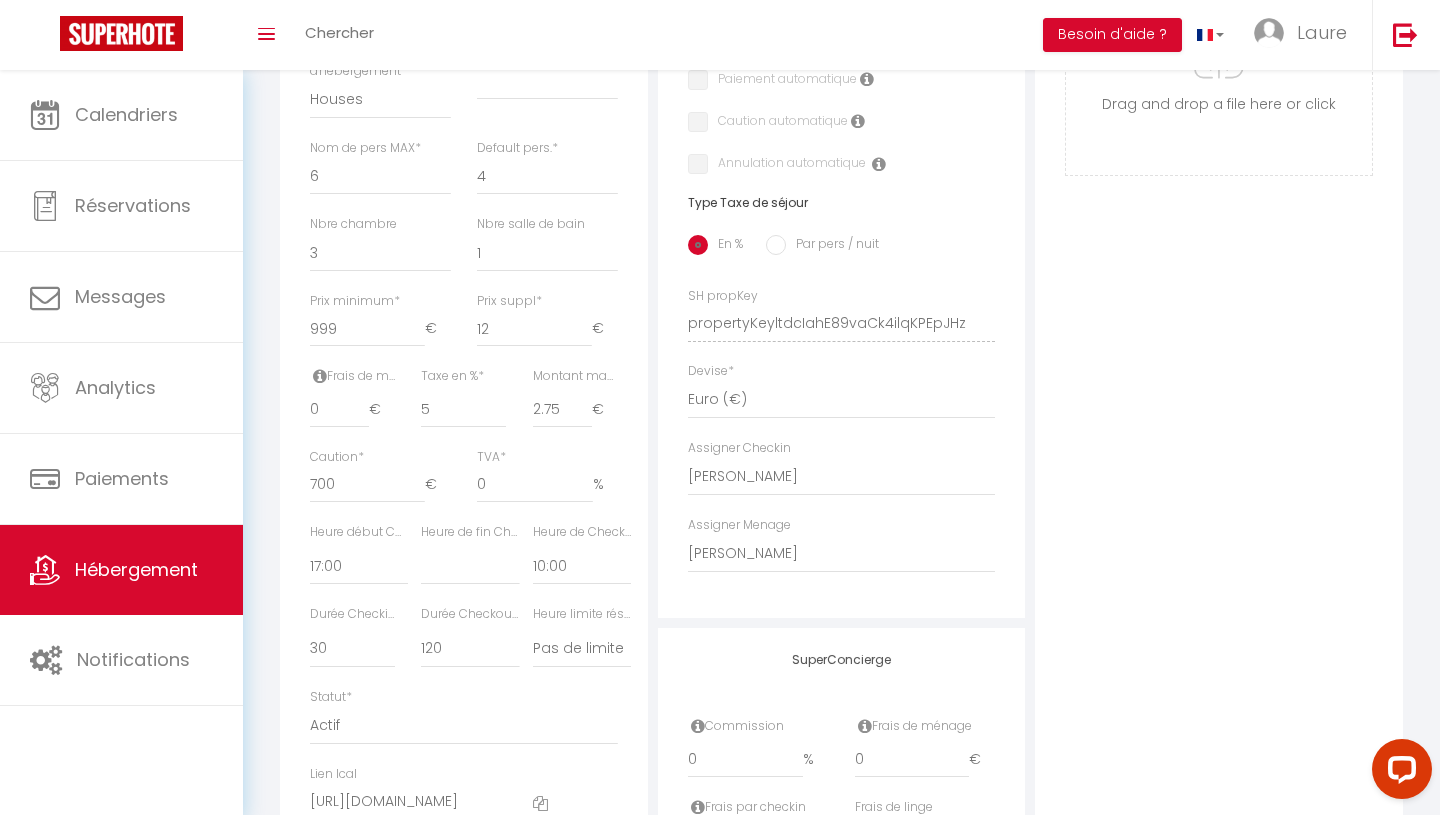click on "Adresse
Adresse
*   [STREET_ADDRESS][PERSON_NAME]
[GEOGRAPHIC_DATA]
[GEOGRAPHIC_DATA]
[GEOGRAPHIC_DATA]
[GEOGRAPHIC_DATA]
[US_STATE]
[GEOGRAPHIC_DATA]
Angola
*           SMS Integration" at bounding box center (842, 126) 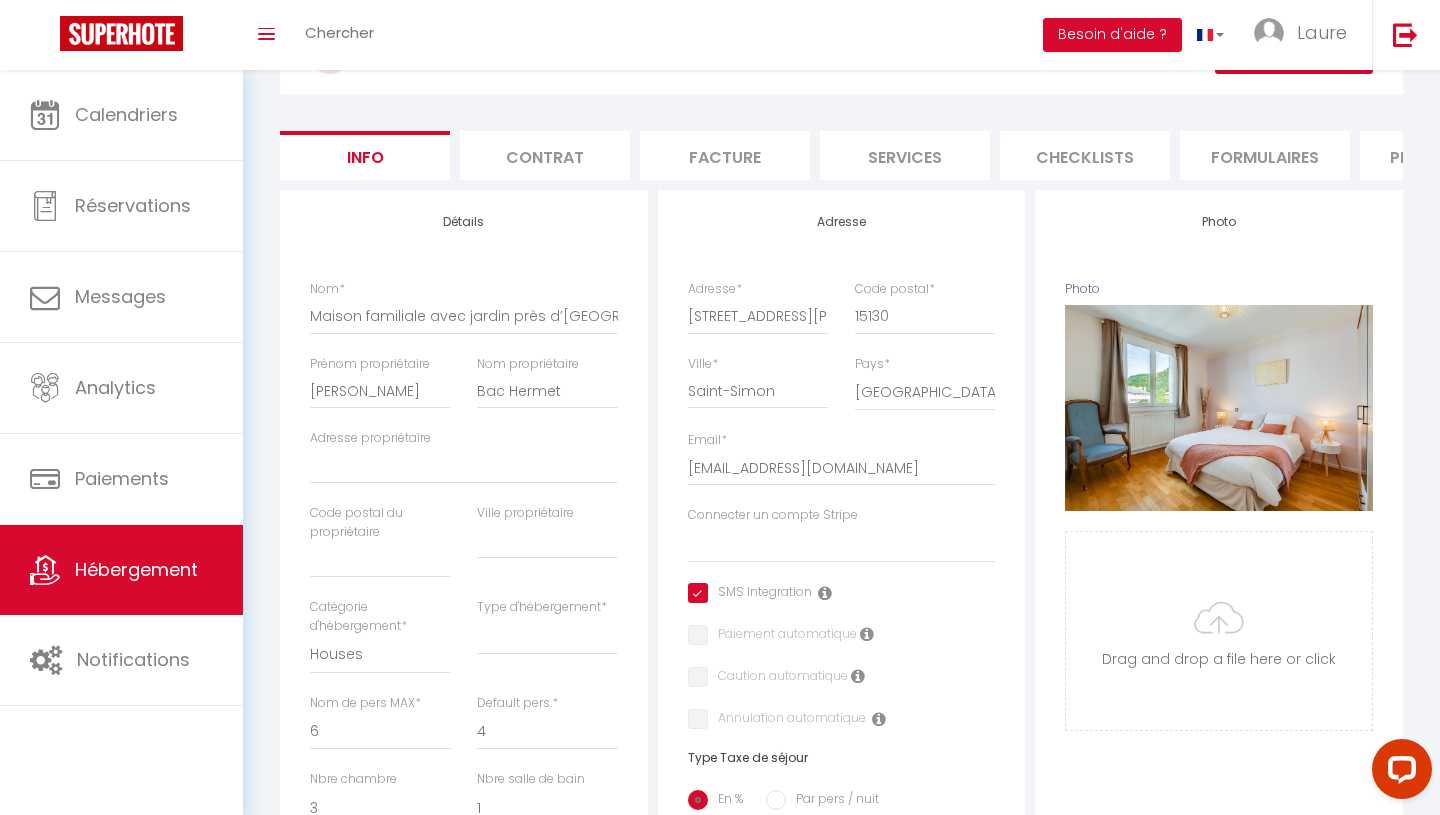 scroll, scrollTop: 0, scrollLeft: 0, axis: both 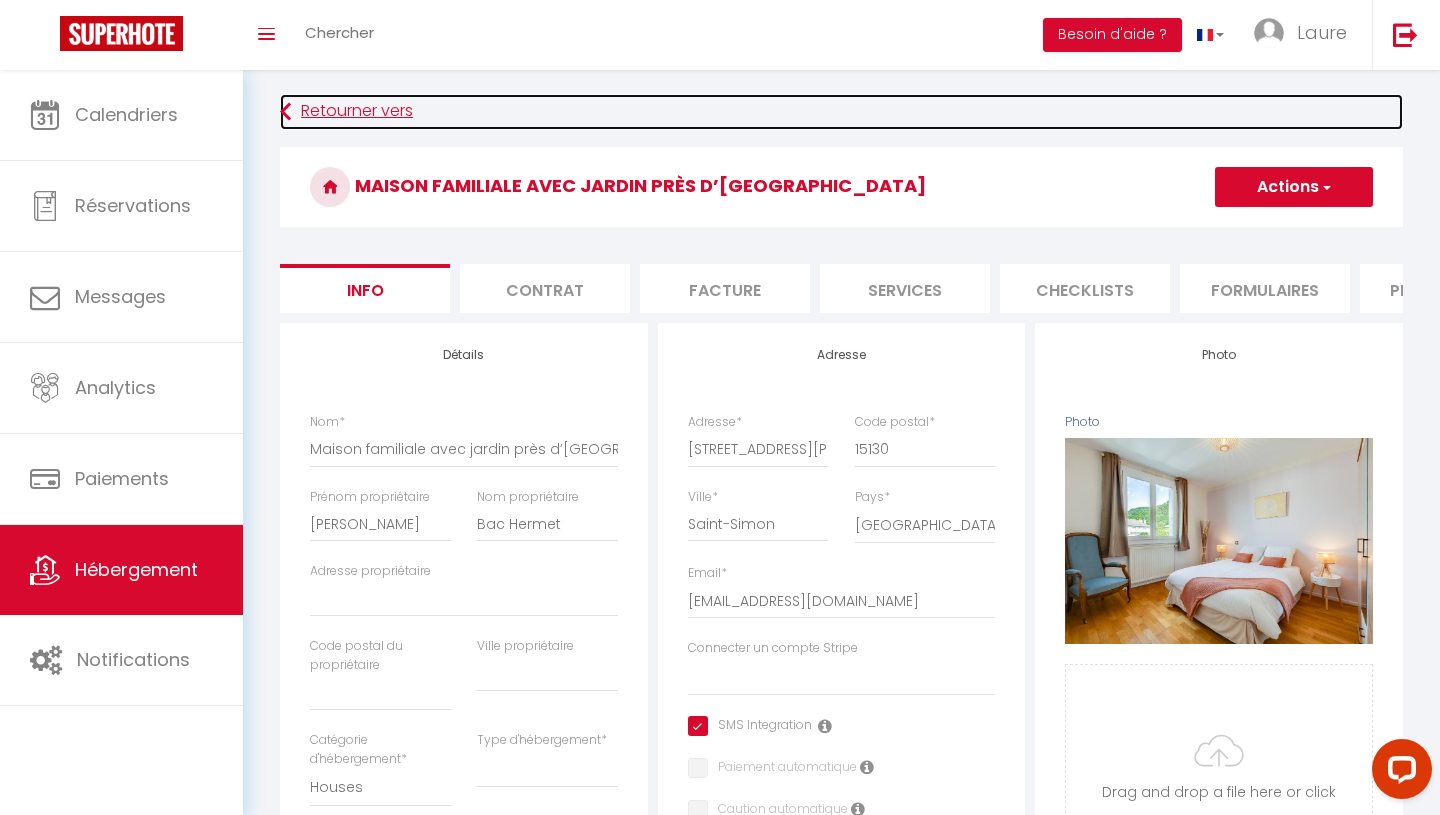 click at bounding box center (285, 112) 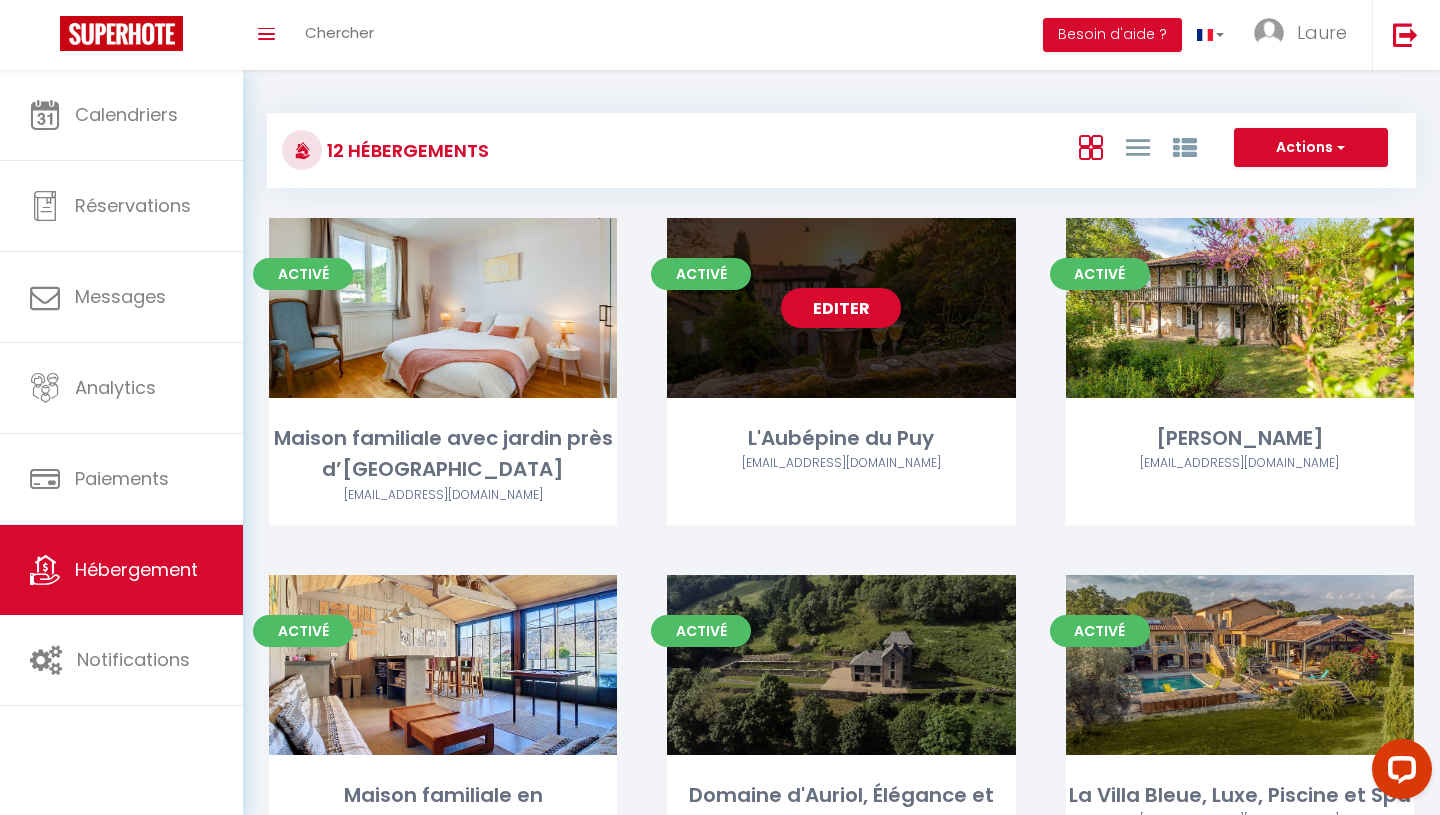 click on "Editer" at bounding box center [841, 308] 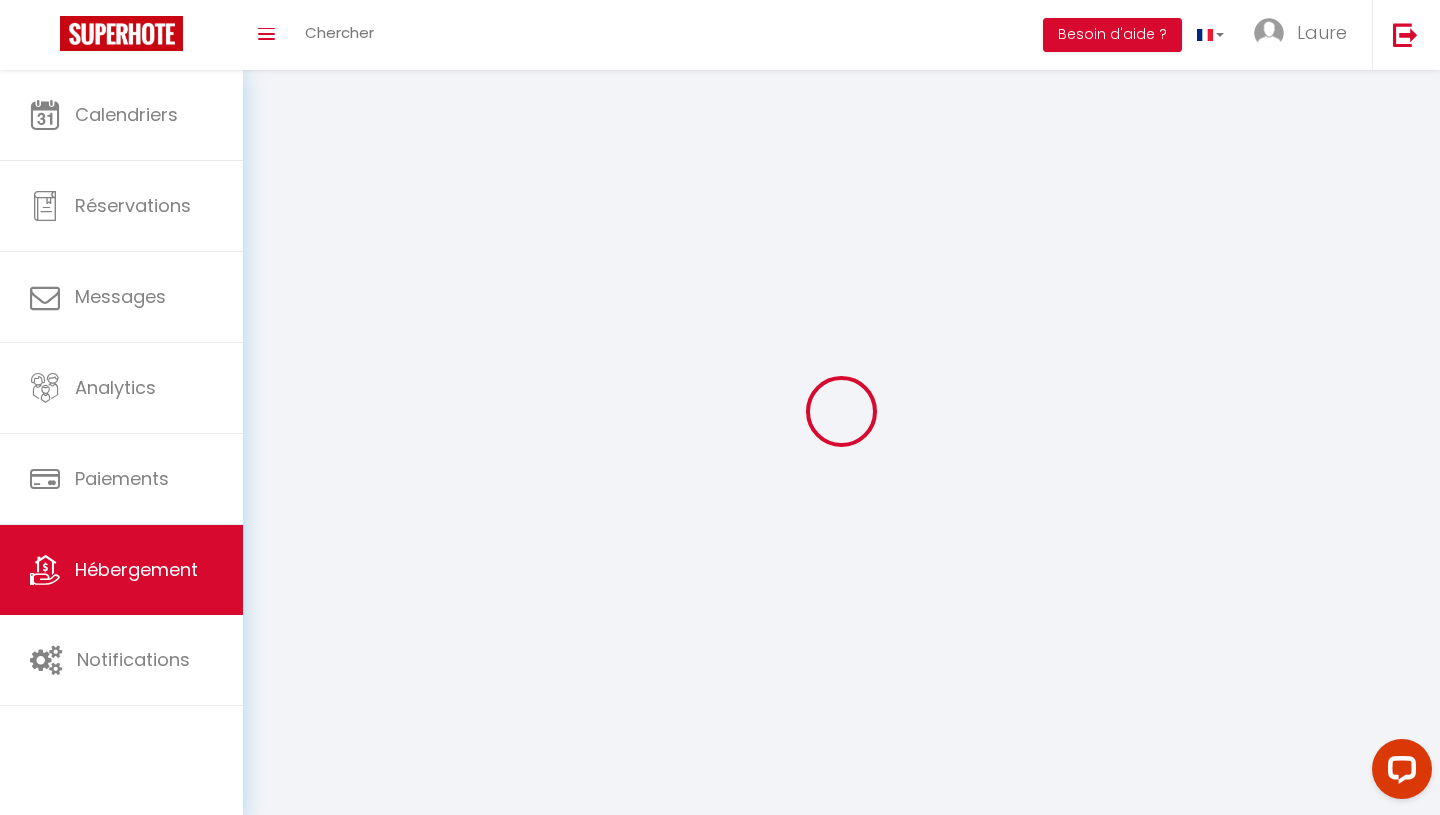 select 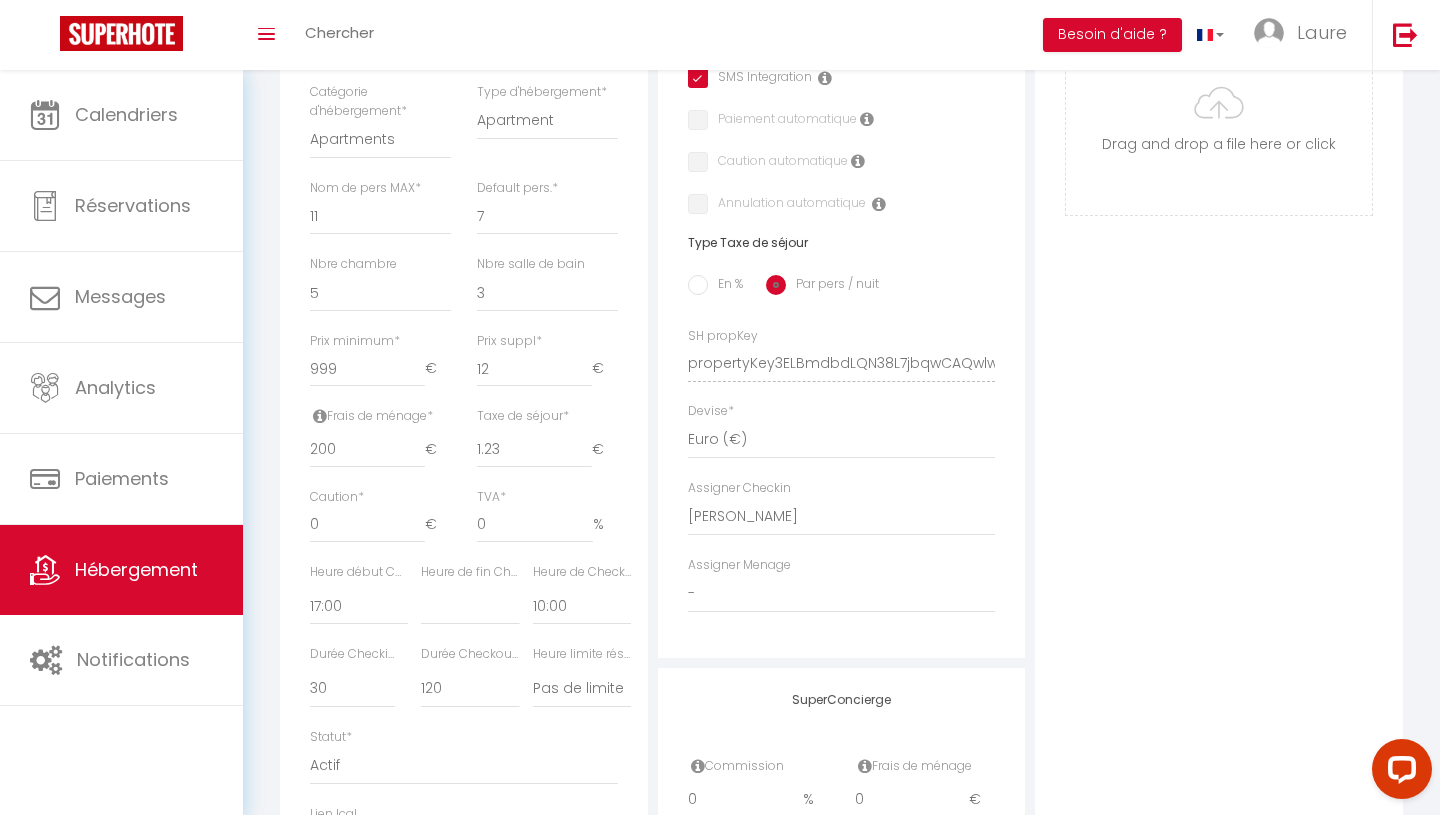 scroll, scrollTop: 651, scrollLeft: 0, axis: vertical 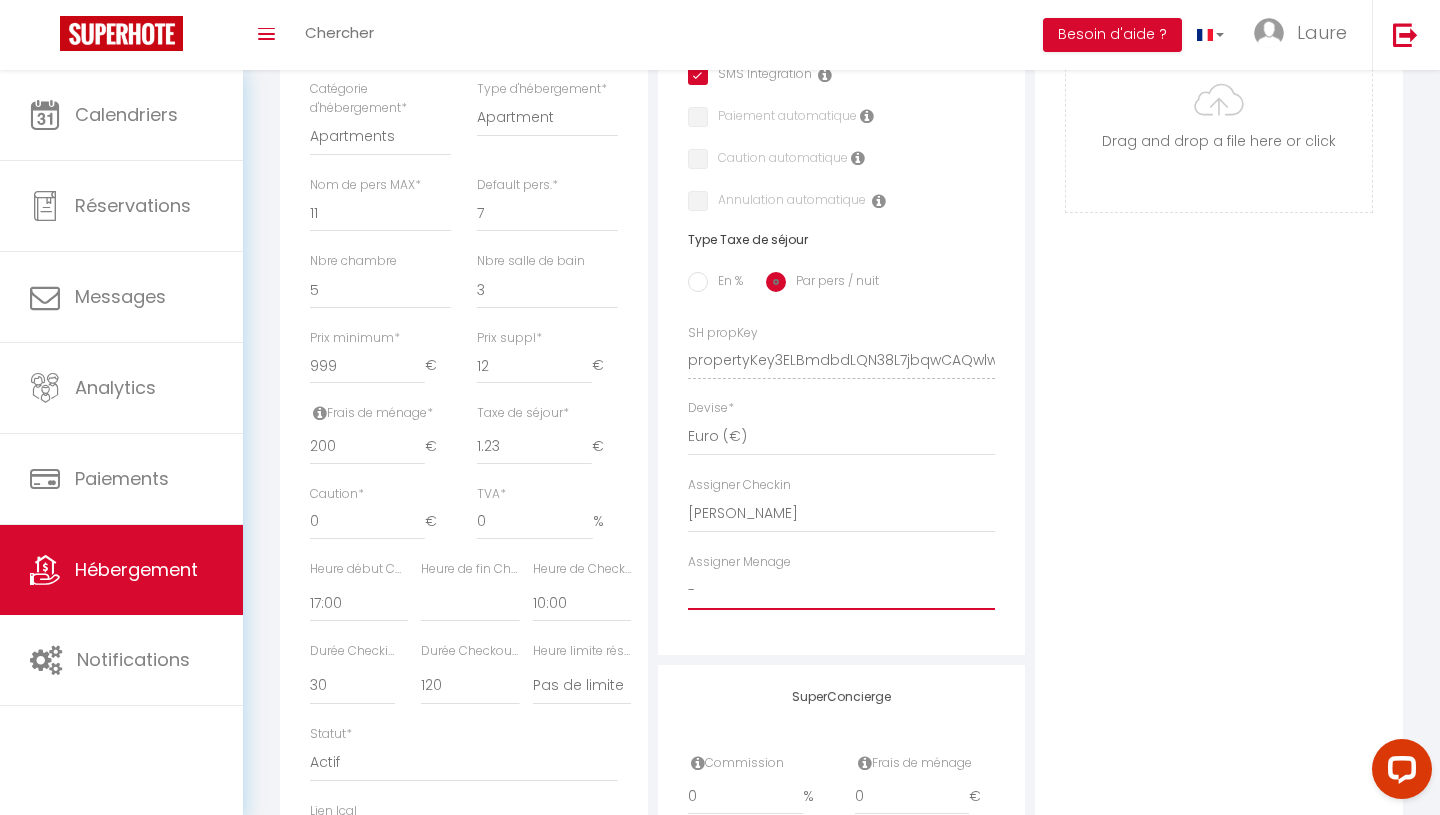 click on "-
[PERSON_NAME]
Inci [PERSON_NAME] [PERSON_NAME]
[PERSON_NAME]
[PERSON_NAME]
[PERSON_NAME] et [PERSON_NAME]
[PERSON_NAME] du POUET
[PERSON_NAME]
[PERSON_NAME]
[PERSON_NAME] et [PERSON_NAME]" at bounding box center [842, 591] 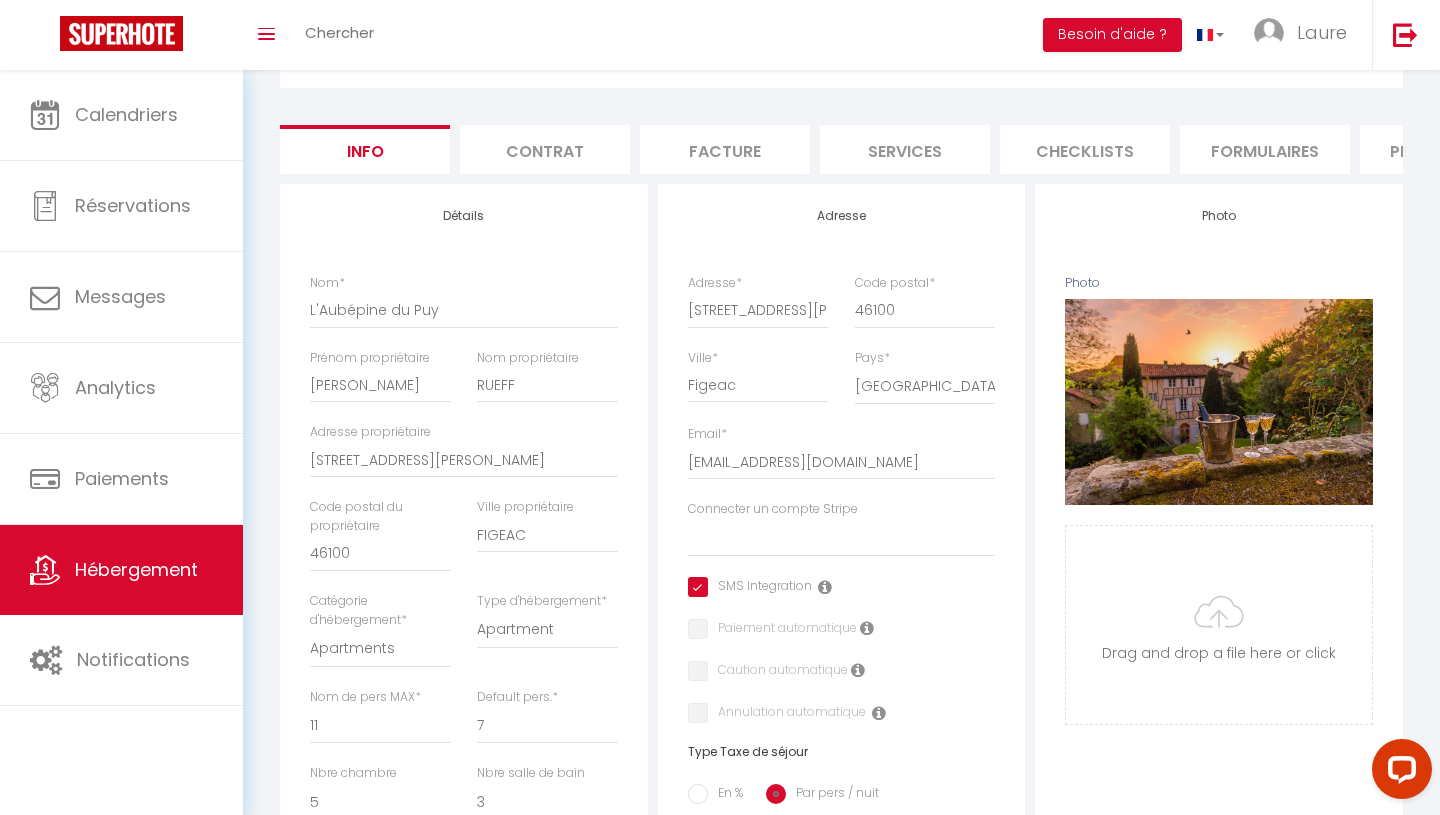 scroll, scrollTop: 0, scrollLeft: 0, axis: both 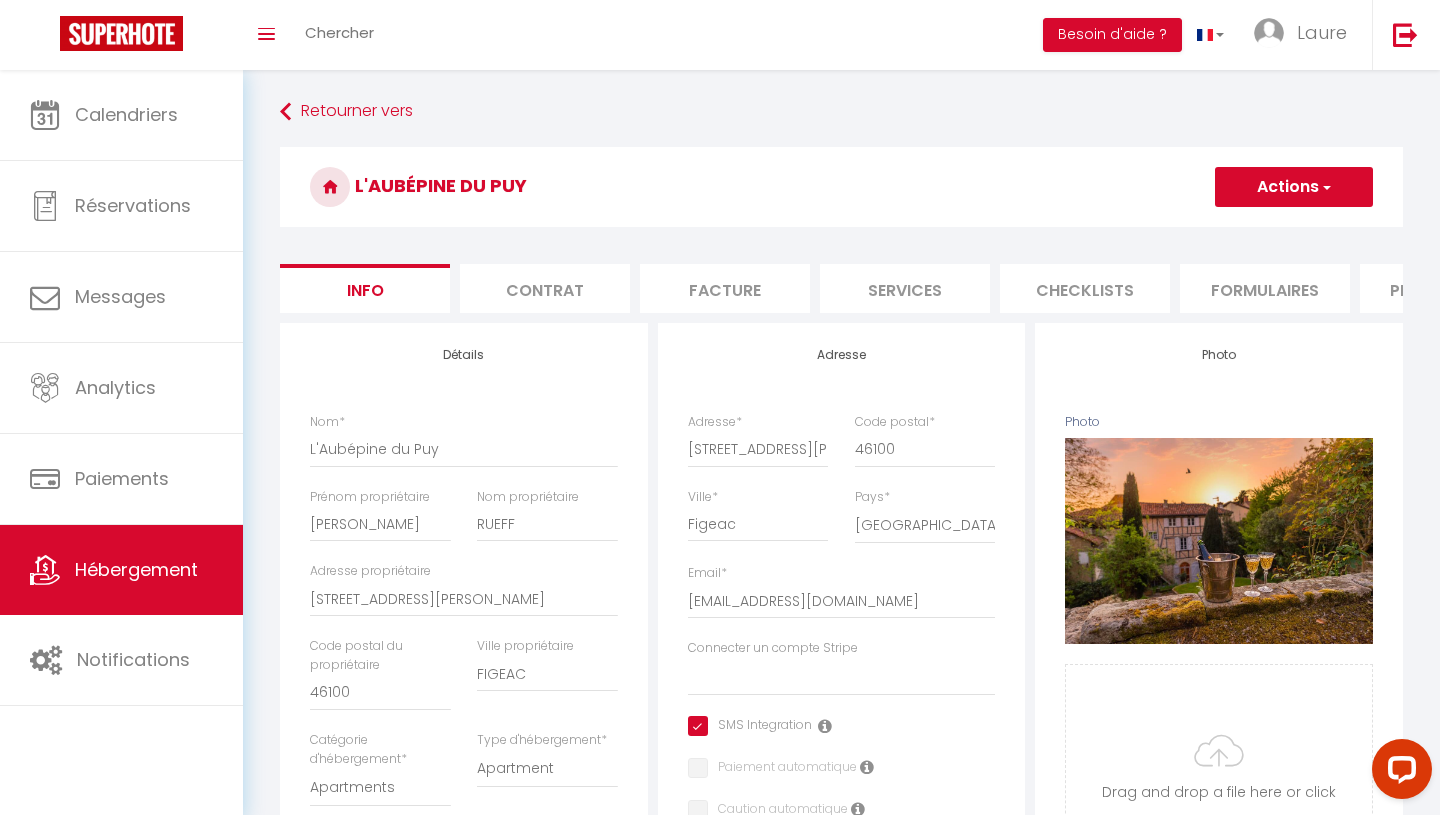 click at bounding box center [1325, 187] 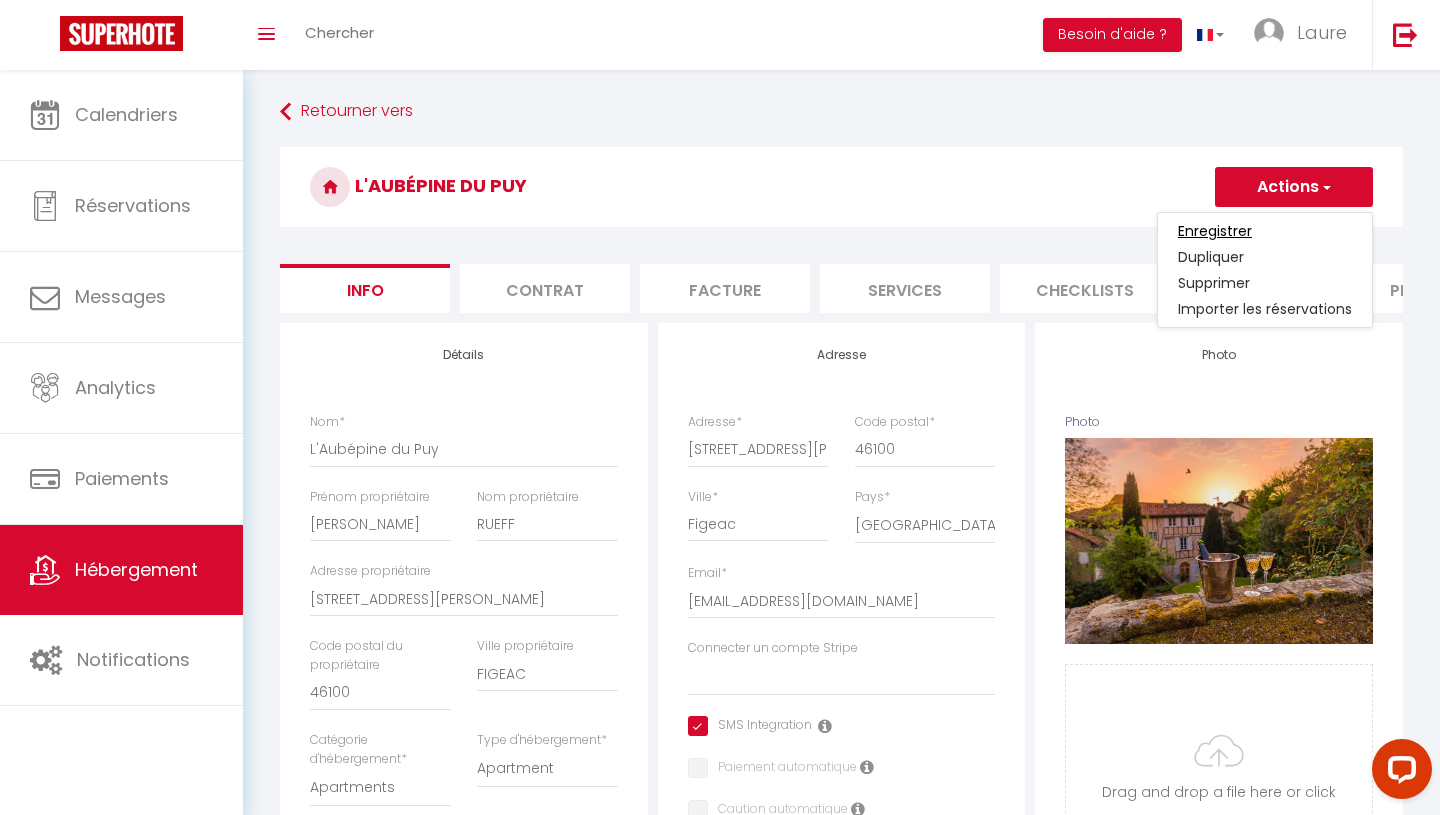 click on "Enregistrer" at bounding box center [1215, 231] 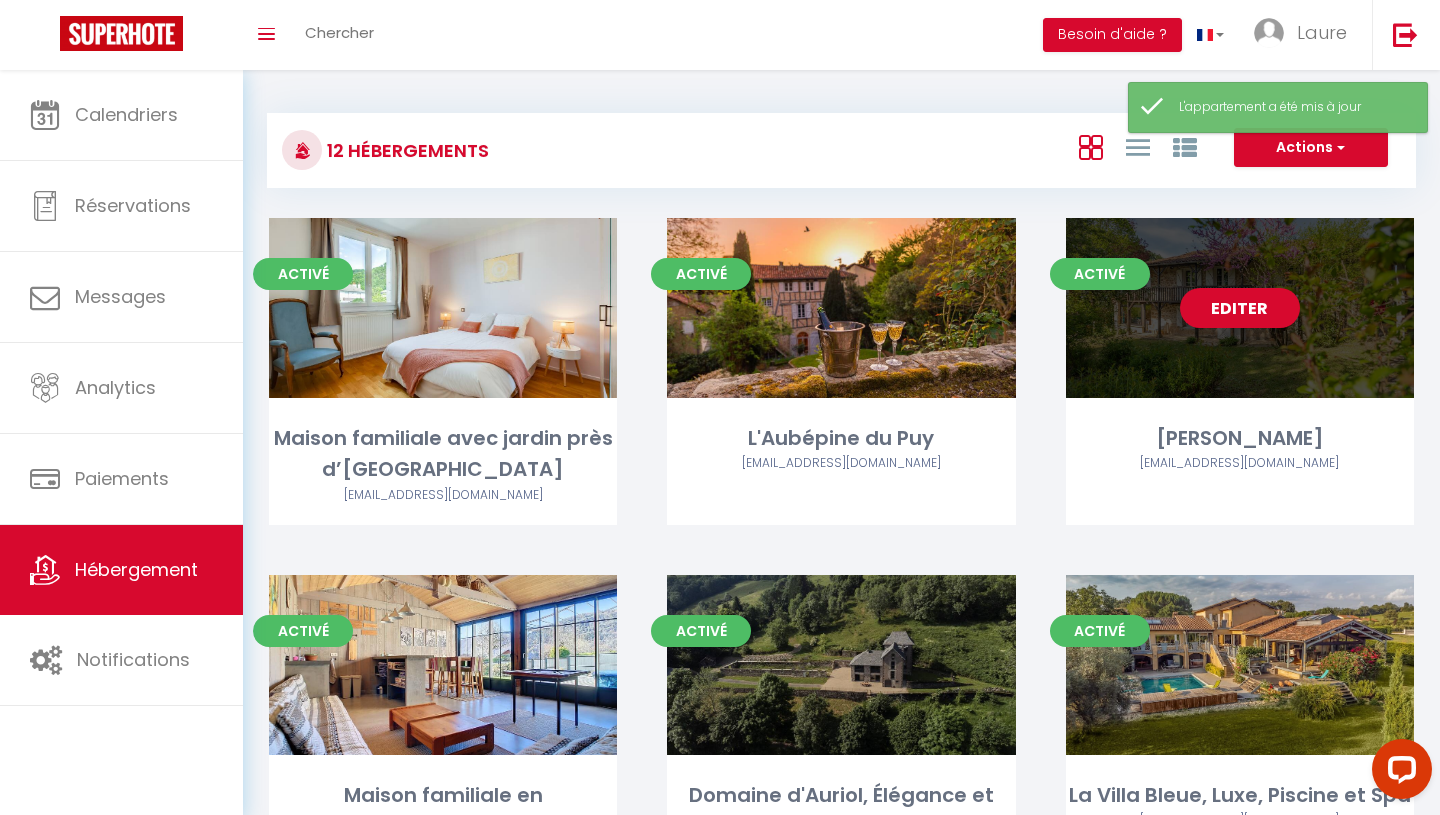 click on "Editer" at bounding box center (1240, 308) 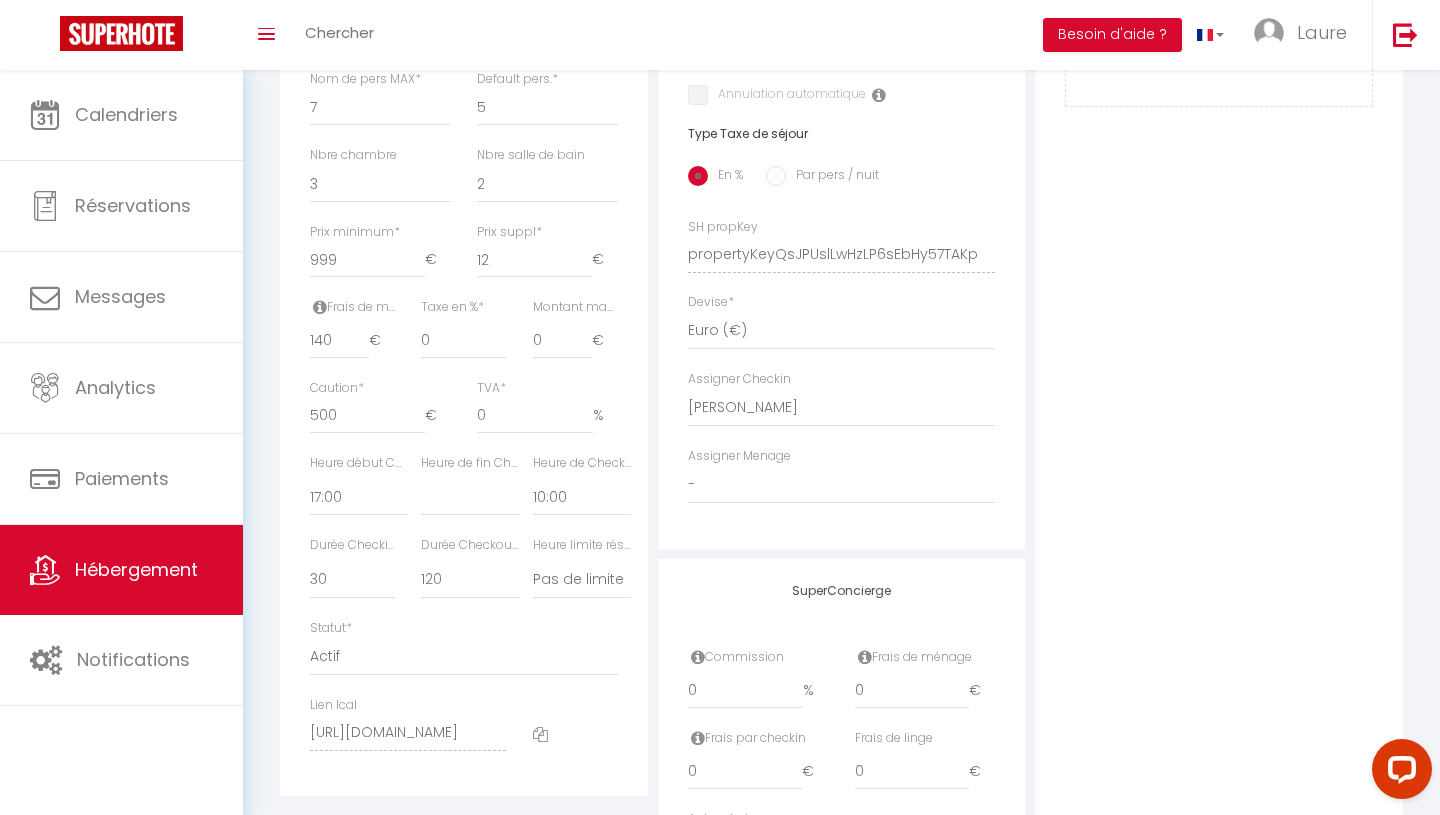 scroll, scrollTop: 762, scrollLeft: 0, axis: vertical 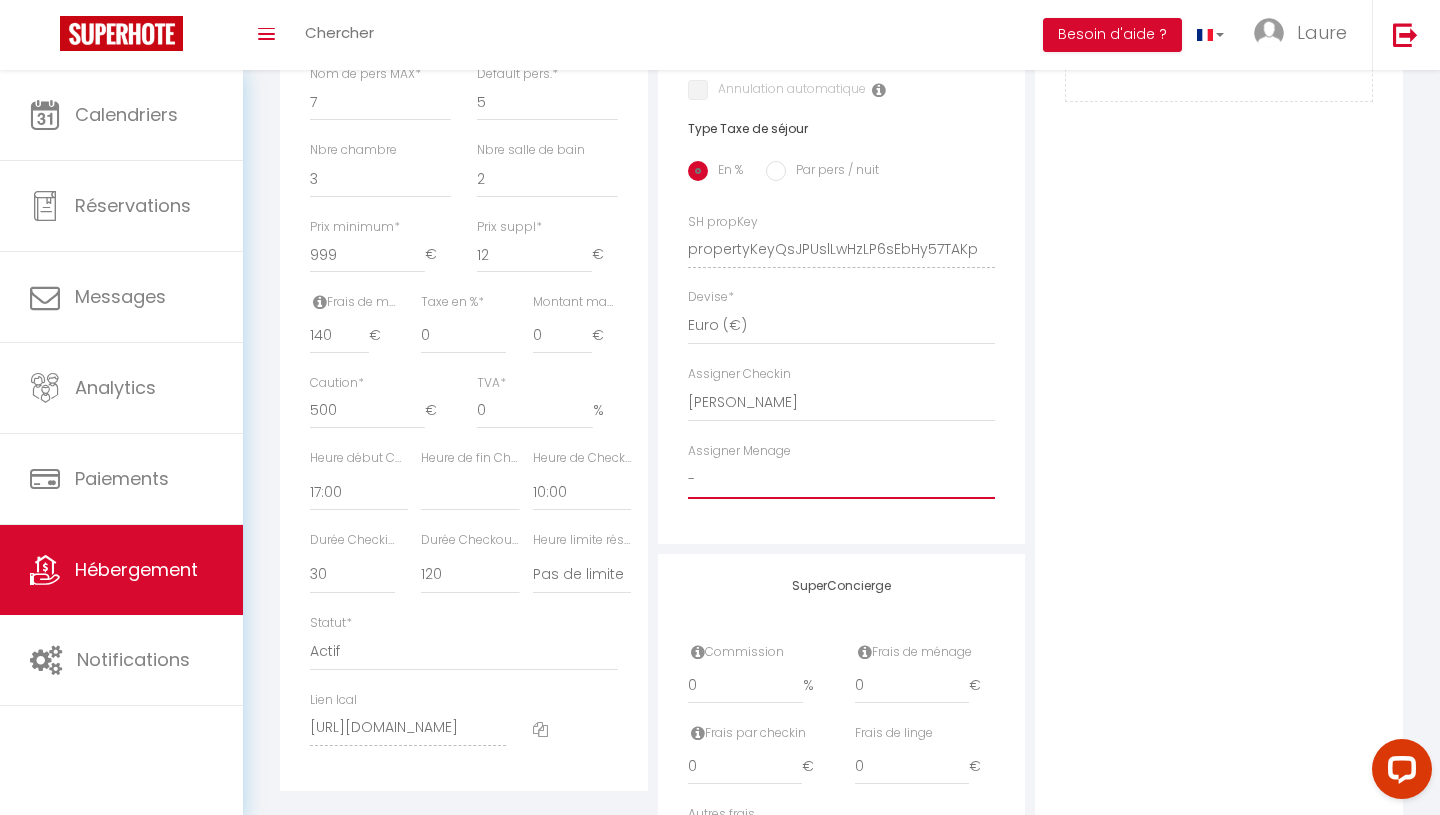 click on "-
[PERSON_NAME]
Inci [PERSON_NAME] [PERSON_NAME]
[PERSON_NAME]
[PERSON_NAME]
[PERSON_NAME] et [PERSON_NAME]
[PERSON_NAME] du POUET
[PERSON_NAME]
[PERSON_NAME]
[PERSON_NAME] et [PERSON_NAME]" at bounding box center (842, 480) 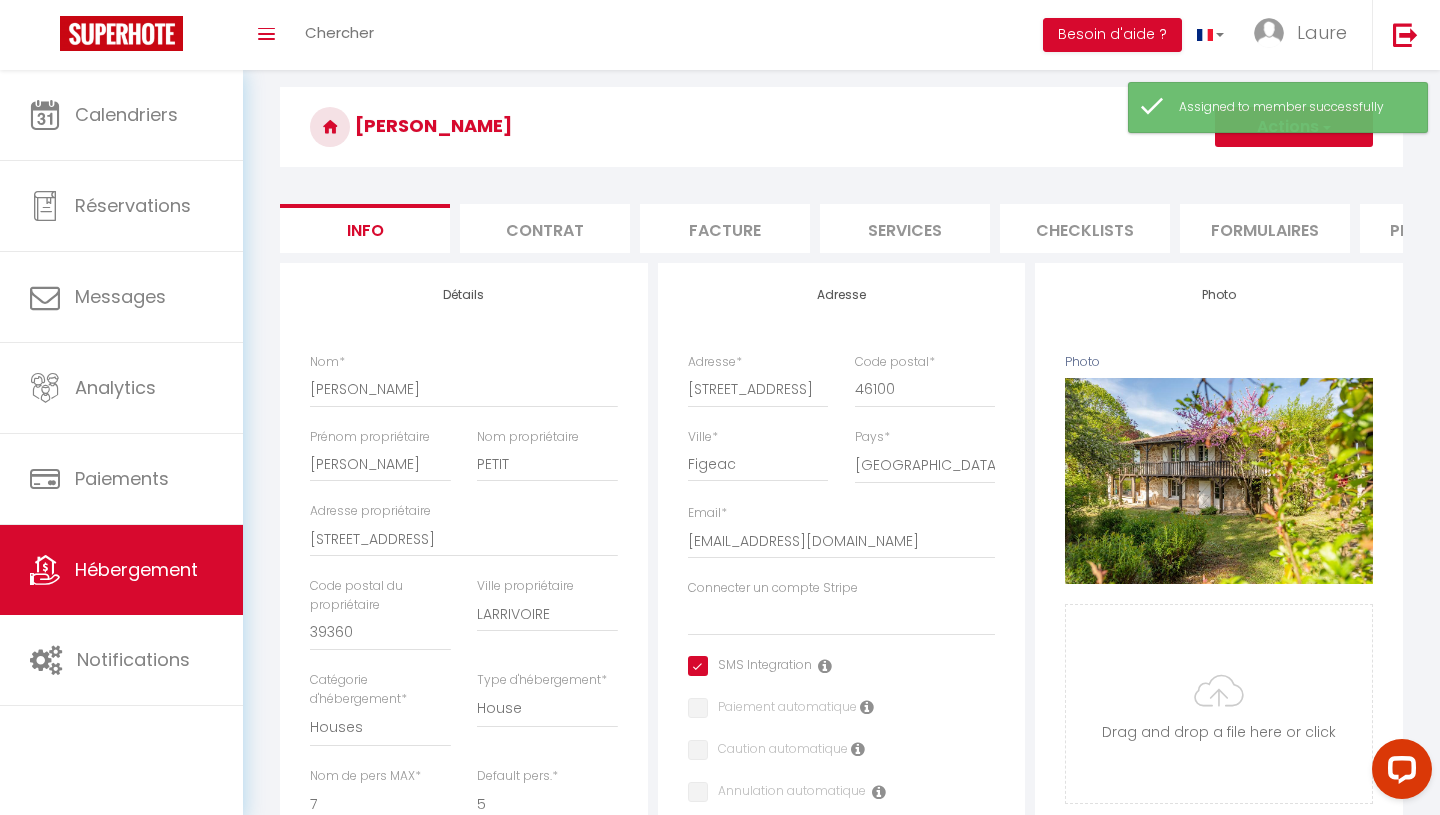scroll, scrollTop: 0, scrollLeft: 0, axis: both 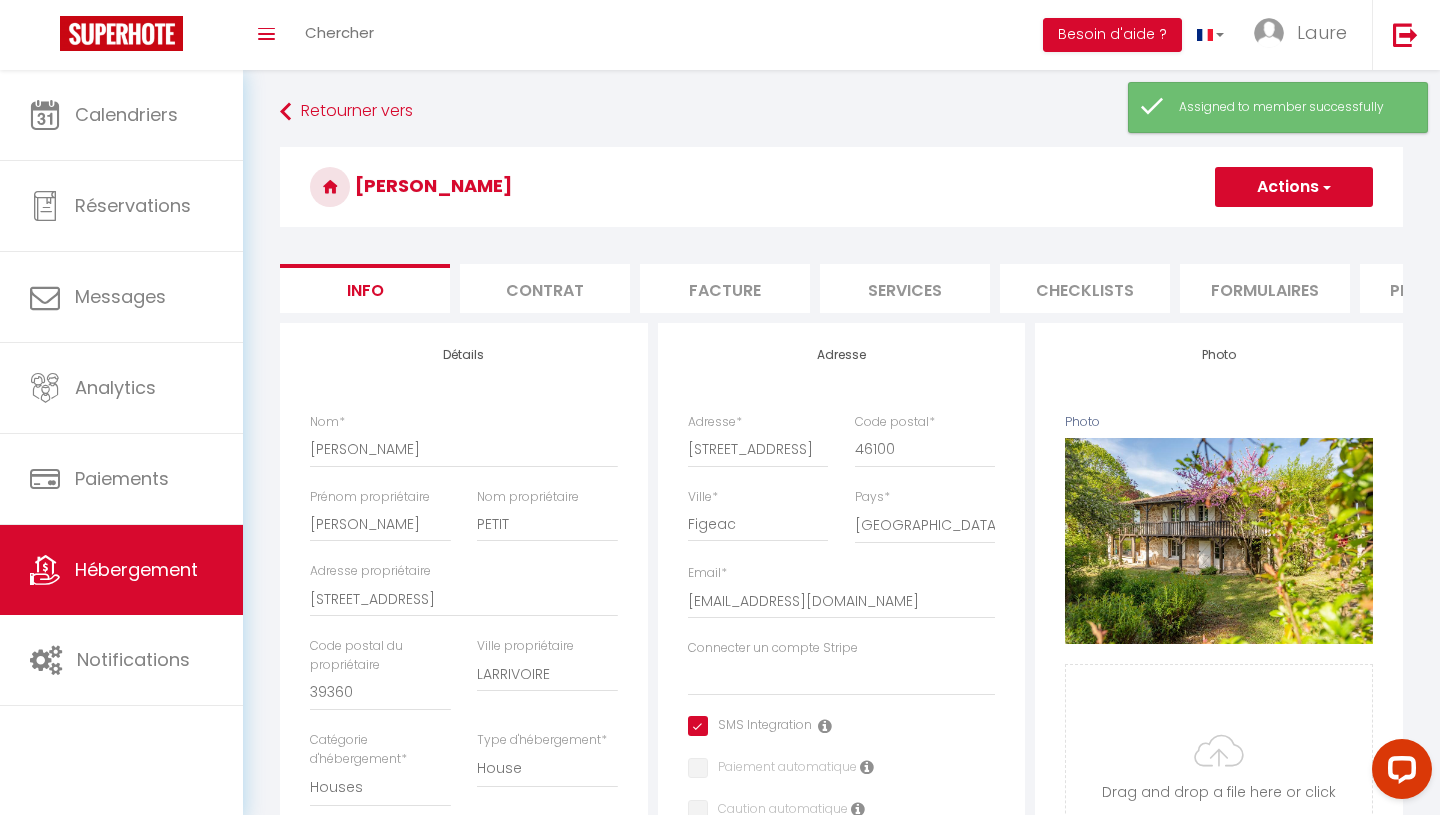 click on "[PERSON_NAME]" at bounding box center [841, 187] 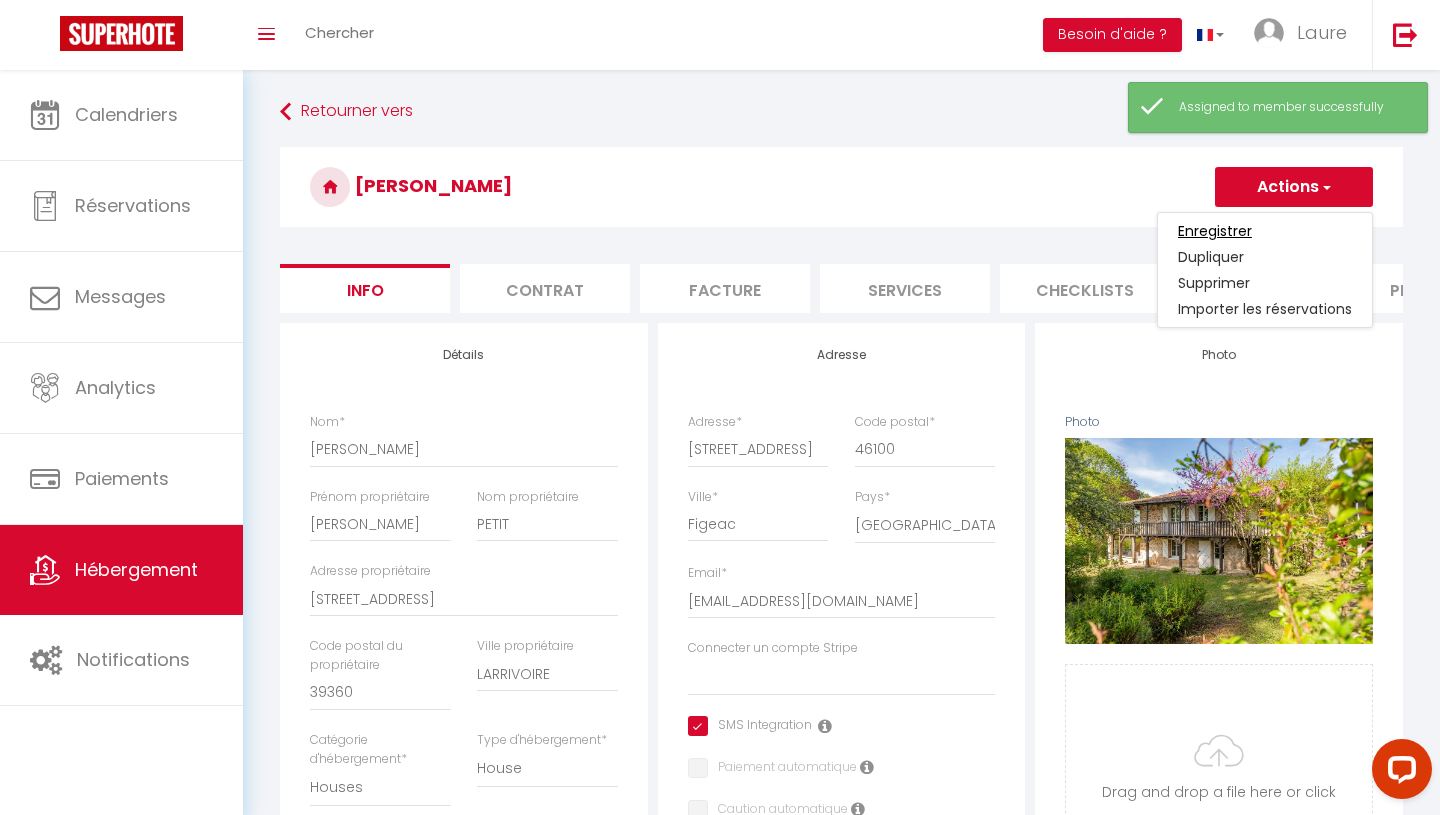 click on "Enregistrer" at bounding box center (1215, 231) 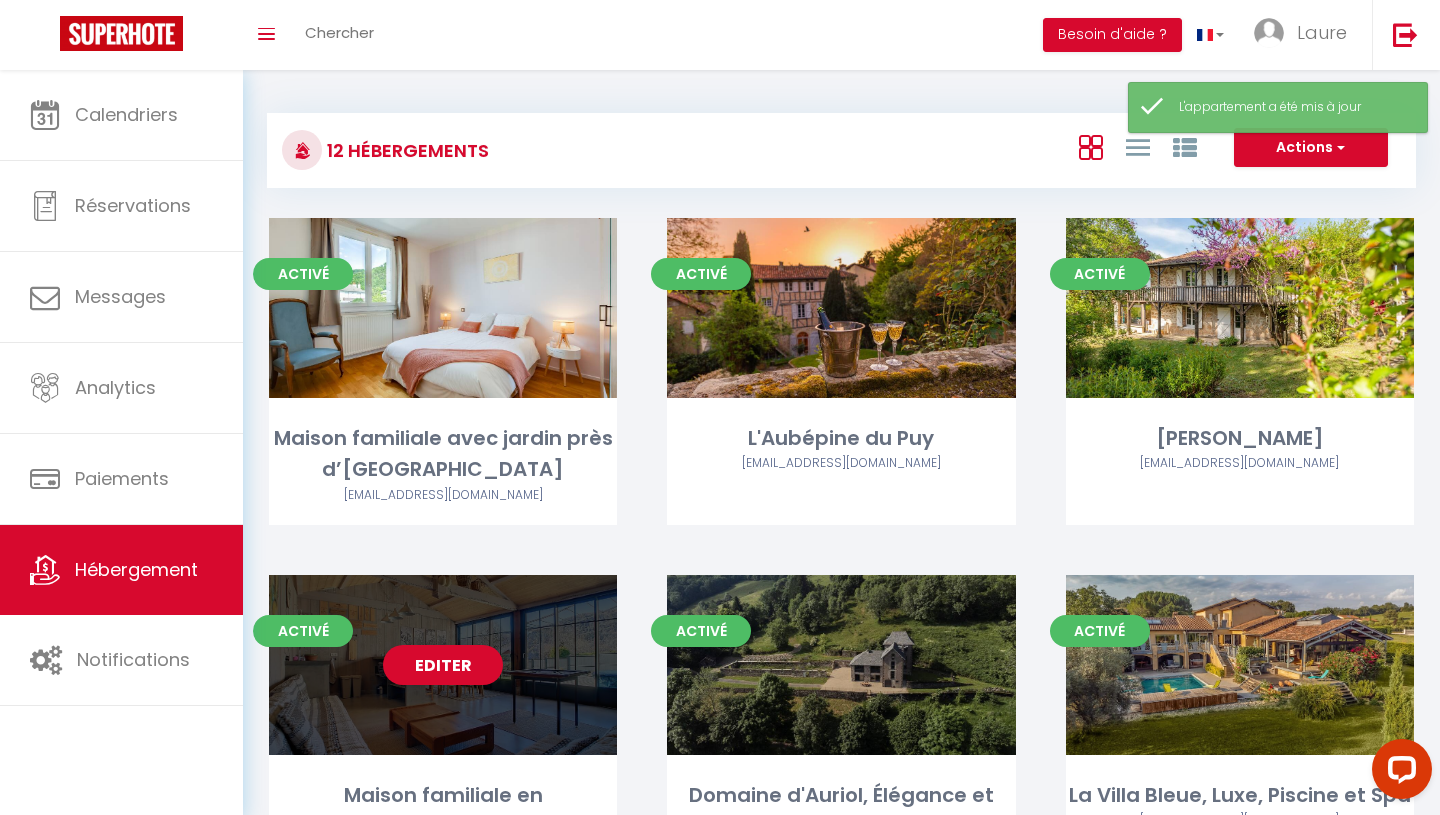 scroll, scrollTop: 154, scrollLeft: 0, axis: vertical 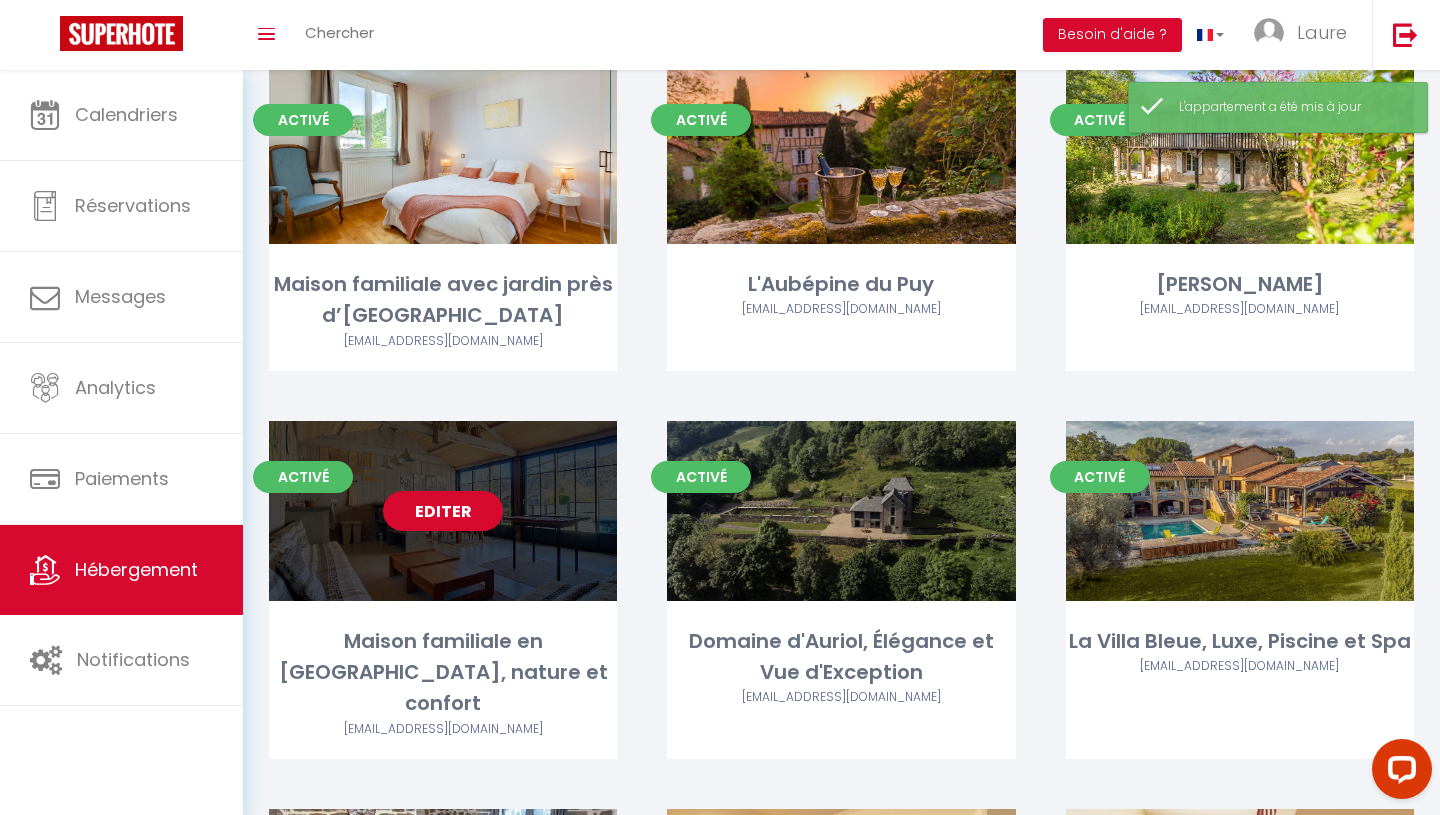 click on "Editer" at bounding box center [443, 511] 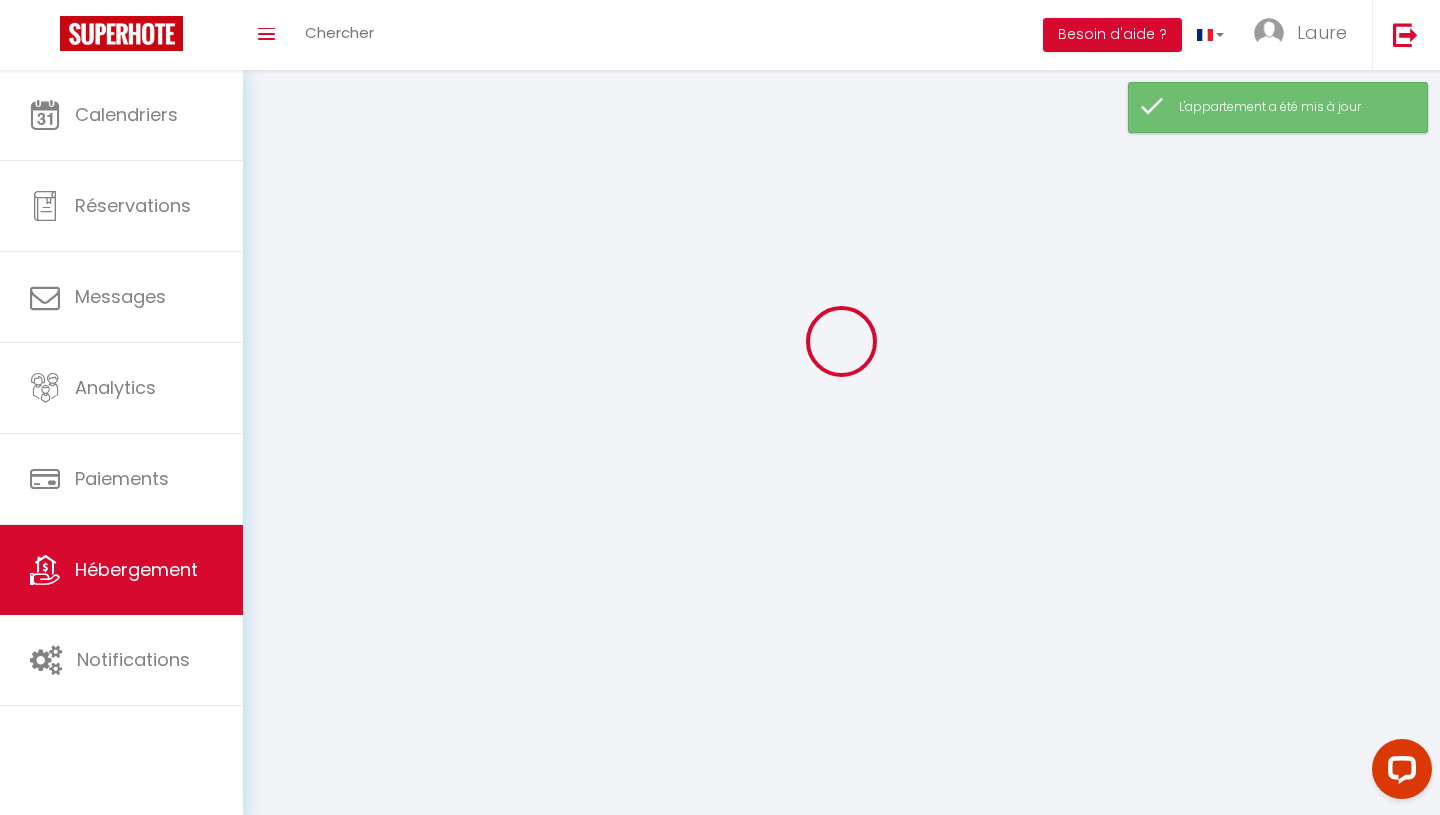 scroll, scrollTop: 0, scrollLeft: 0, axis: both 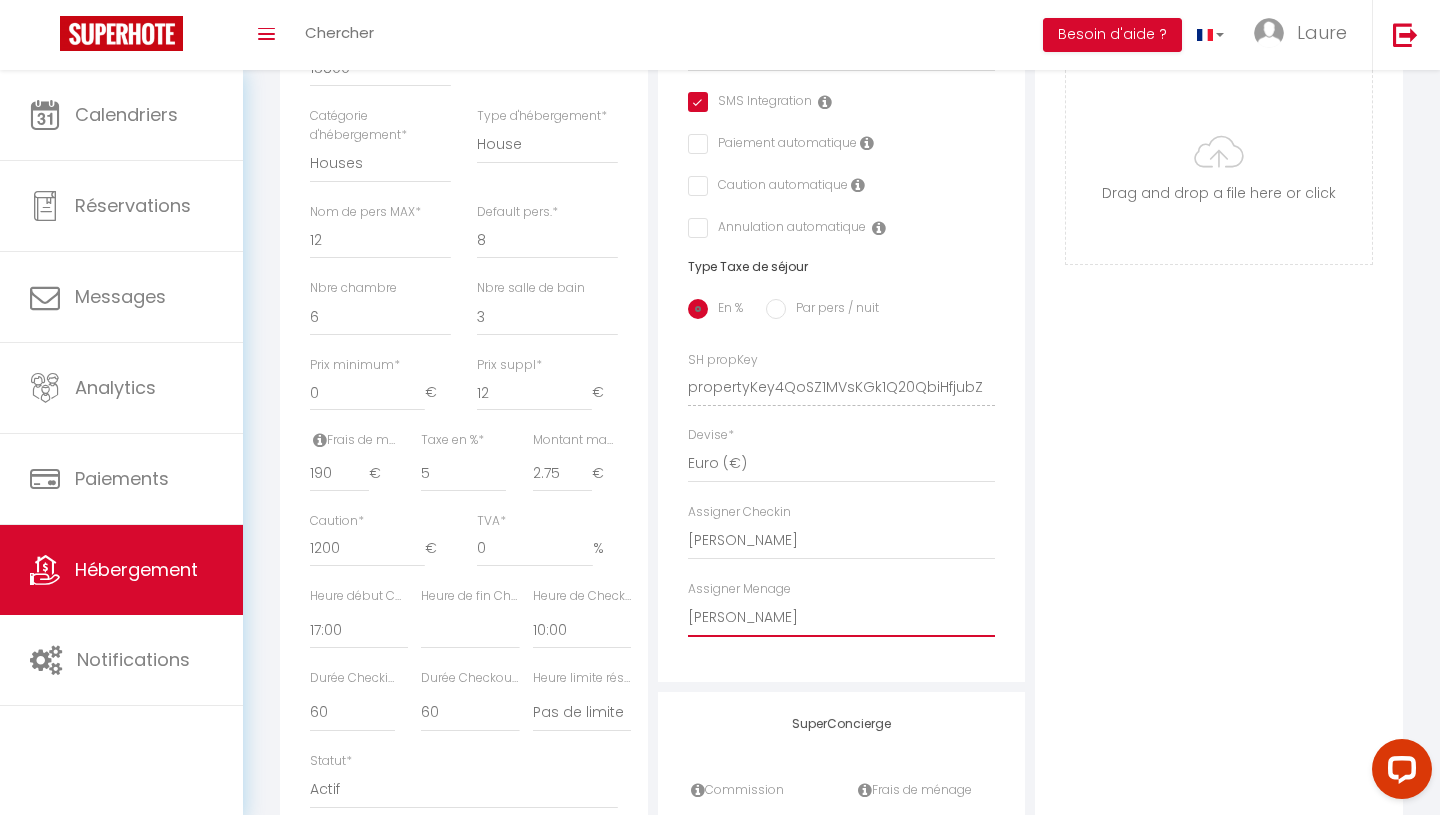 click on "-
[PERSON_NAME]
Inci [PERSON_NAME] [PERSON_NAME]
[PERSON_NAME]
[PERSON_NAME]
[PERSON_NAME] et [PERSON_NAME]
[PERSON_NAME] du POUET
[PERSON_NAME]
[PERSON_NAME]
[PERSON_NAME] et [PERSON_NAME]" at bounding box center [842, 618] 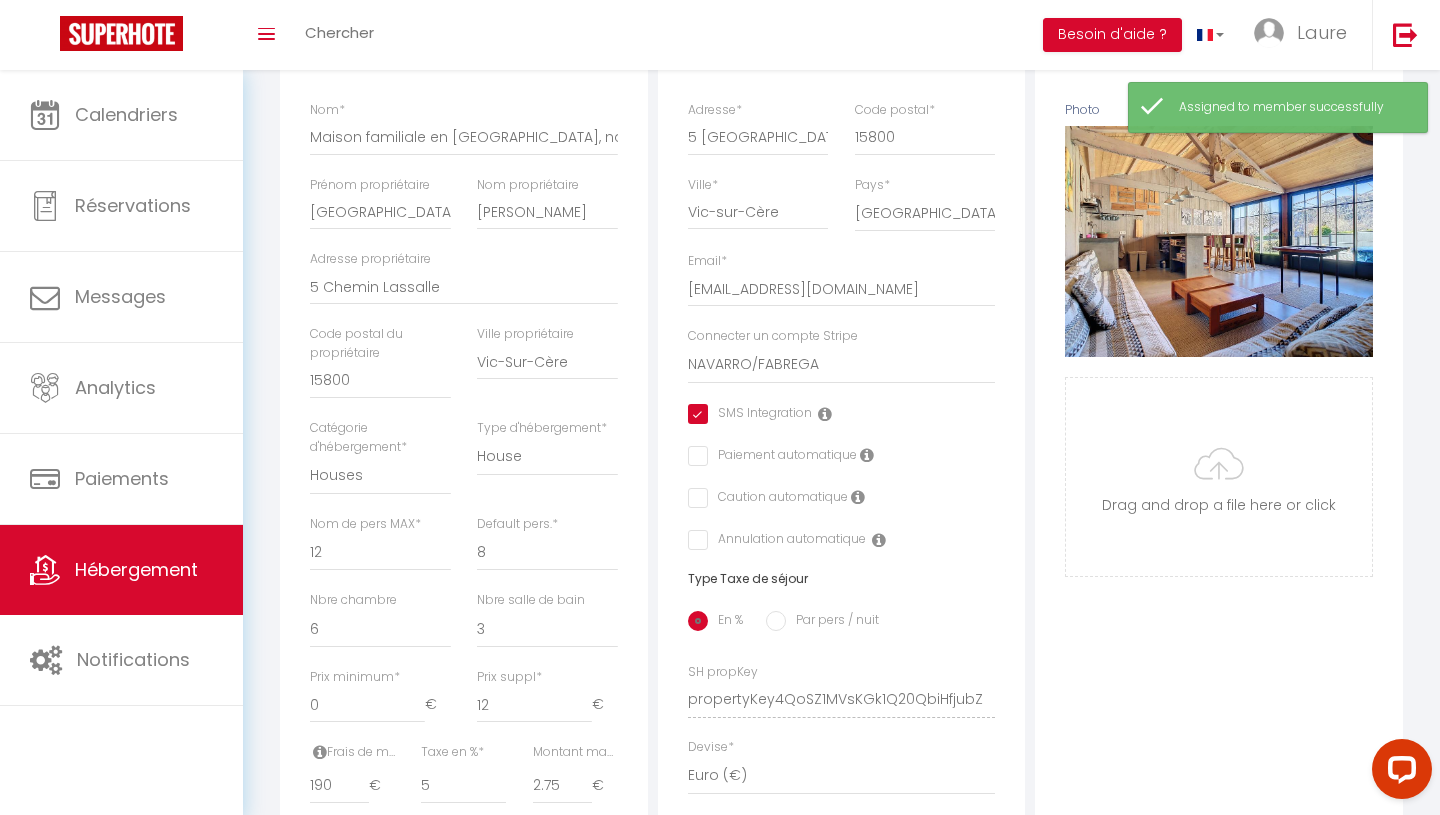 scroll, scrollTop: 0, scrollLeft: 0, axis: both 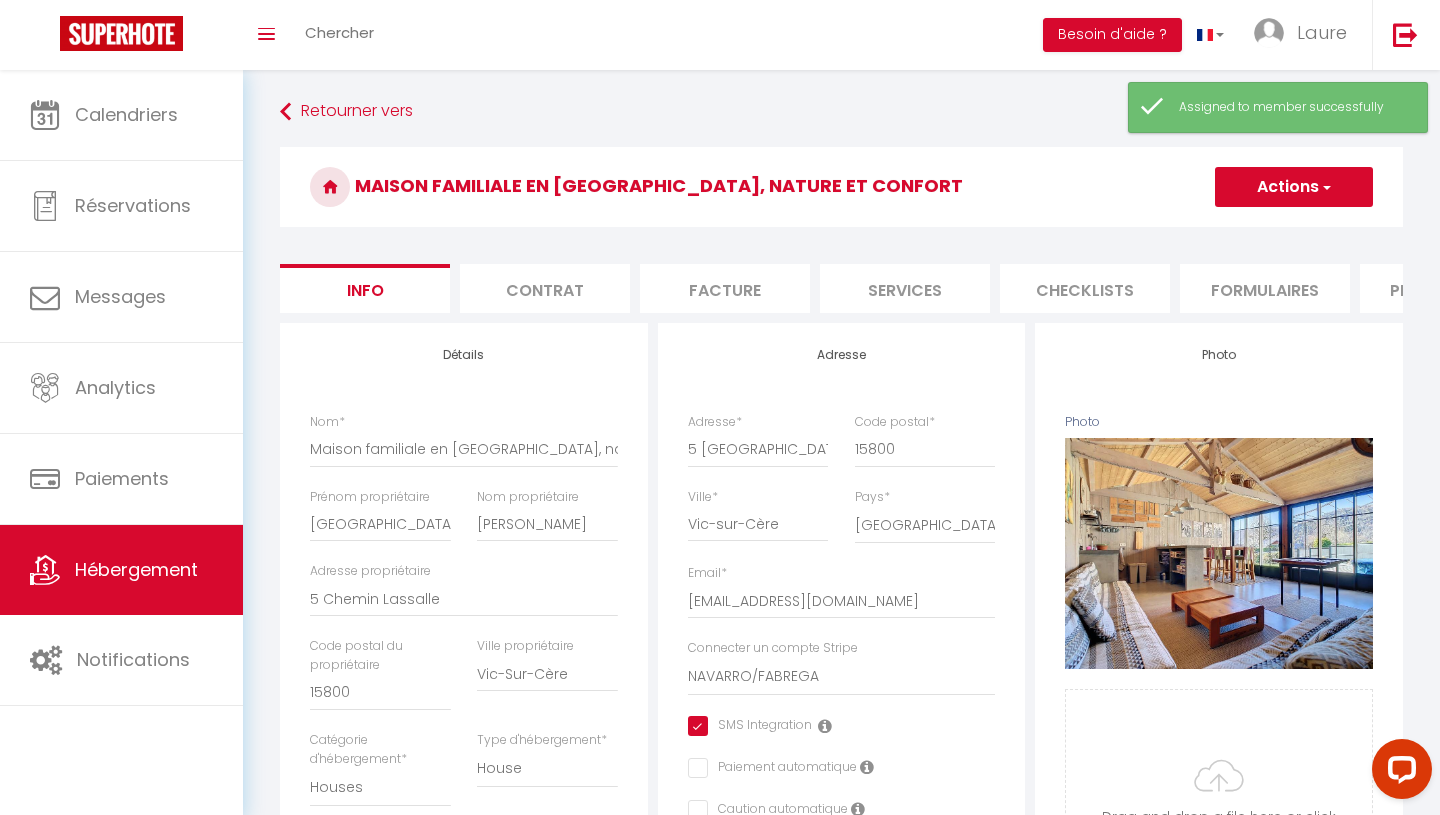 click on "Actions" at bounding box center [1294, 187] 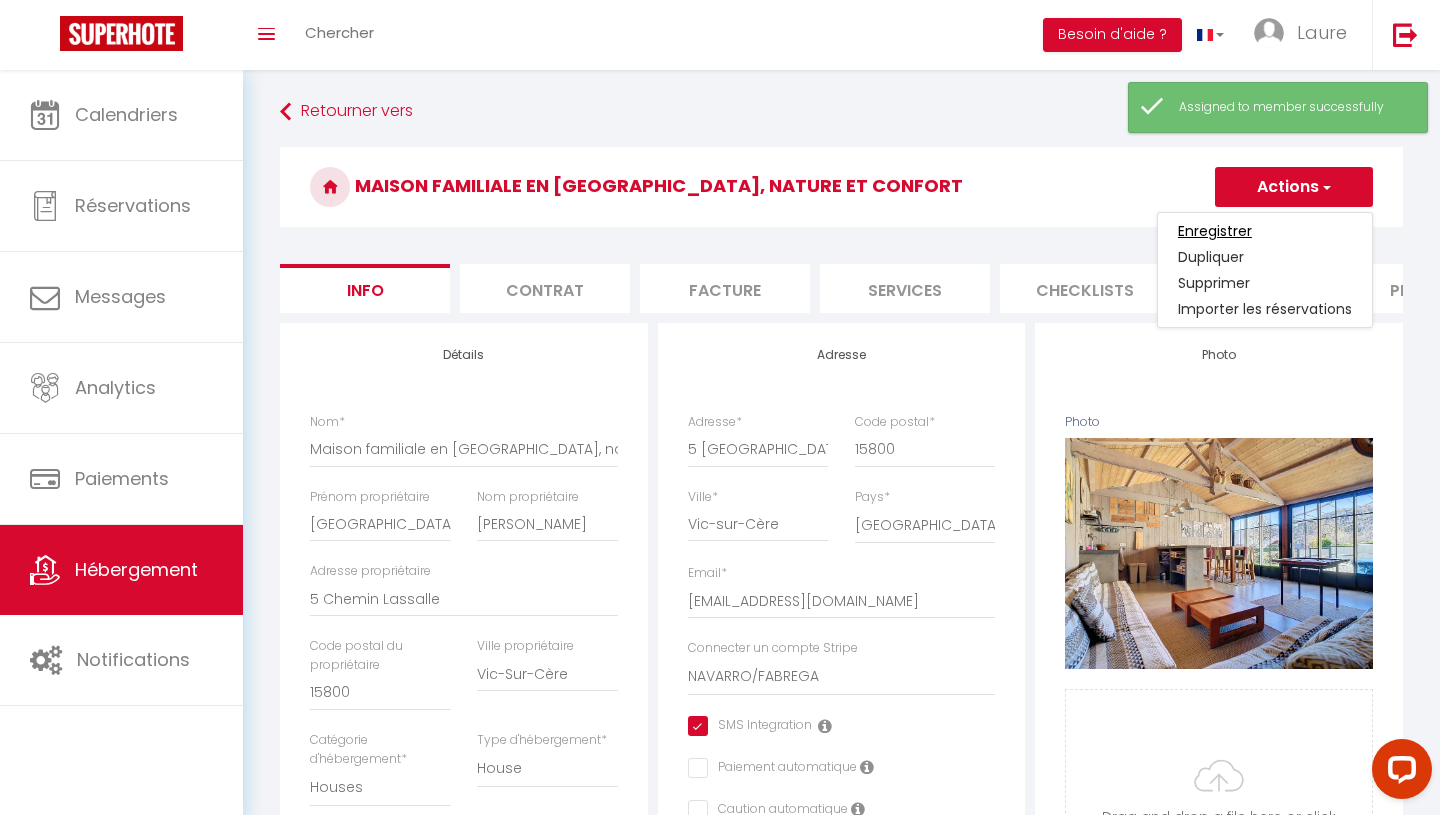 click on "Enregistrer" at bounding box center [1215, 231] 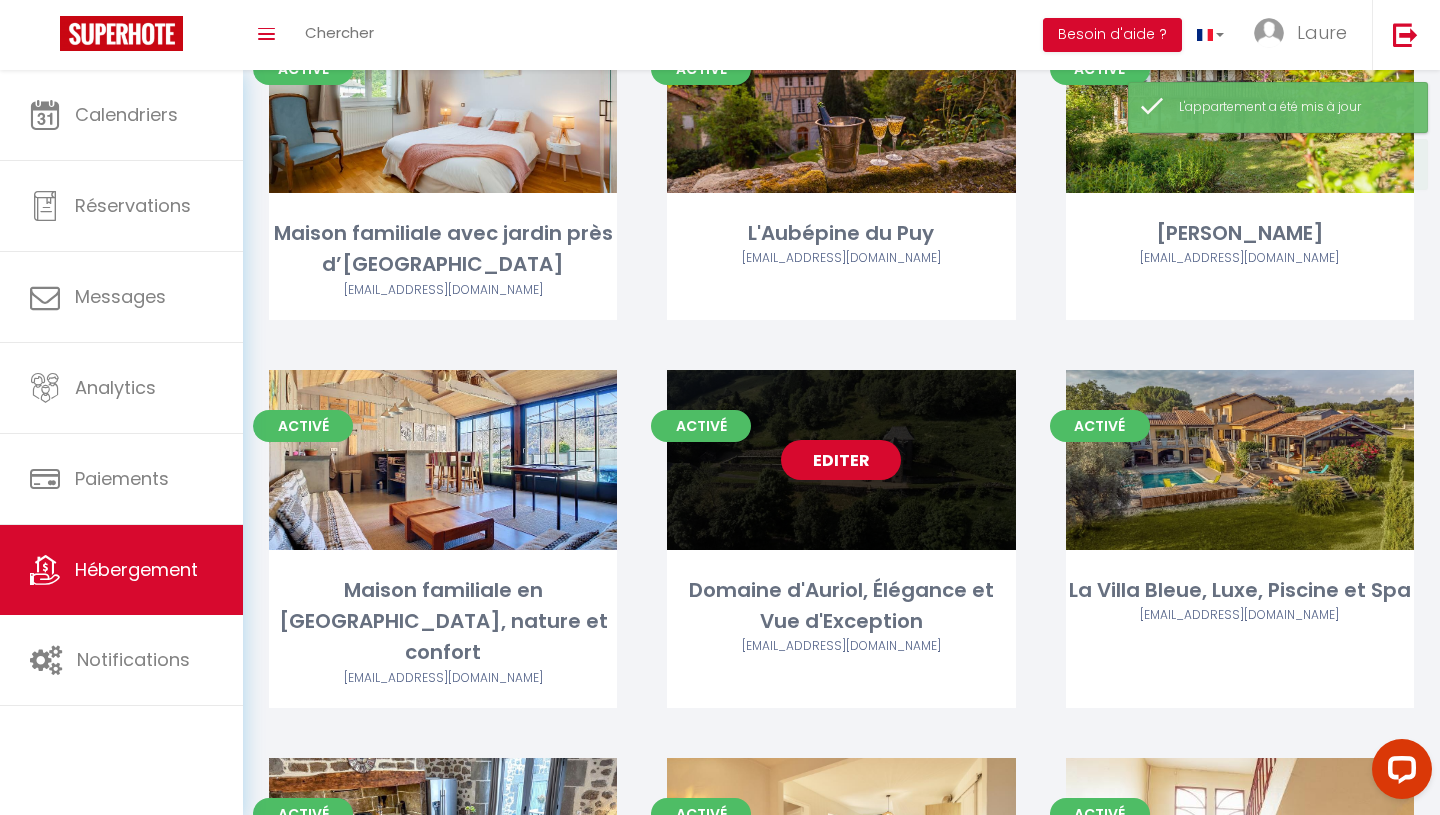 scroll, scrollTop: 206, scrollLeft: 0, axis: vertical 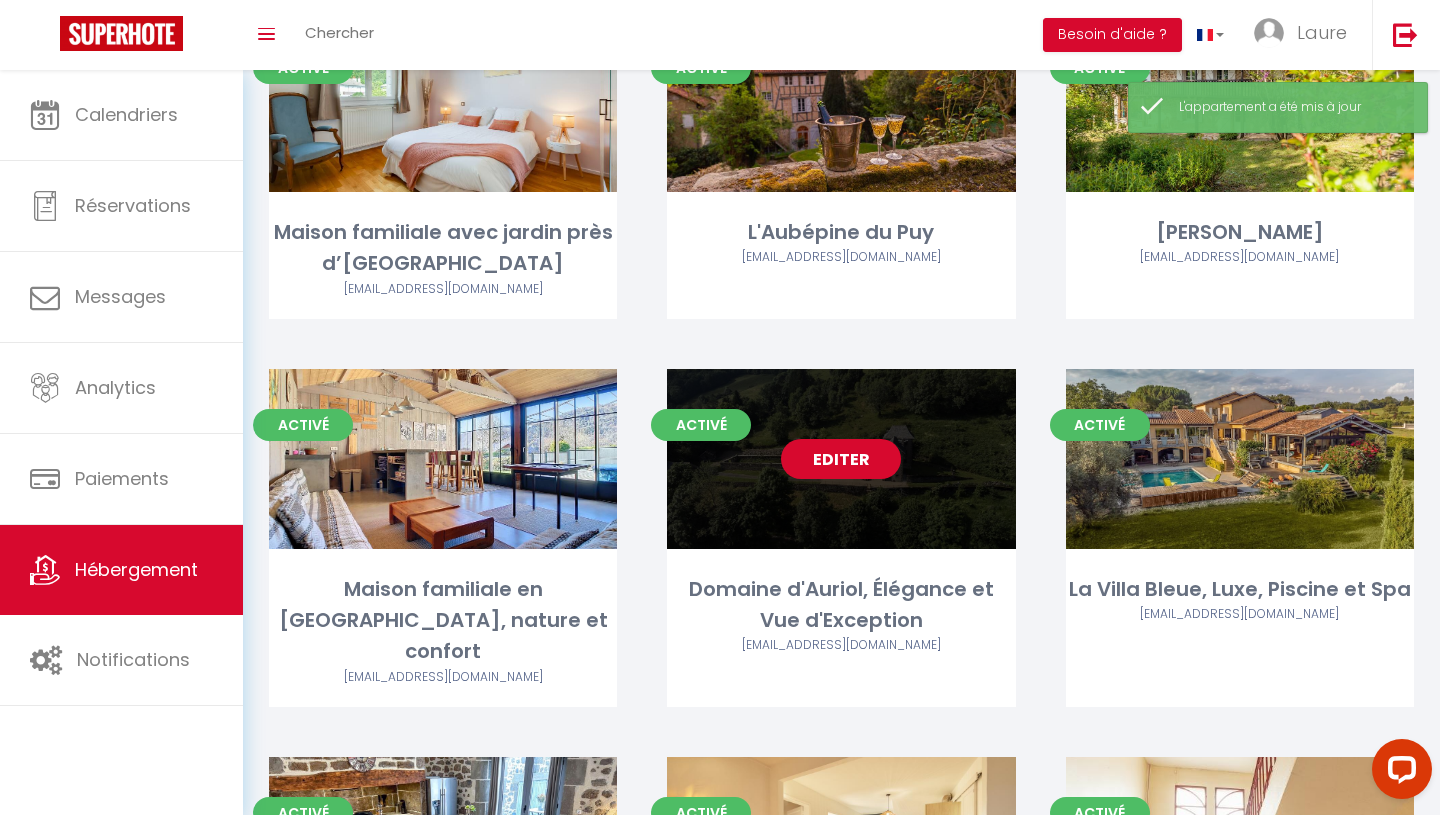 click on "Editer" at bounding box center (841, 459) 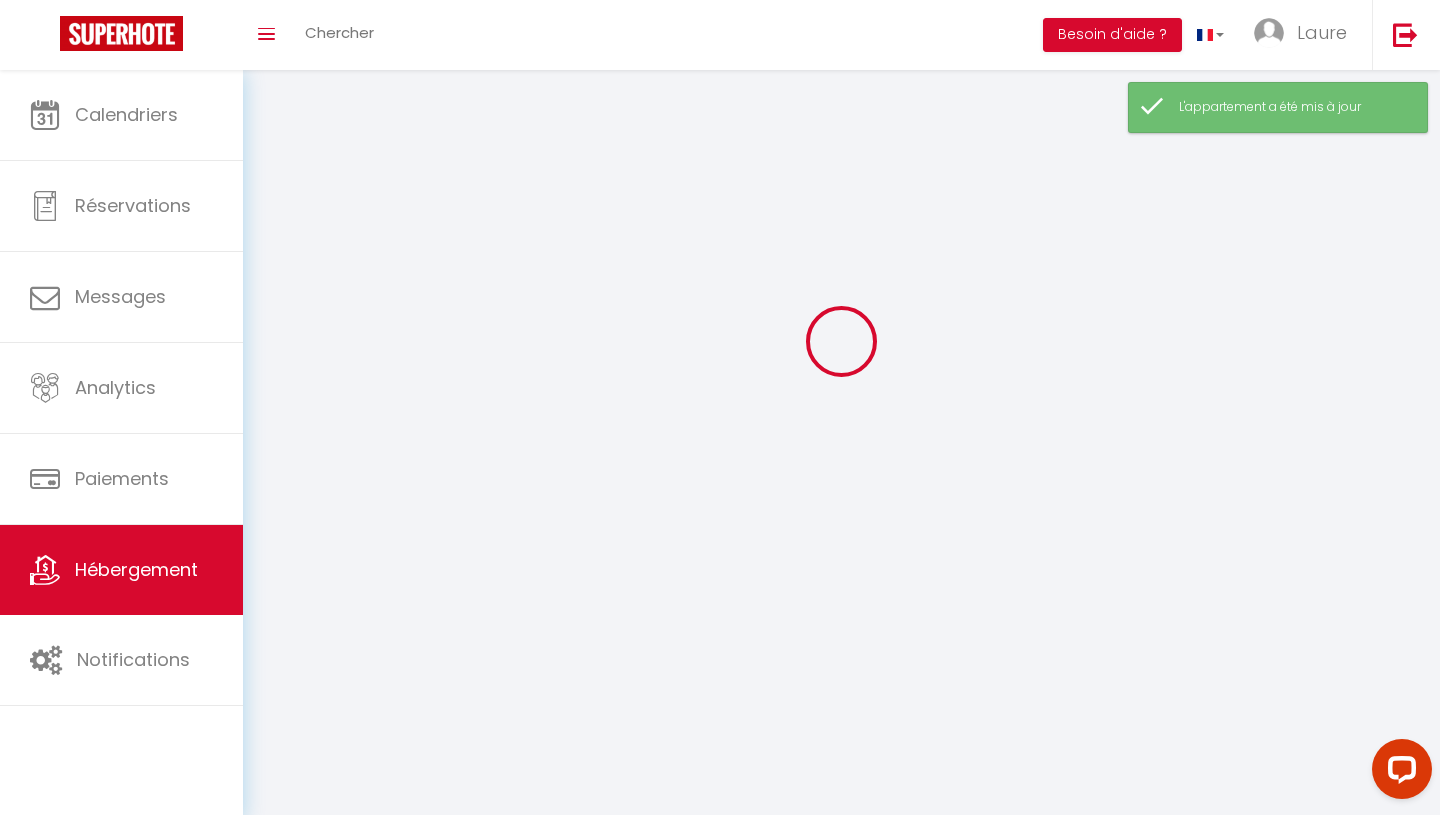 scroll, scrollTop: 0, scrollLeft: 0, axis: both 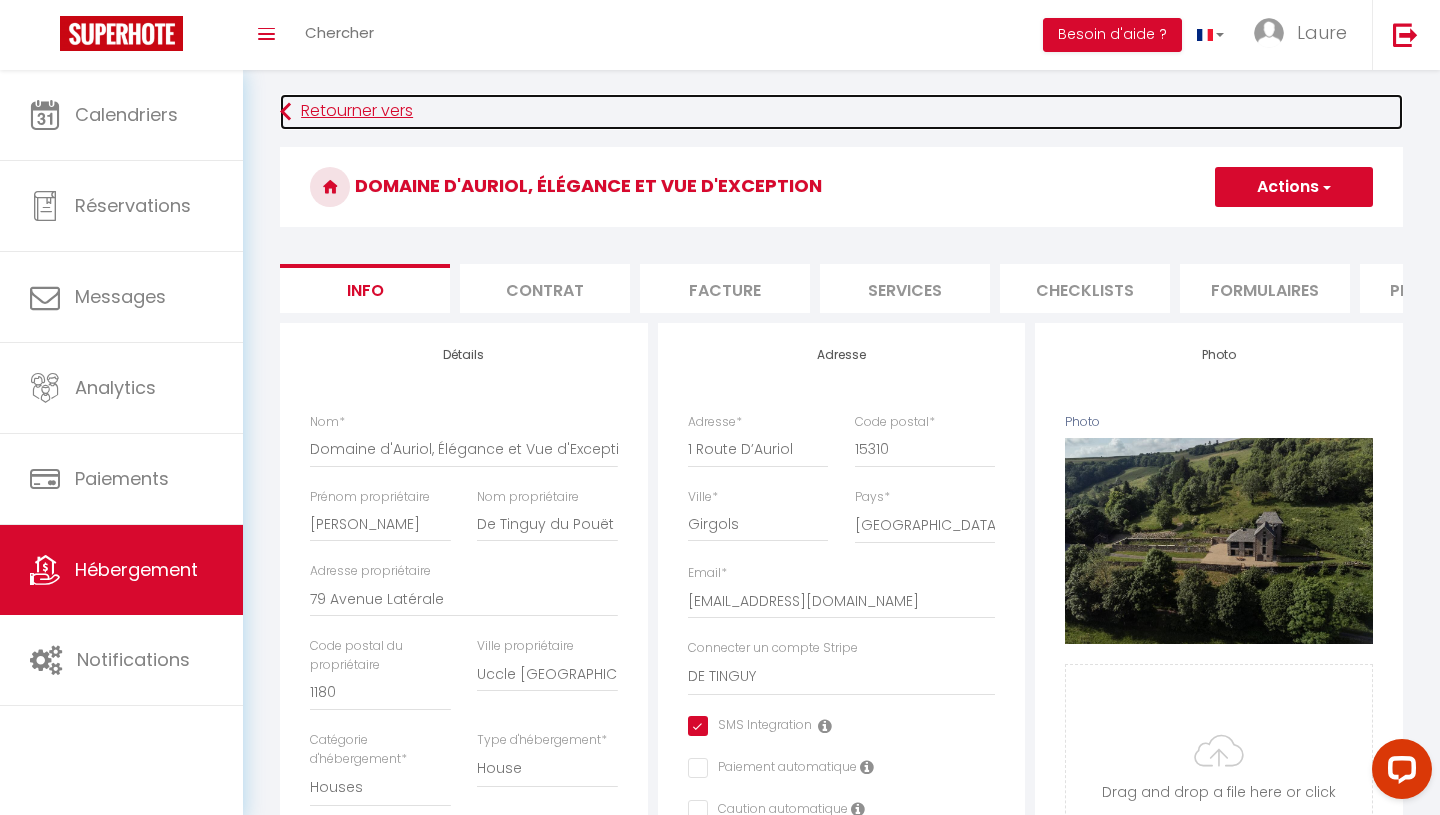 click on "Retourner vers" at bounding box center [841, 112] 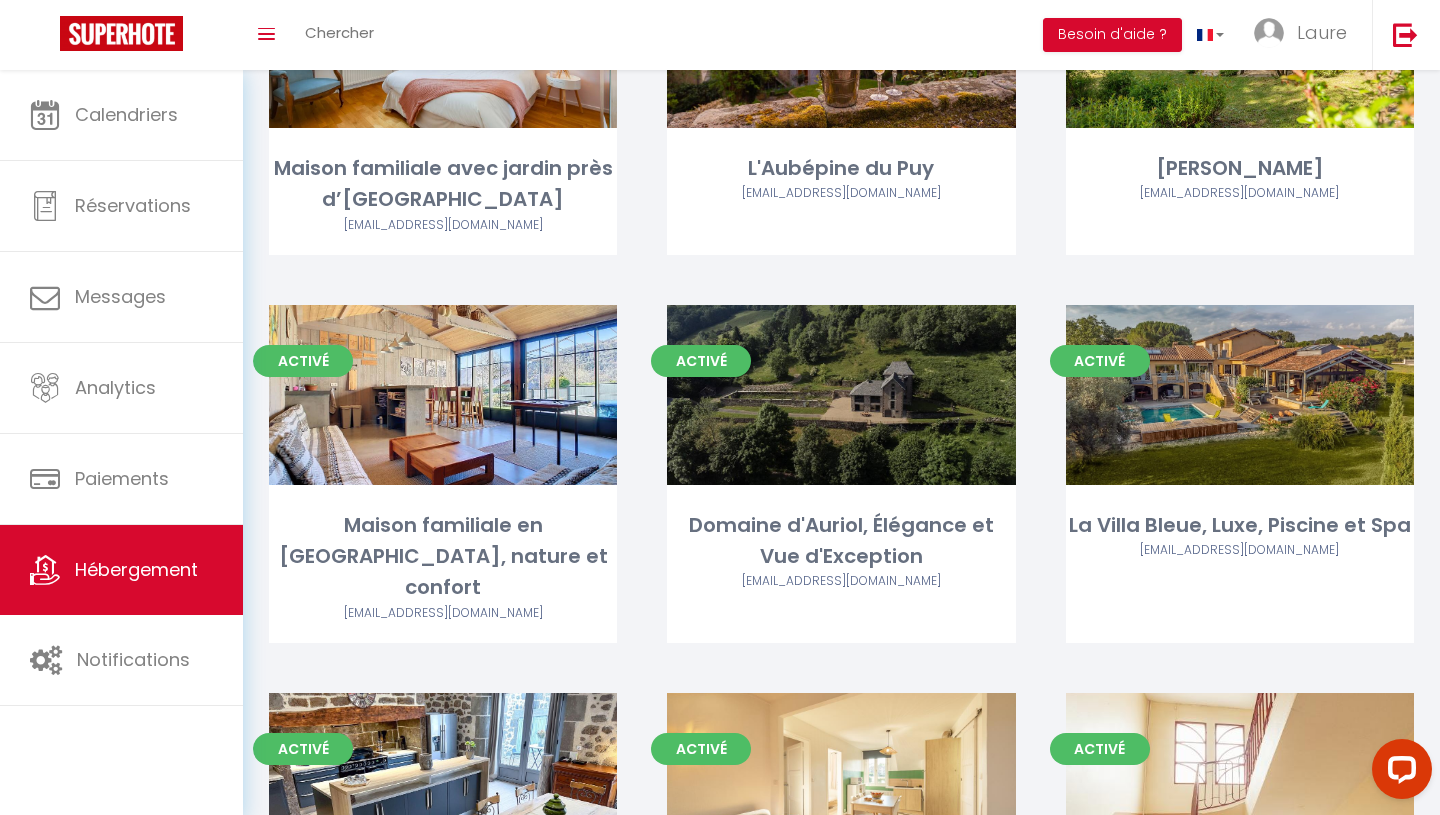 scroll, scrollTop: 273, scrollLeft: 0, axis: vertical 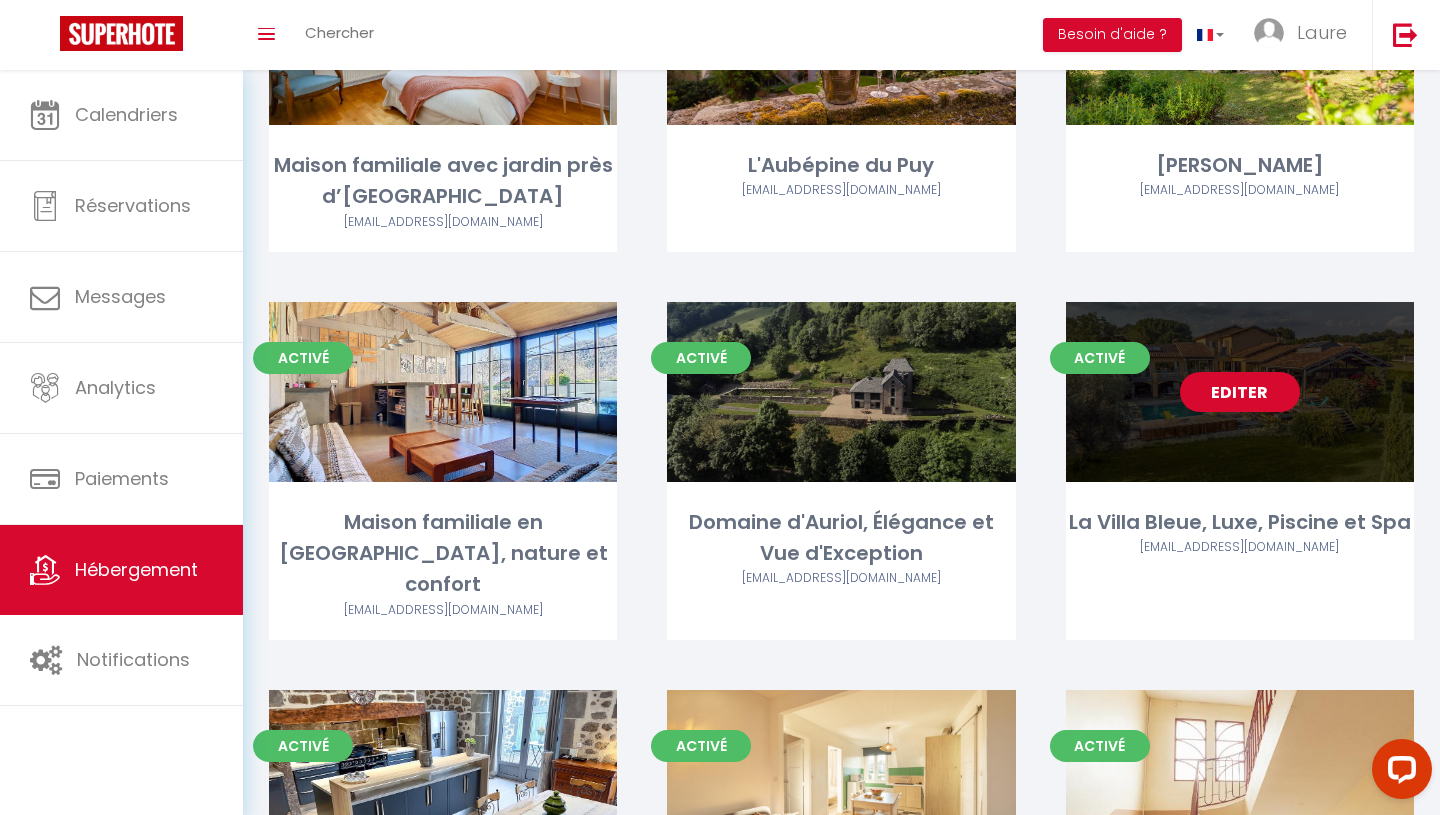 click on "Editer" at bounding box center [1240, 392] 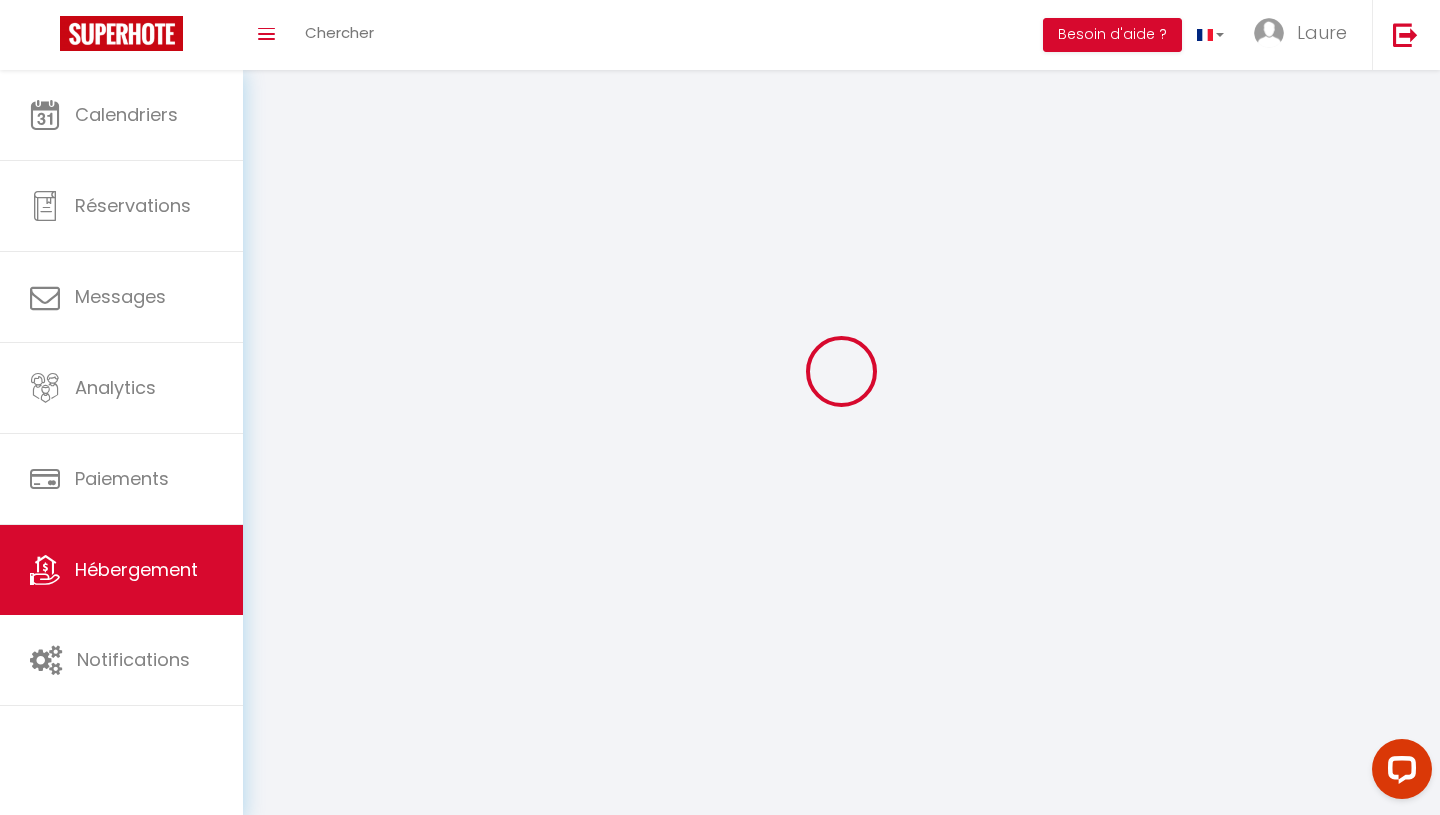 scroll, scrollTop: 70, scrollLeft: 0, axis: vertical 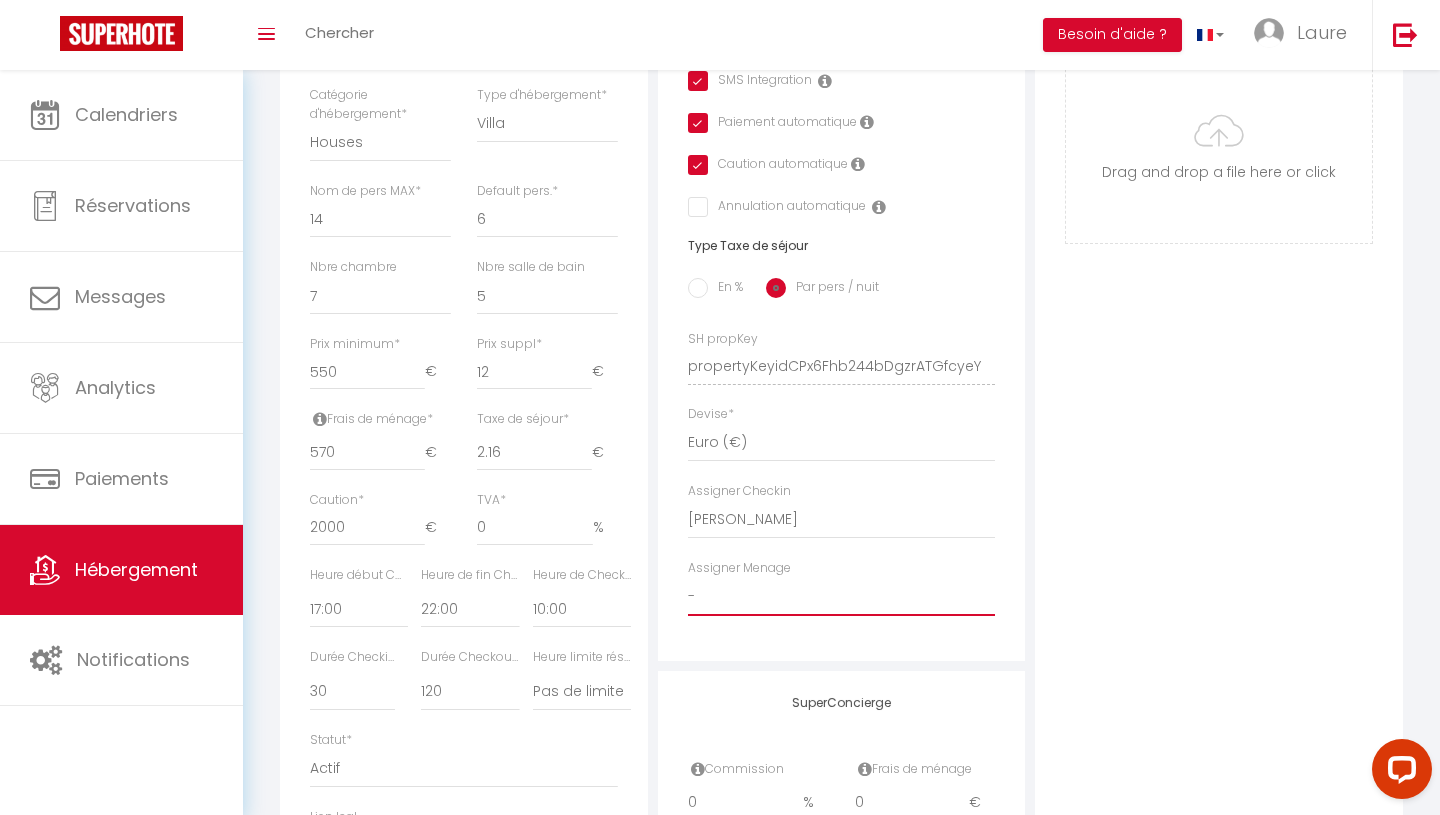 click on "-
[PERSON_NAME]
Inci [PERSON_NAME] [PERSON_NAME]
[PERSON_NAME]
[PERSON_NAME]
[PERSON_NAME] et [PERSON_NAME]
[PERSON_NAME] du POUET
[PERSON_NAME]
[PERSON_NAME]
[PERSON_NAME] et [PERSON_NAME]" at bounding box center [842, 597] 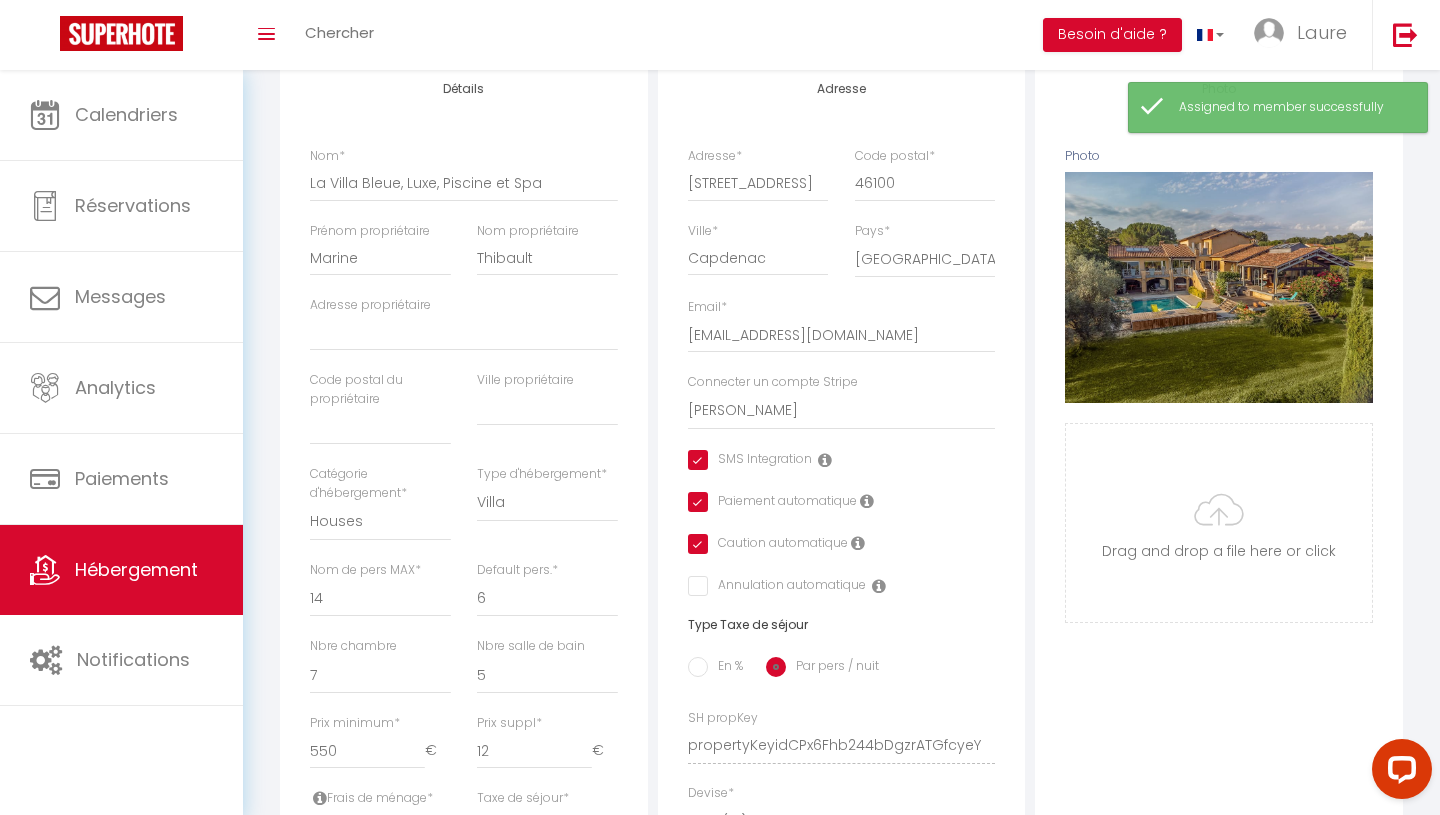 scroll, scrollTop: 0, scrollLeft: 0, axis: both 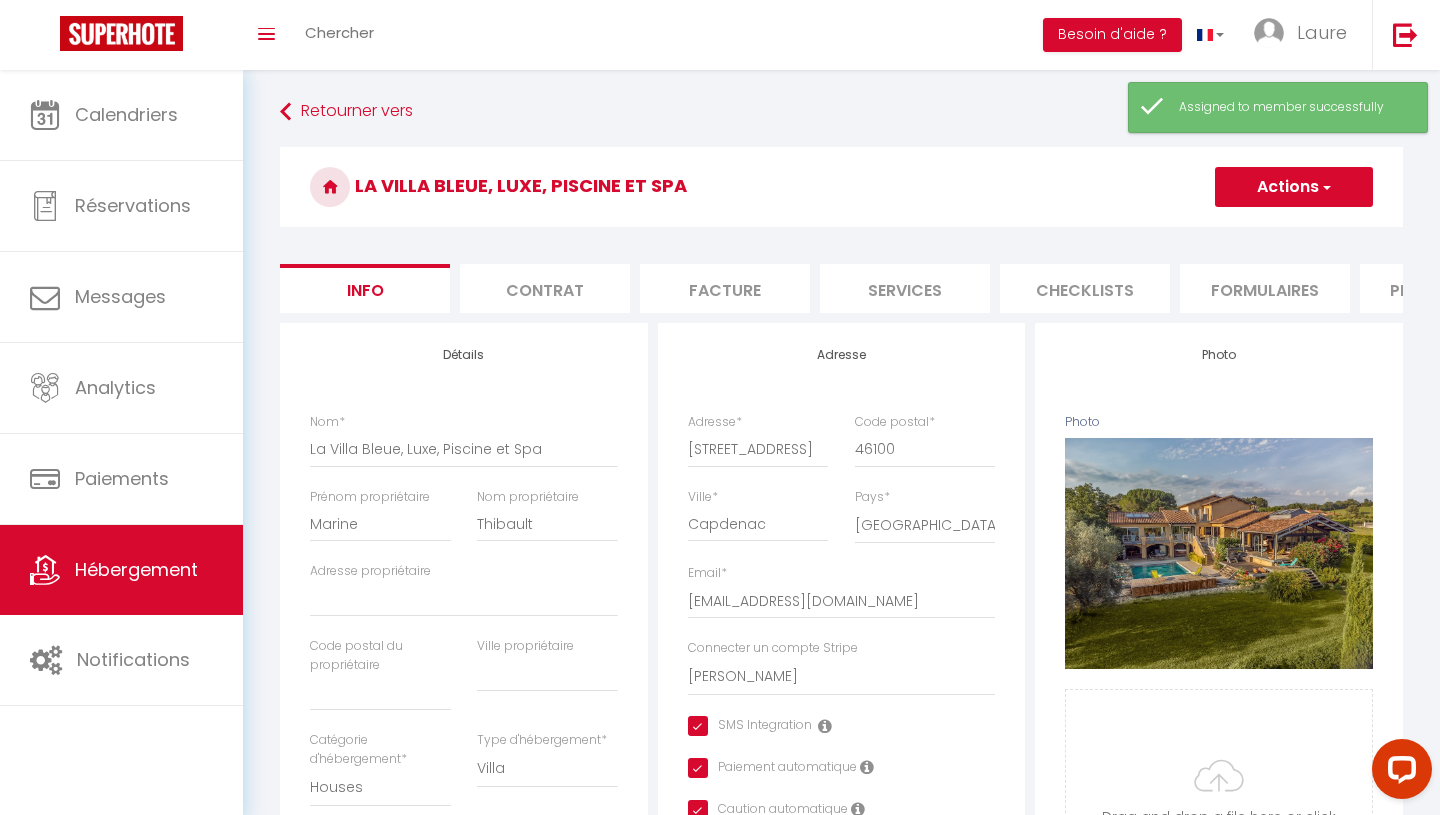click on "Actions" at bounding box center [1294, 187] 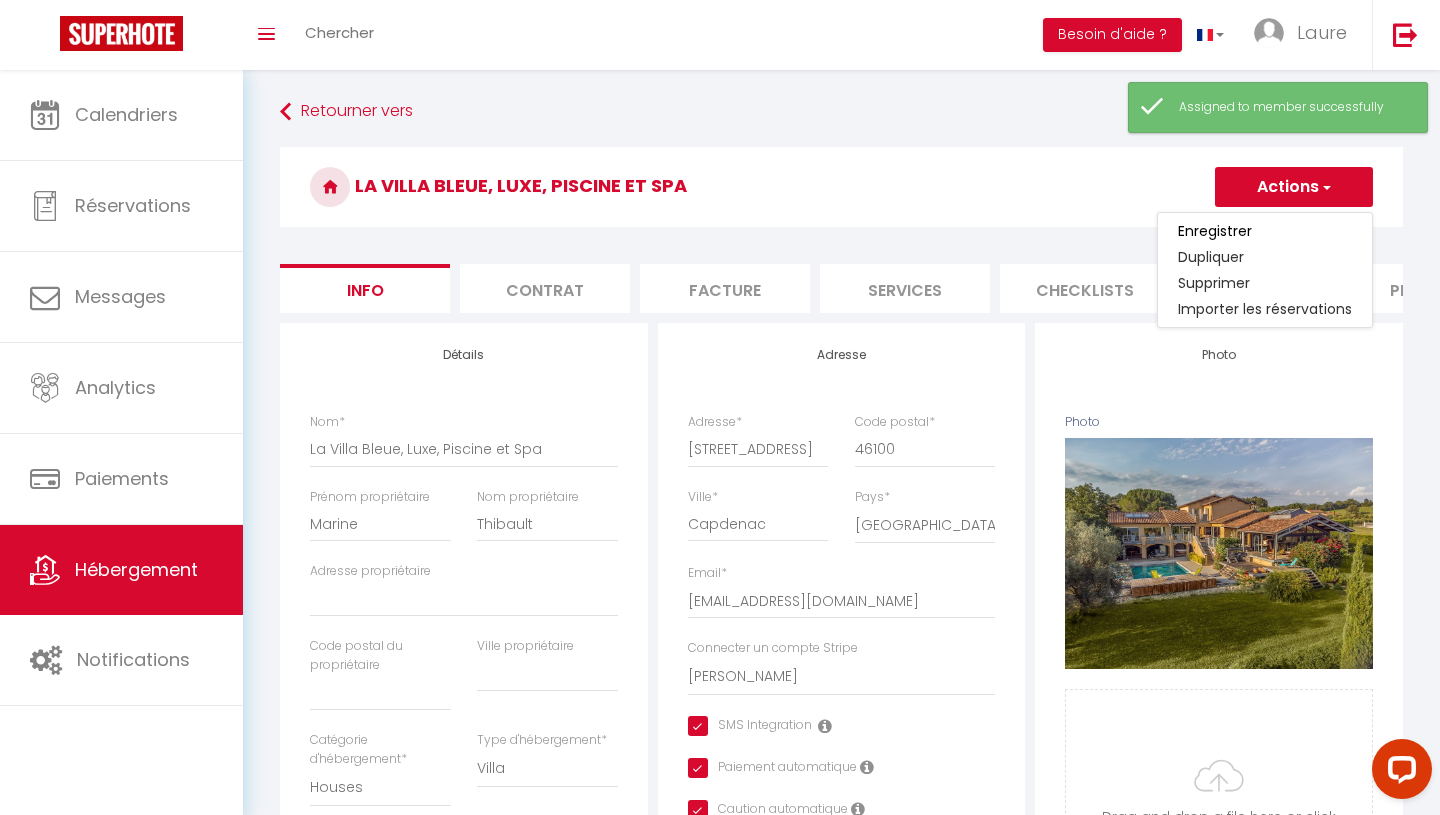 click on "Enregistrer" at bounding box center [1265, 231] 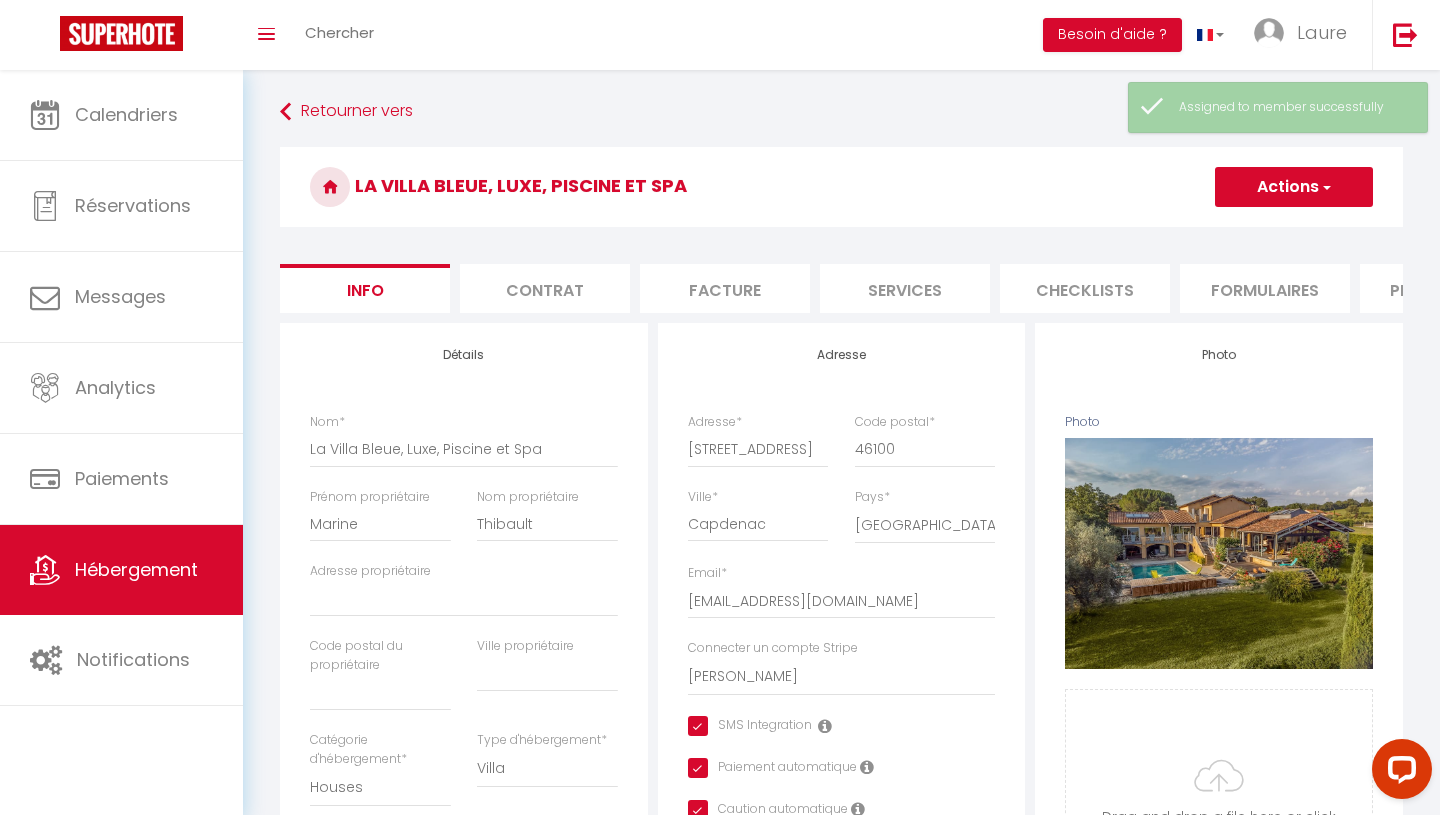 click on "Actions" at bounding box center (1294, 187) 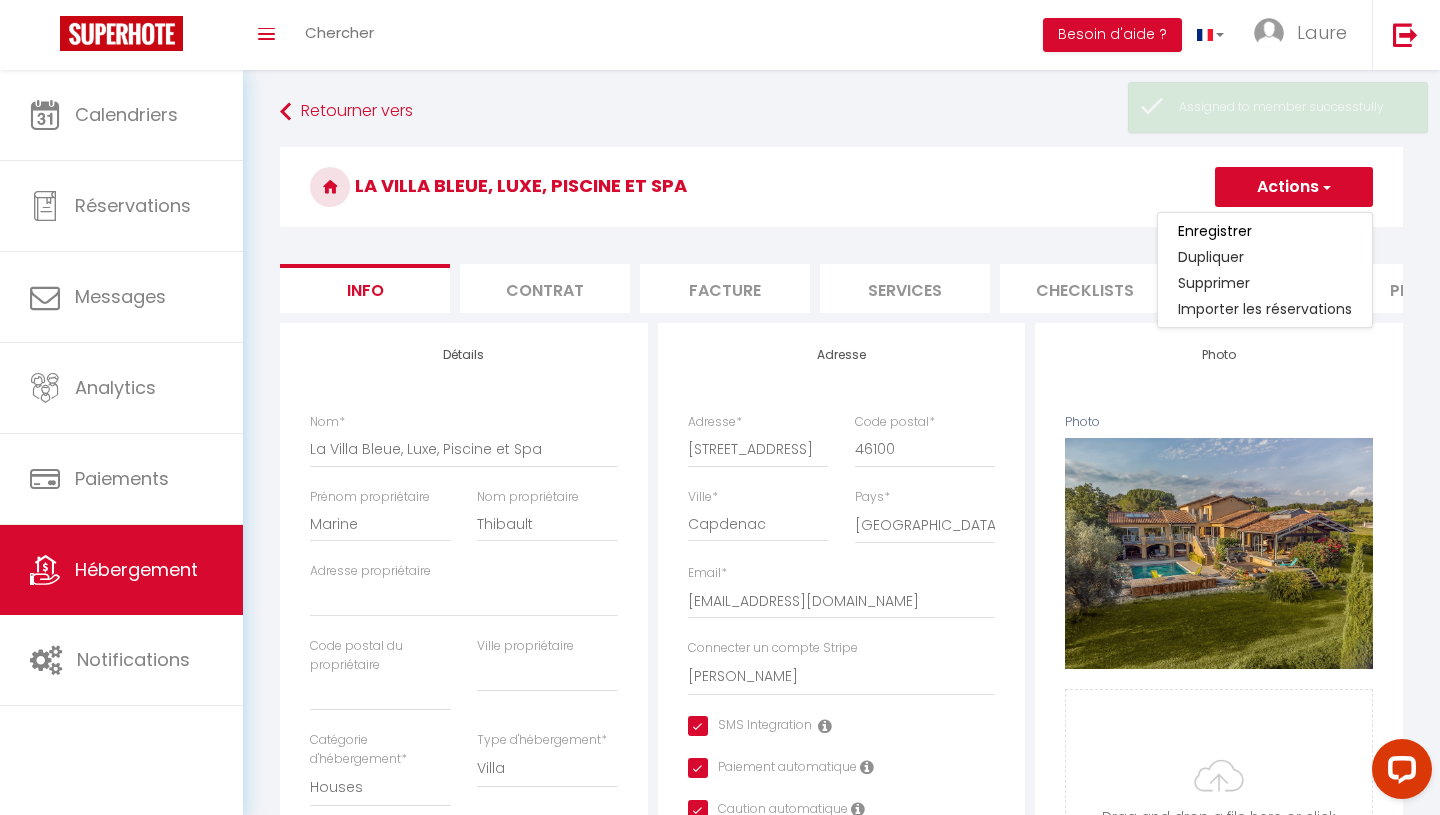 click on "Actions" at bounding box center [1294, 187] 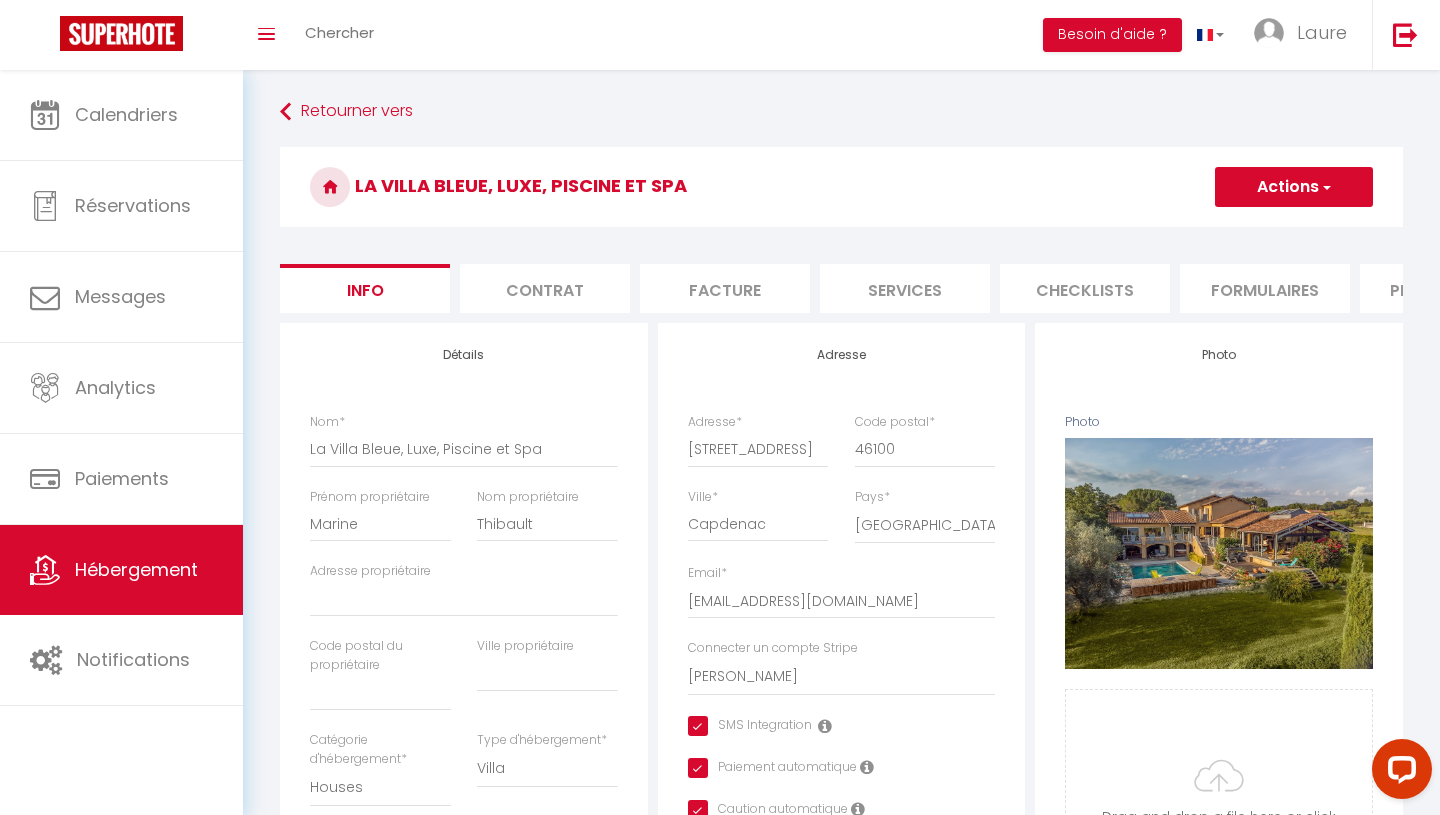 click on "Actions" at bounding box center (1294, 187) 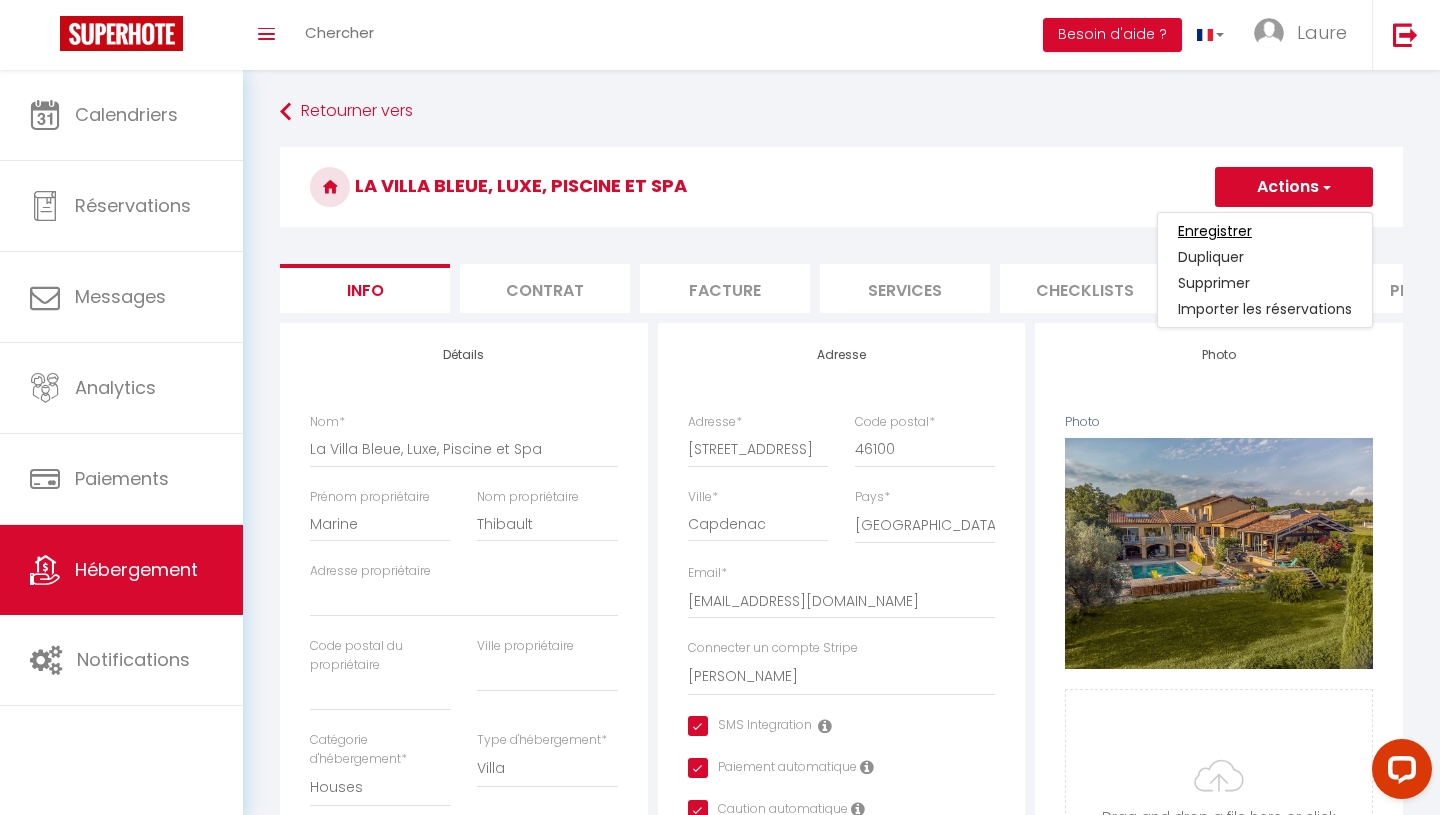 click on "Enregistrer" at bounding box center [1215, 231] 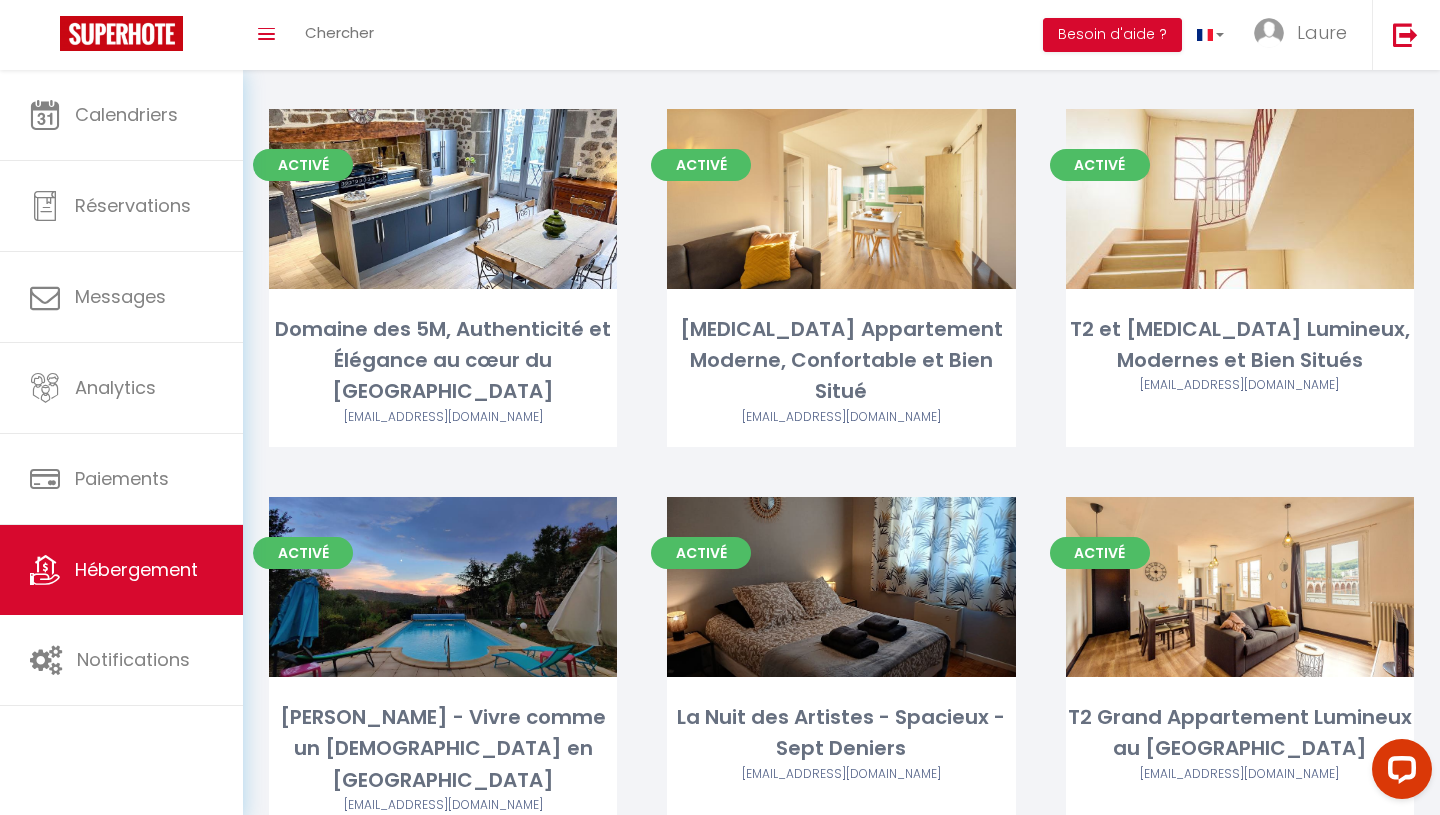 scroll, scrollTop: 738, scrollLeft: 0, axis: vertical 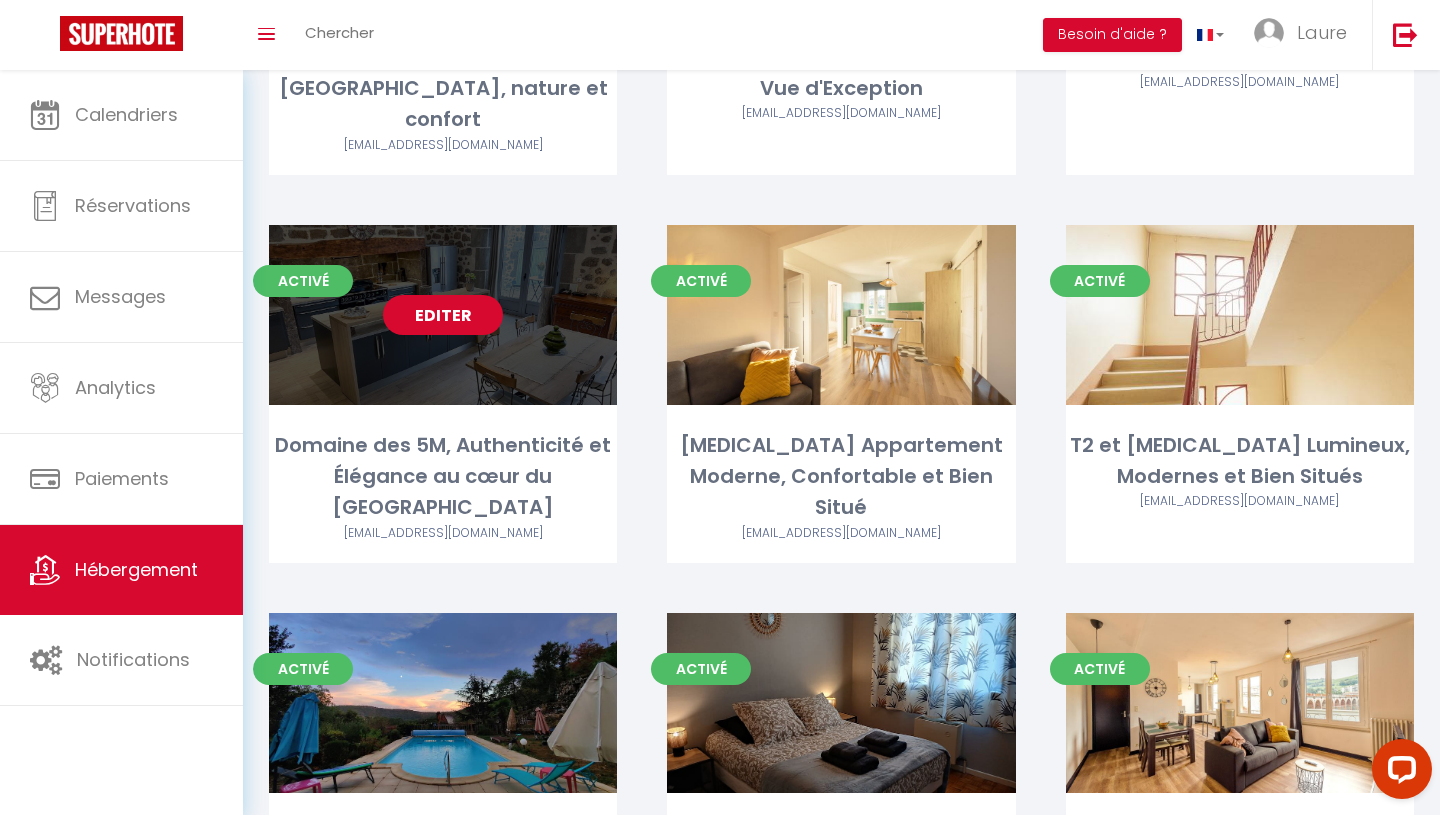 click on "Editer" at bounding box center (443, 315) 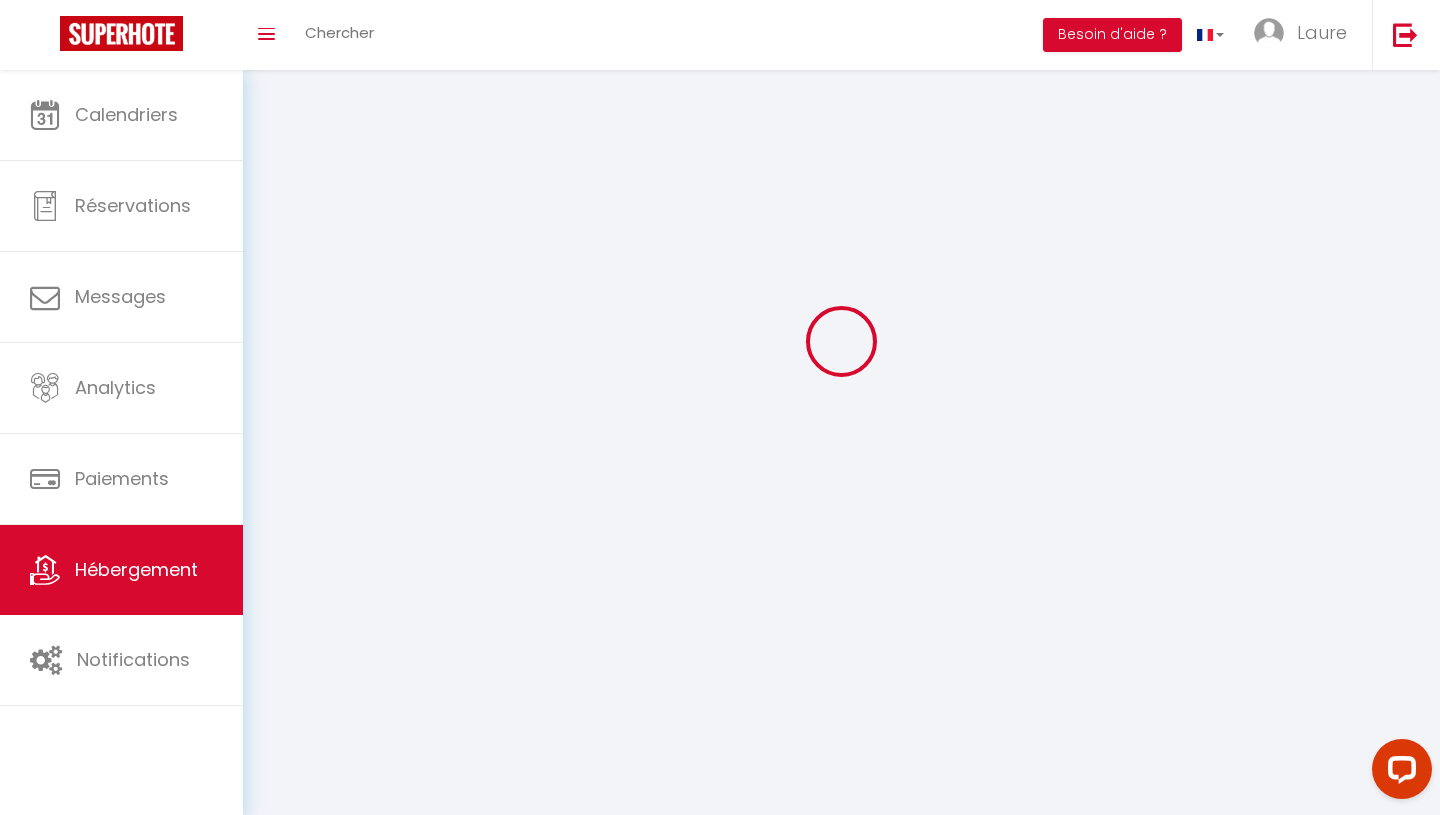 scroll, scrollTop: 0, scrollLeft: 0, axis: both 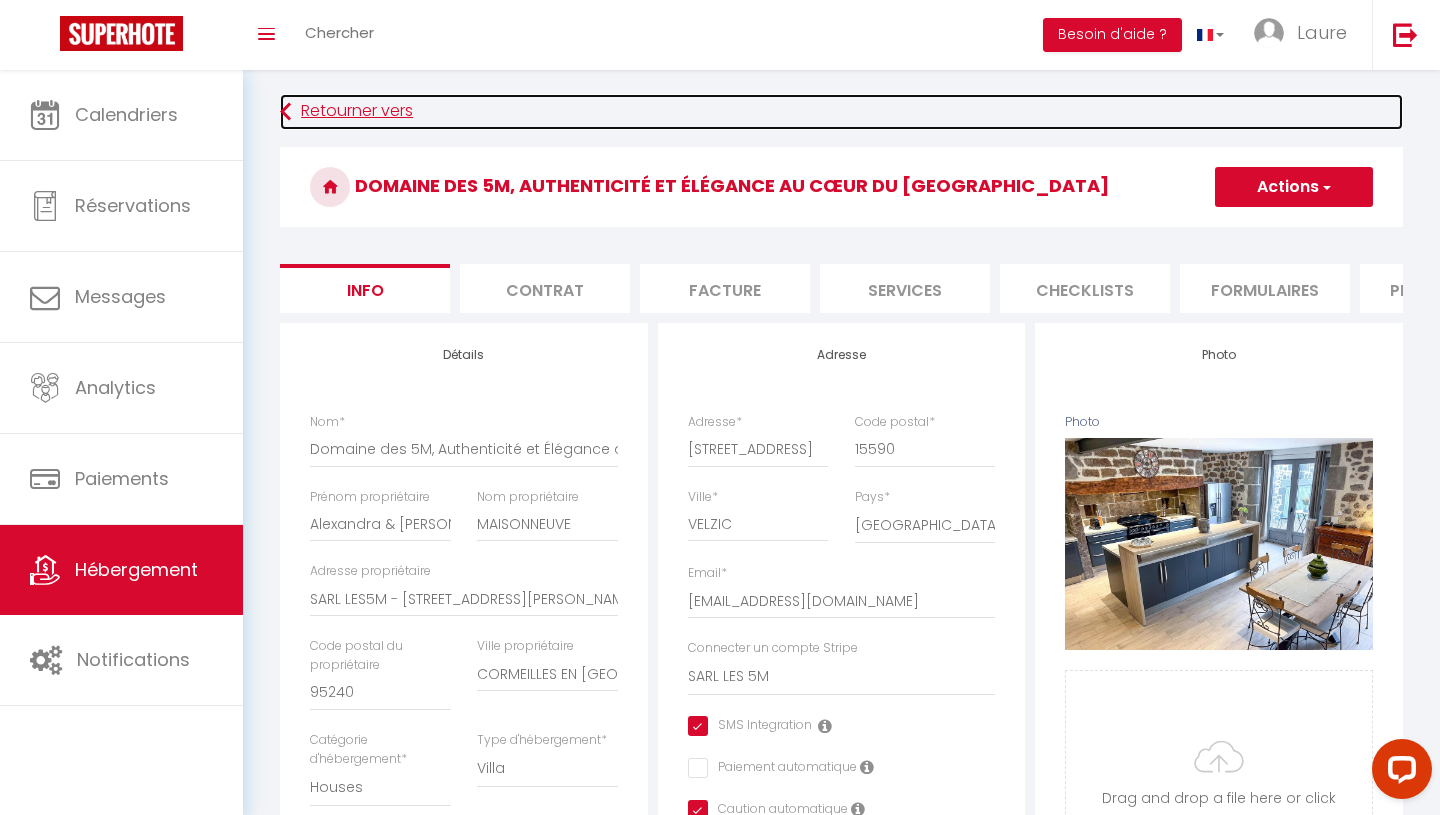 click on "Retourner vers" at bounding box center (841, 112) 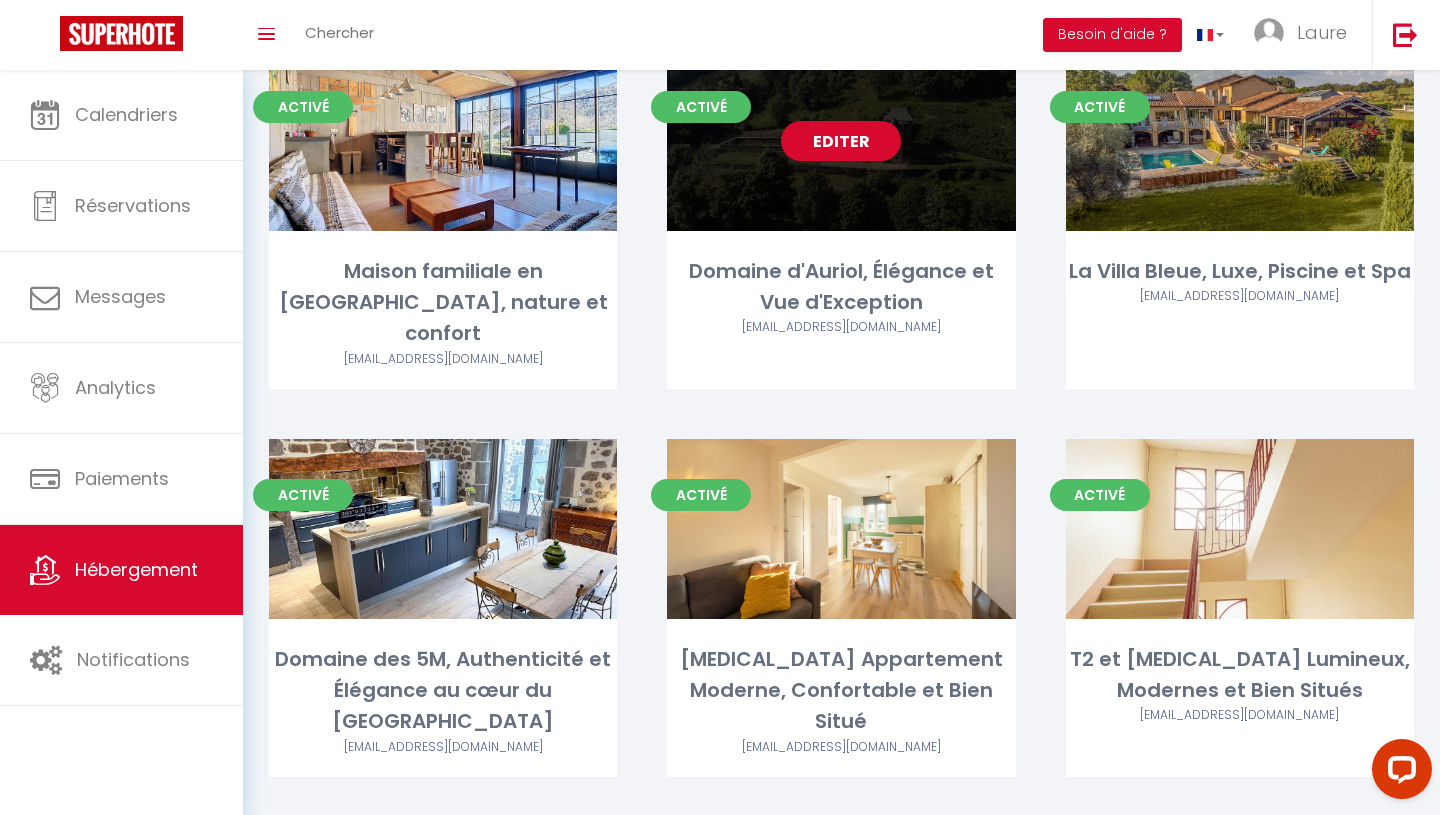 scroll, scrollTop: 529, scrollLeft: 0, axis: vertical 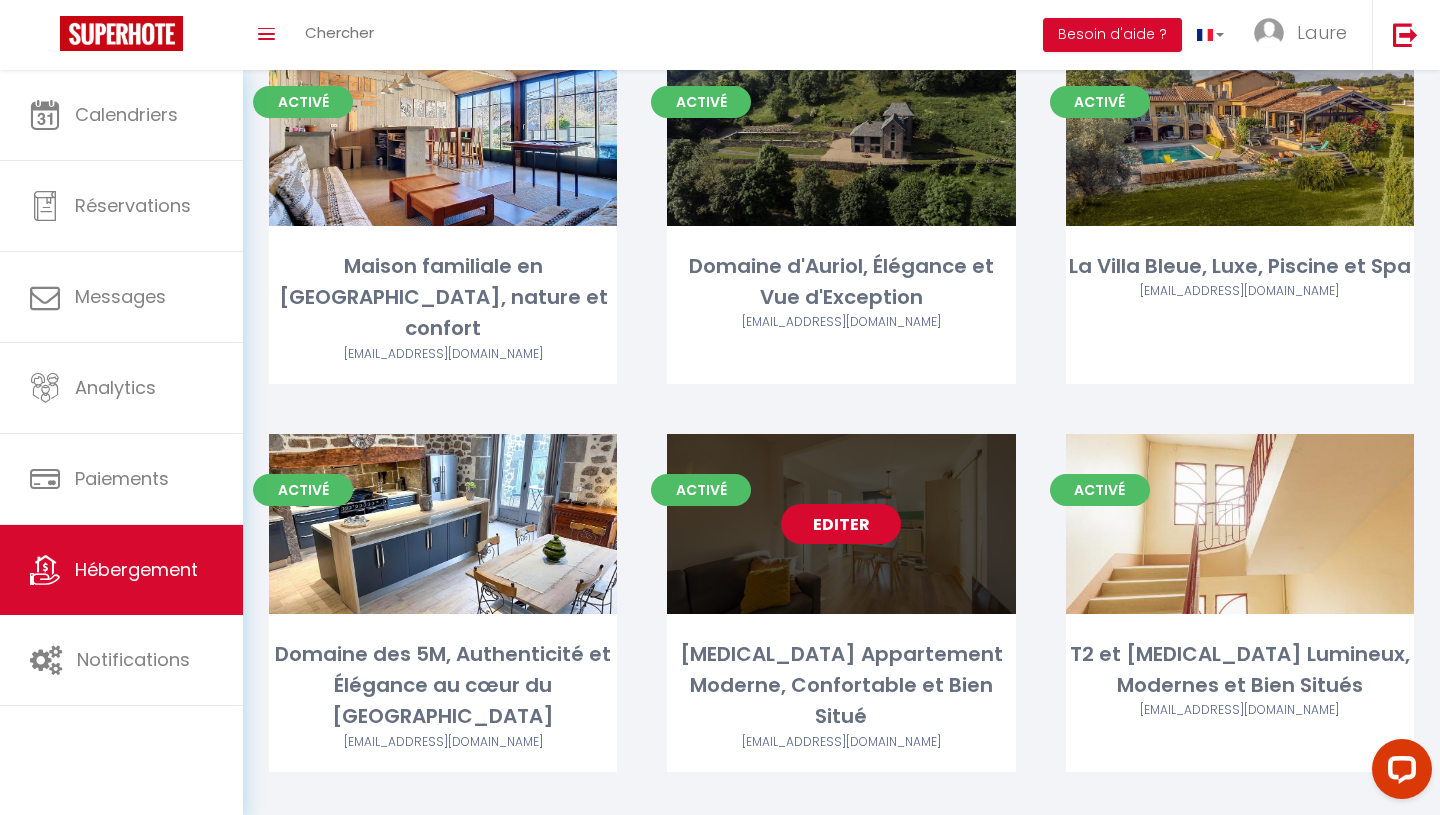 click on "Editer" at bounding box center (841, 524) 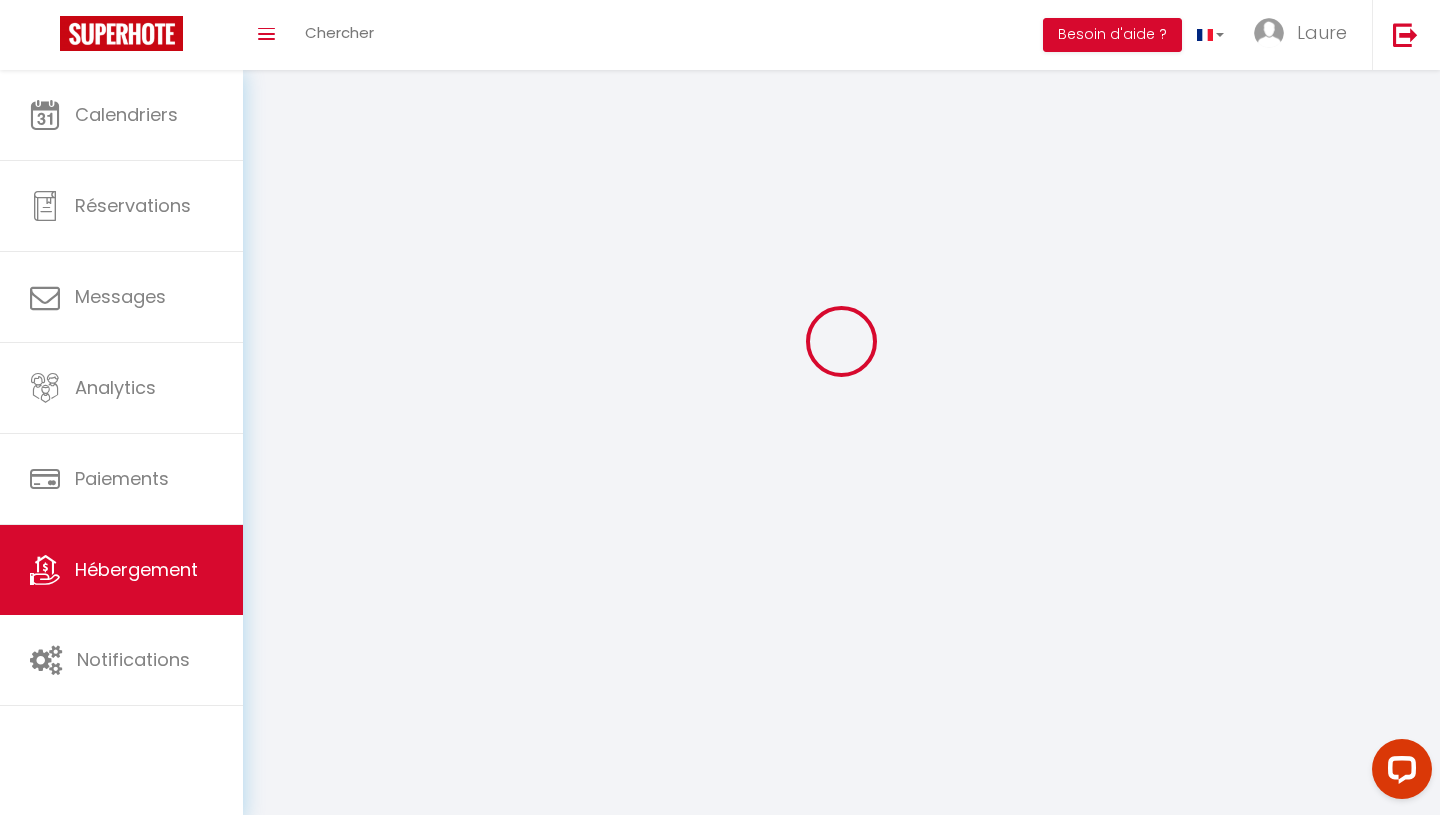 scroll, scrollTop: 0, scrollLeft: 0, axis: both 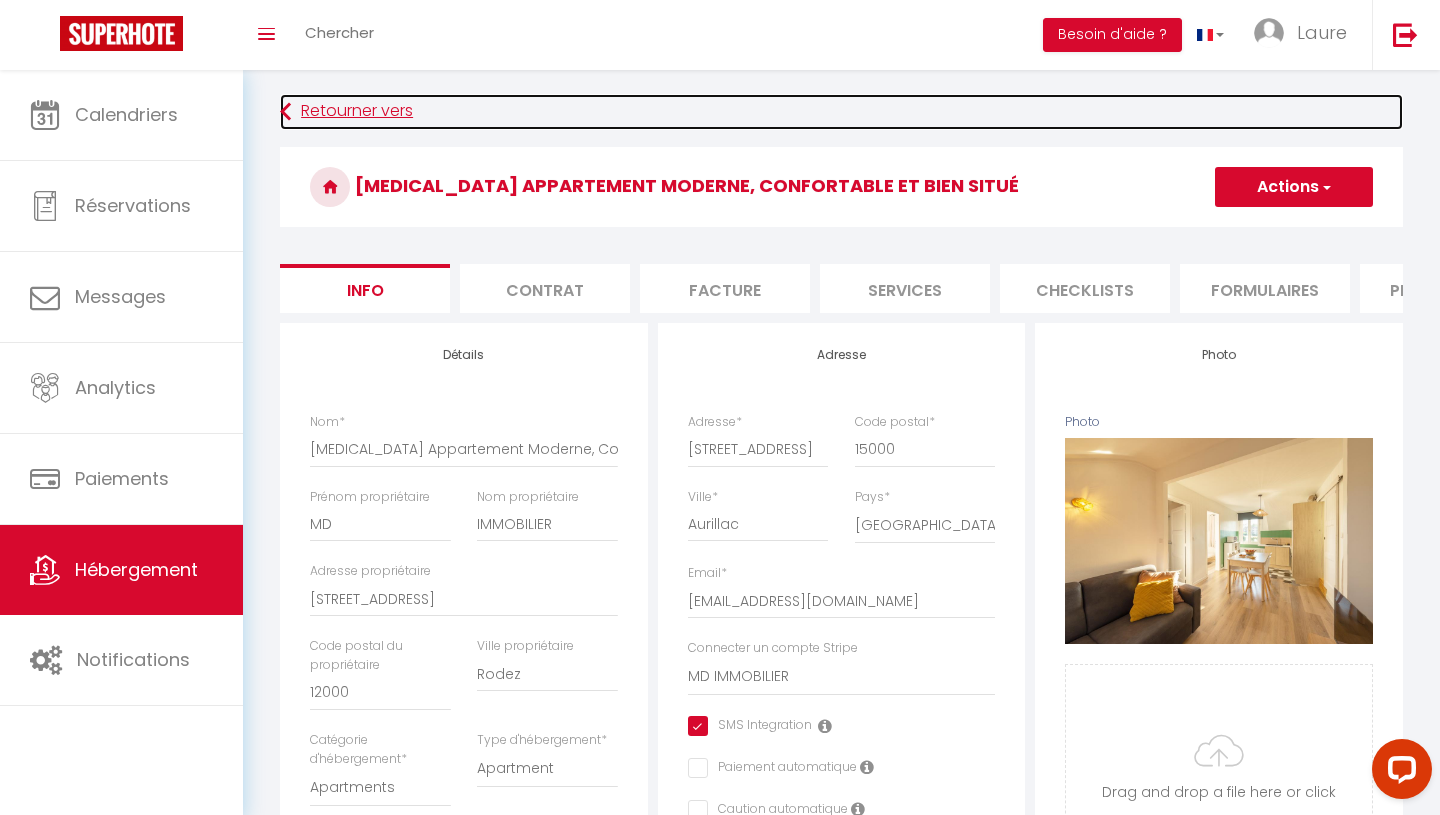 click on "Retourner vers" at bounding box center [841, 112] 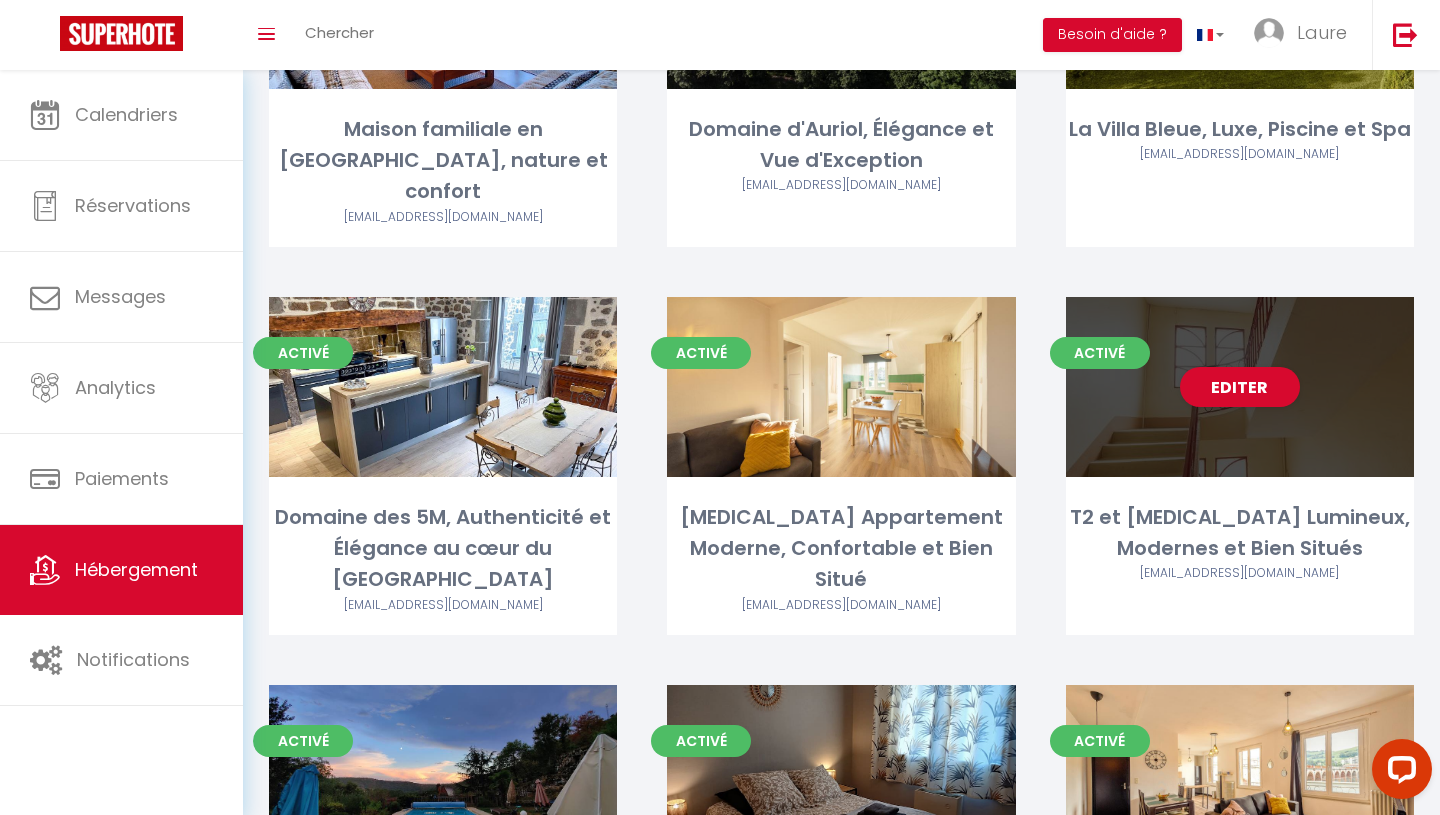 scroll, scrollTop: 676, scrollLeft: 0, axis: vertical 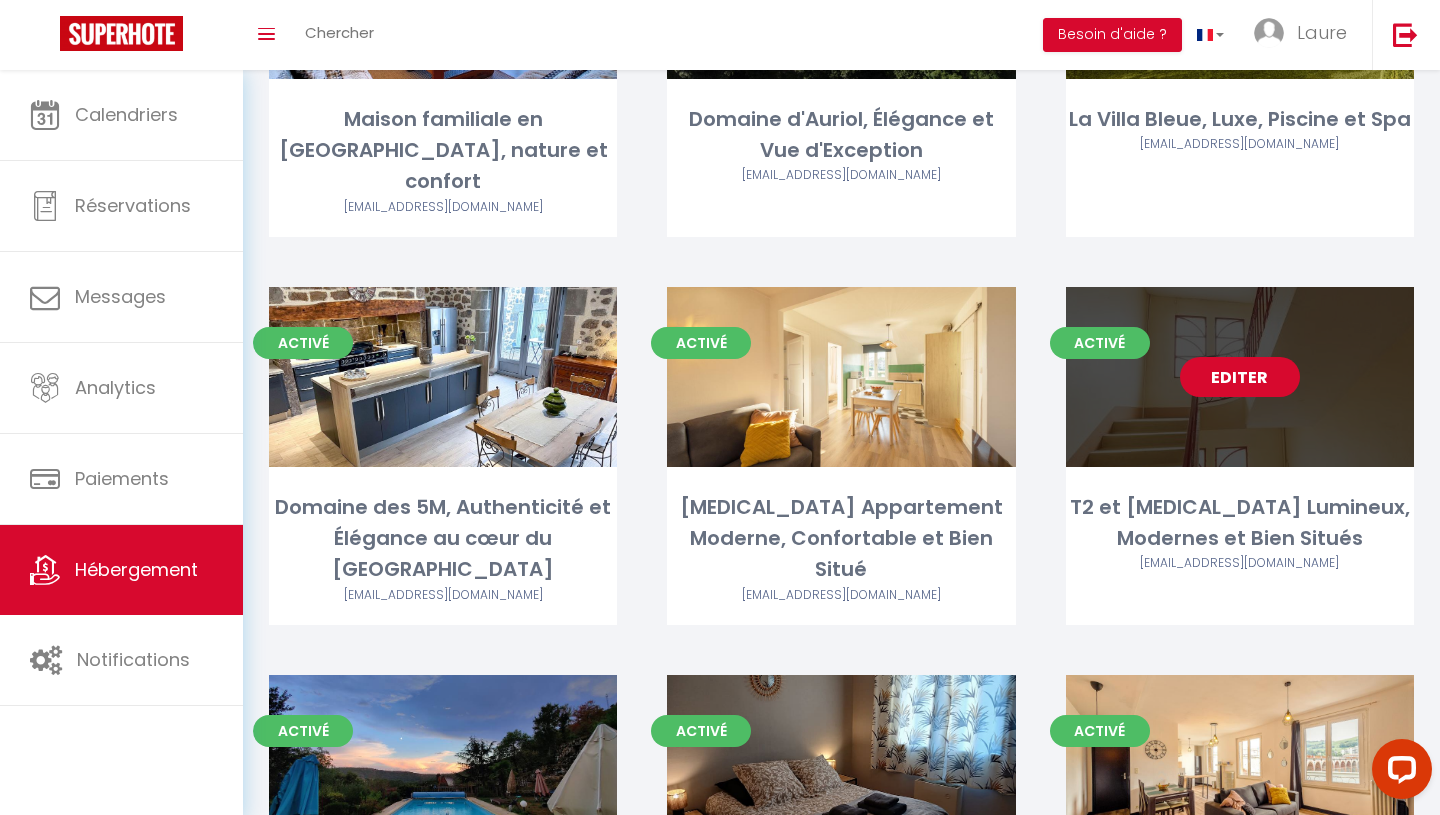 click on "Editer" at bounding box center (1240, 377) 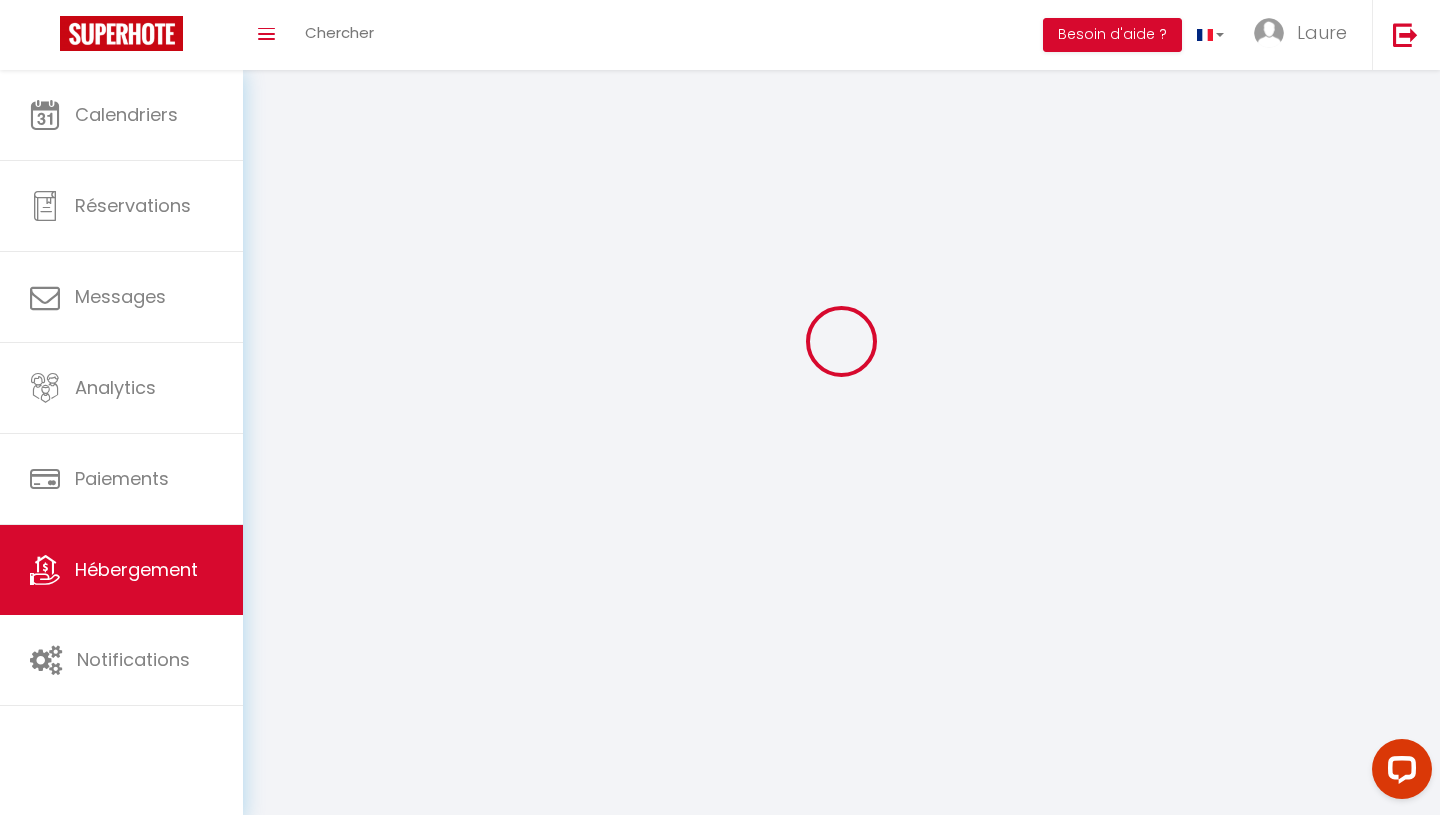 scroll, scrollTop: 0, scrollLeft: 0, axis: both 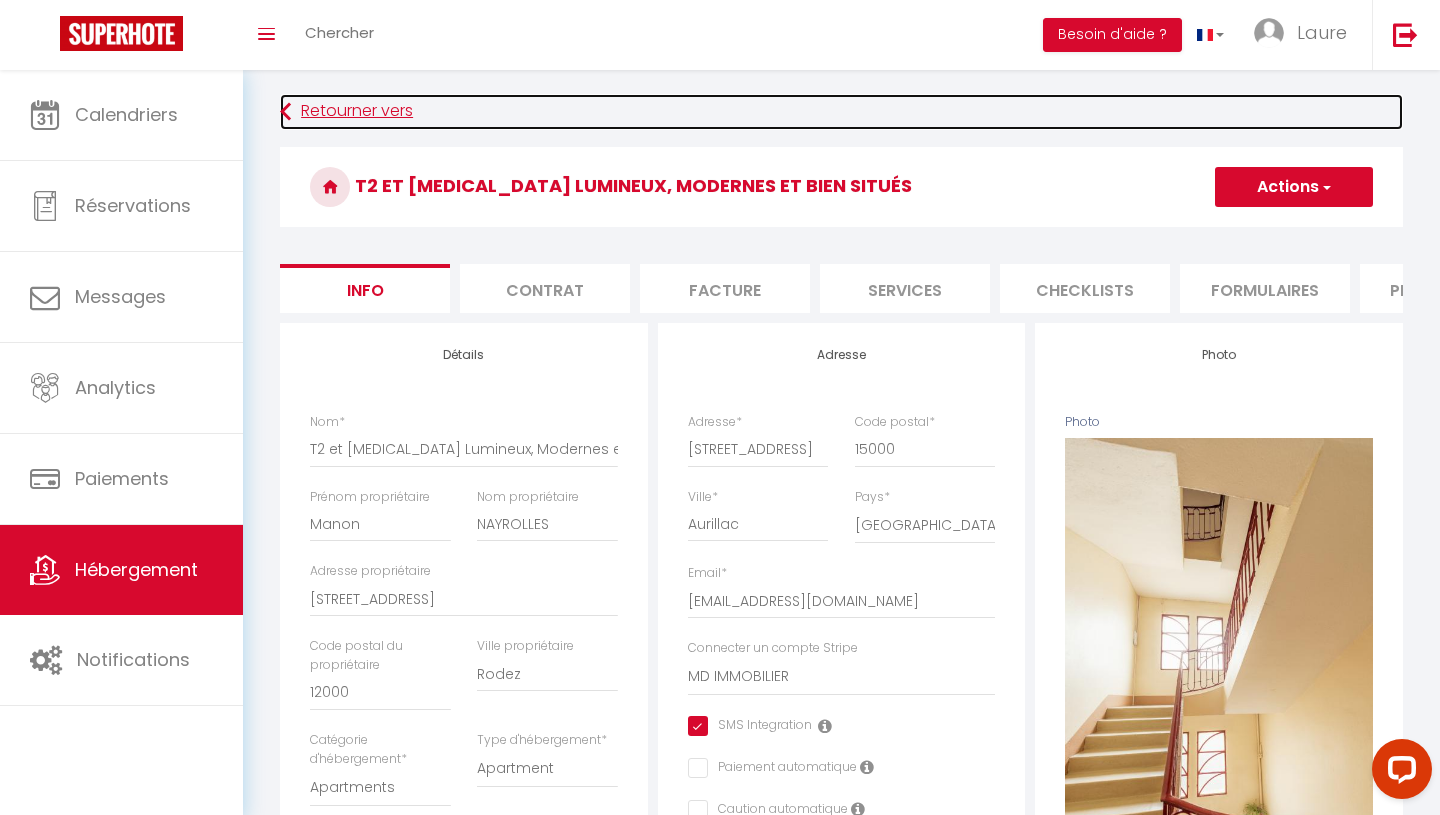 click on "Retourner vers" at bounding box center [841, 112] 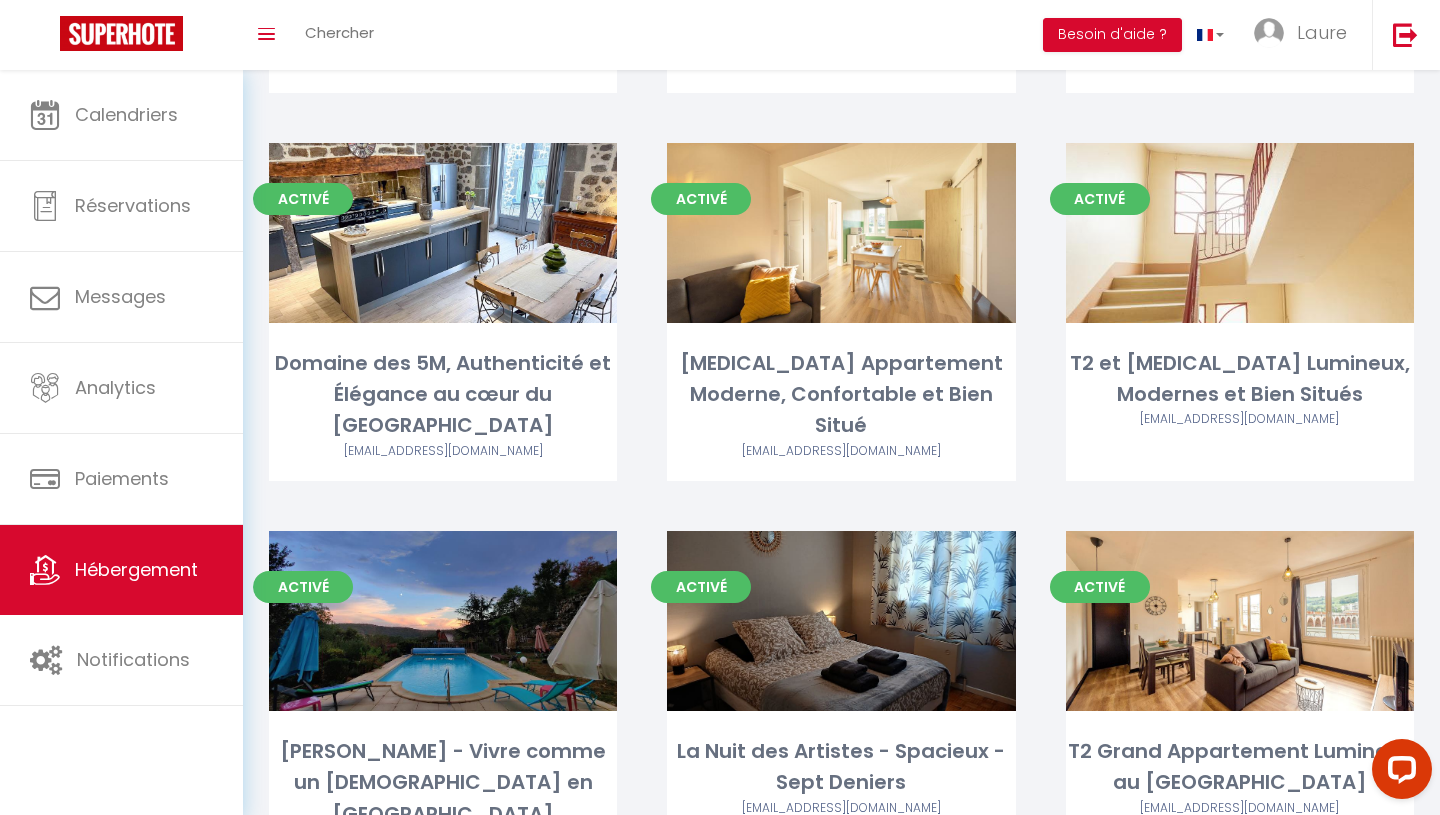 scroll, scrollTop: 854, scrollLeft: 0, axis: vertical 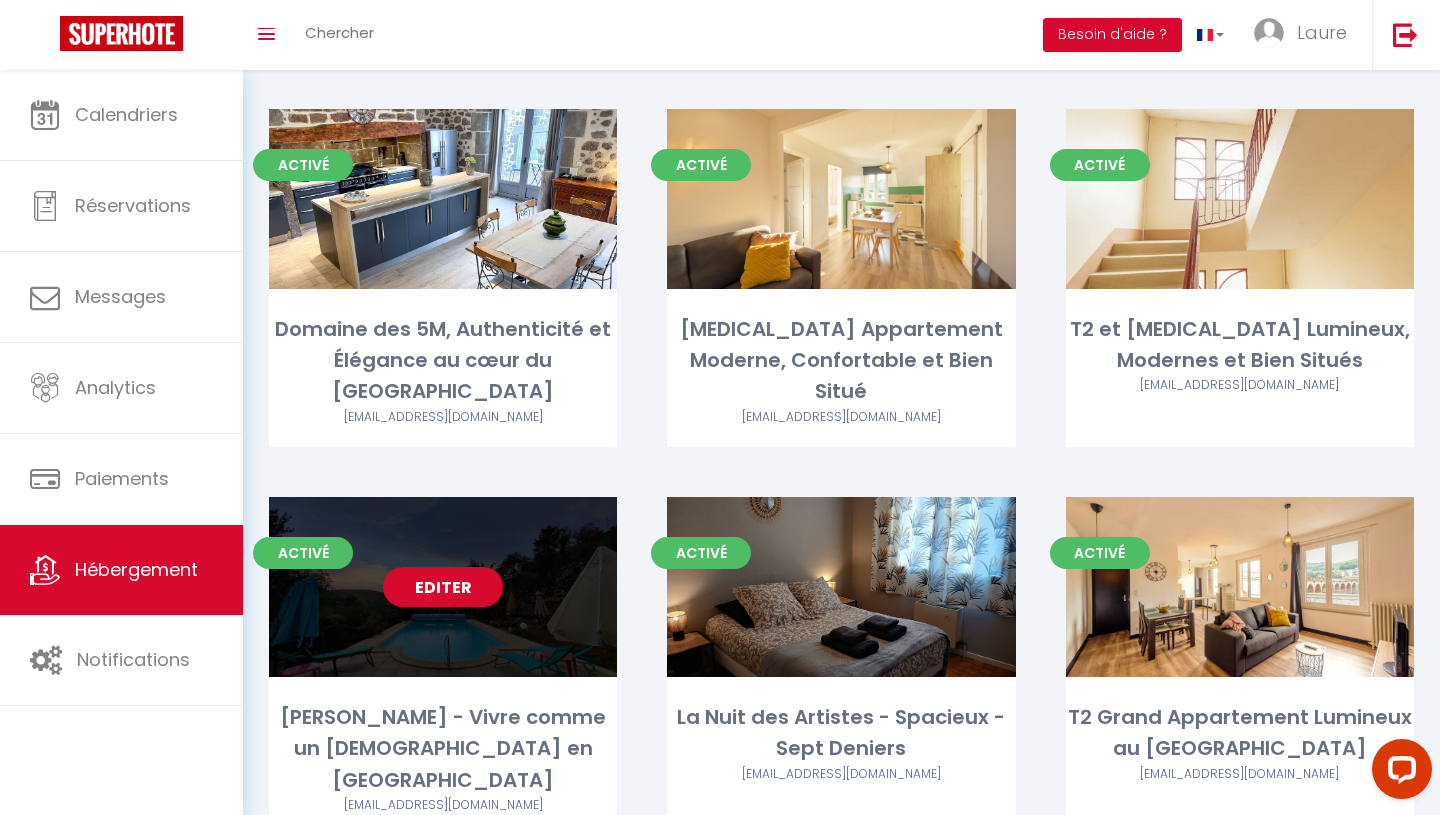 click on "Editer" at bounding box center [443, 587] 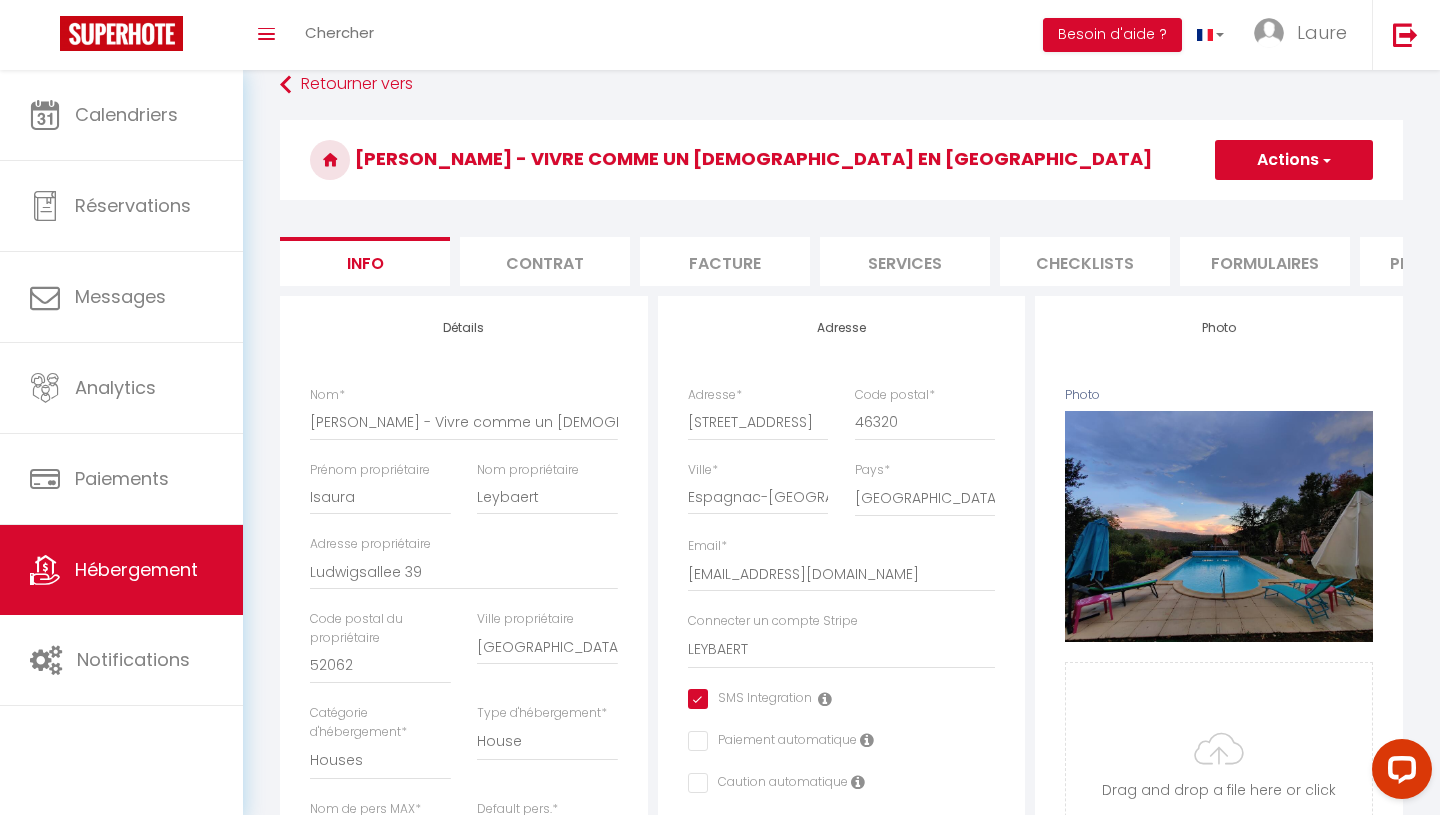scroll, scrollTop: 0, scrollLeft: 0, axis: both 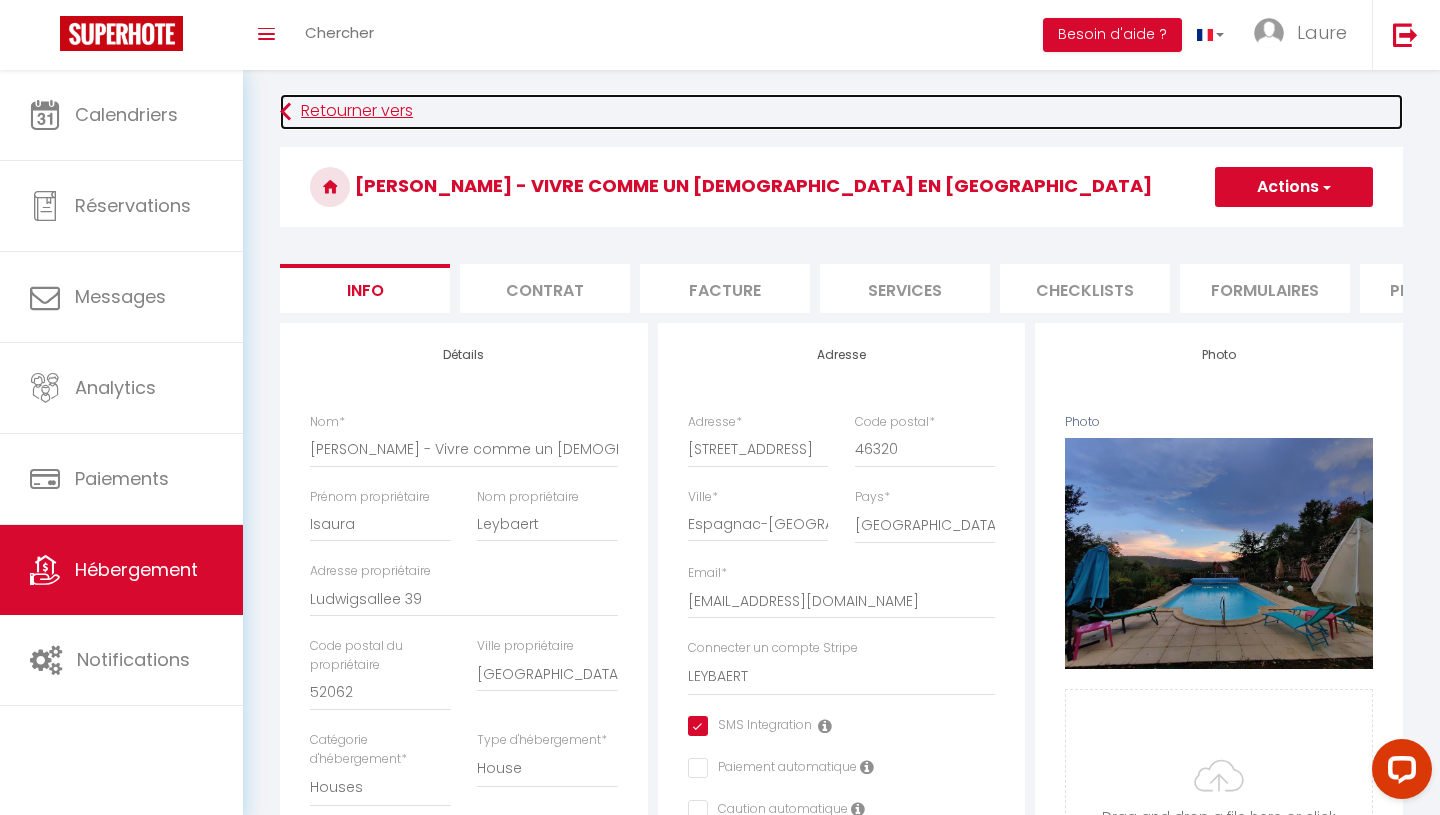 click on "Retourner vers" at bounding box center [841, 112] 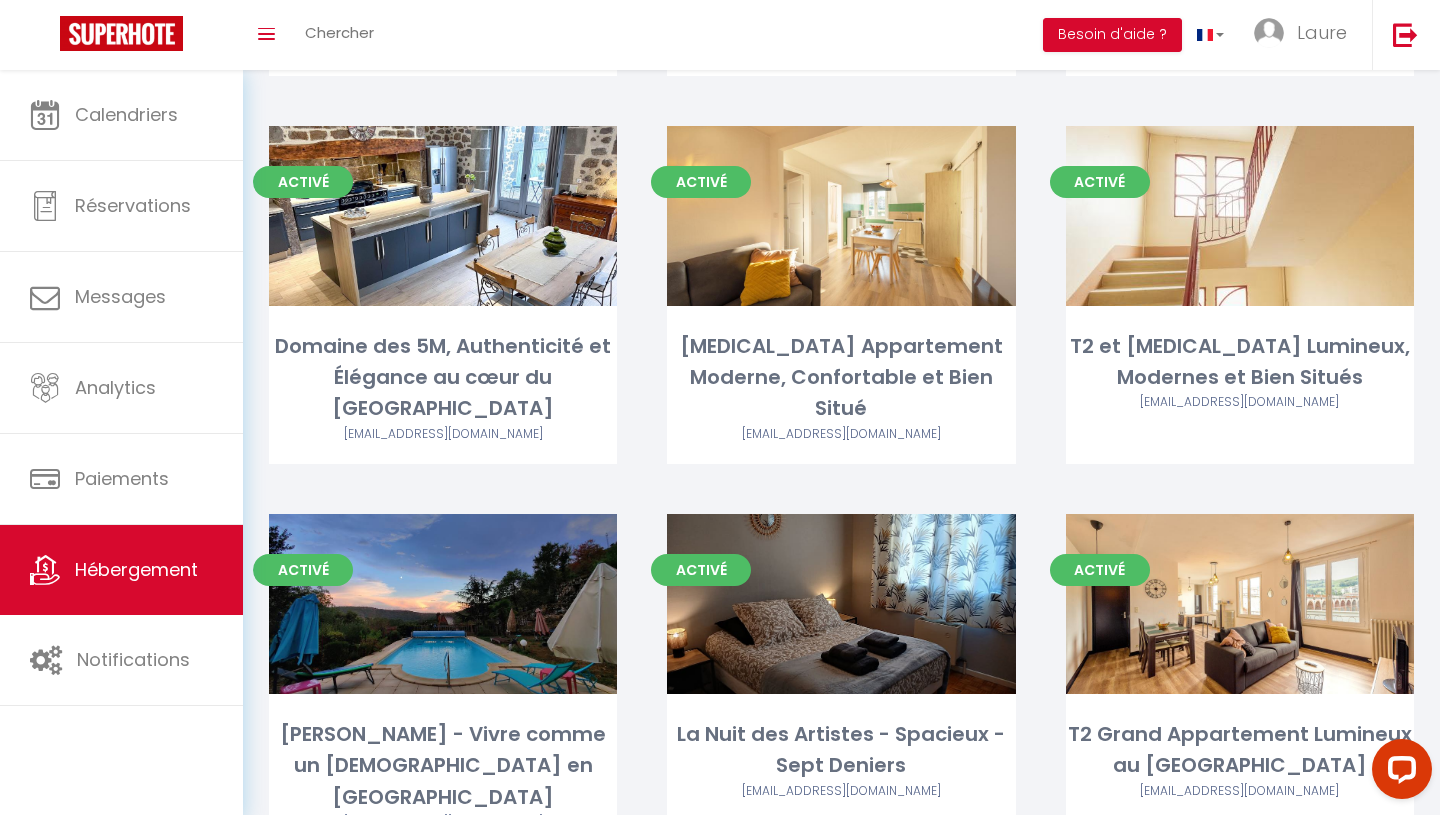 scroll, scrollTop: 854, scrollLeft: 0, axis: vertical 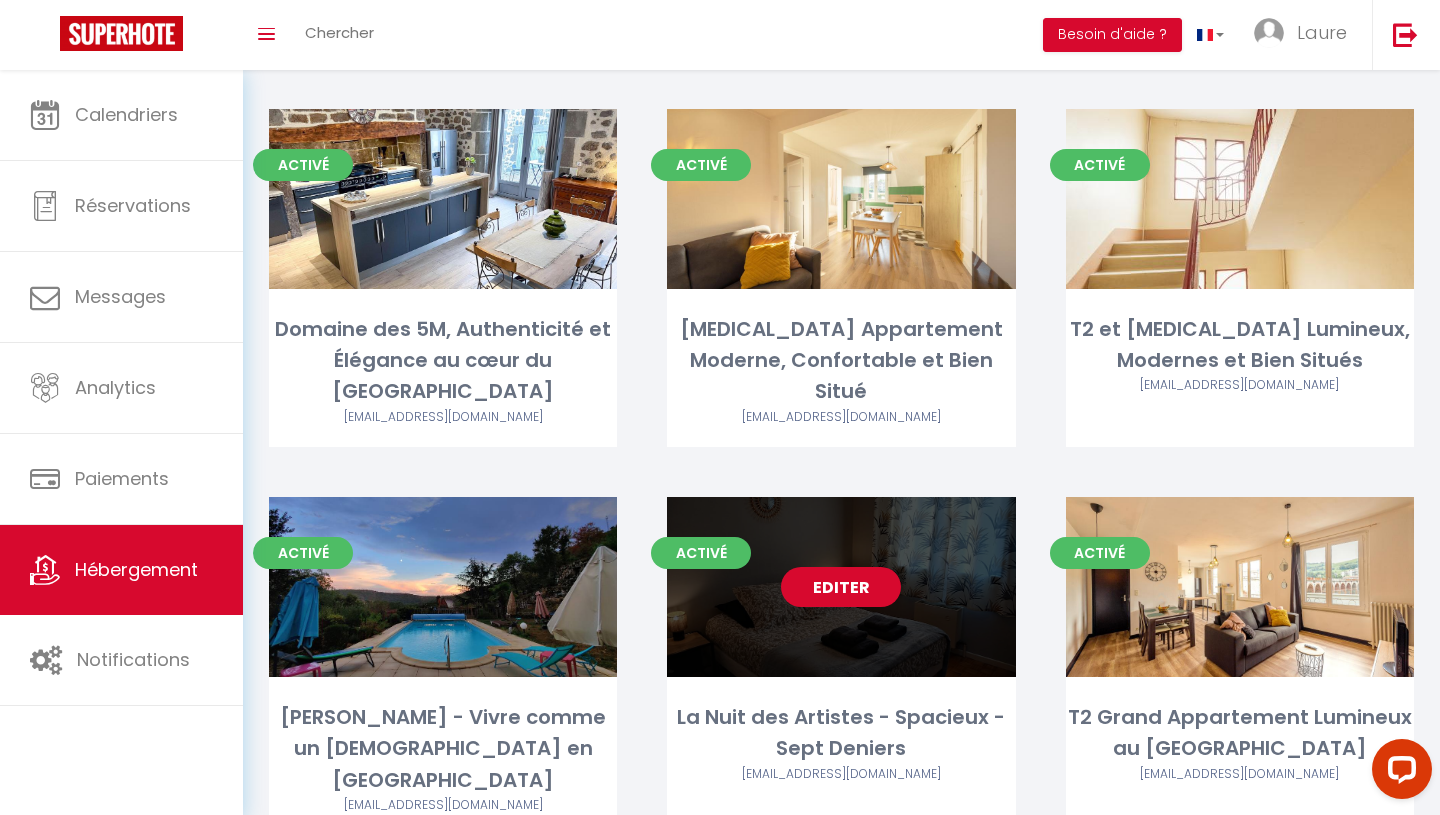 click on "Editer" at bounding box center (841, 587) 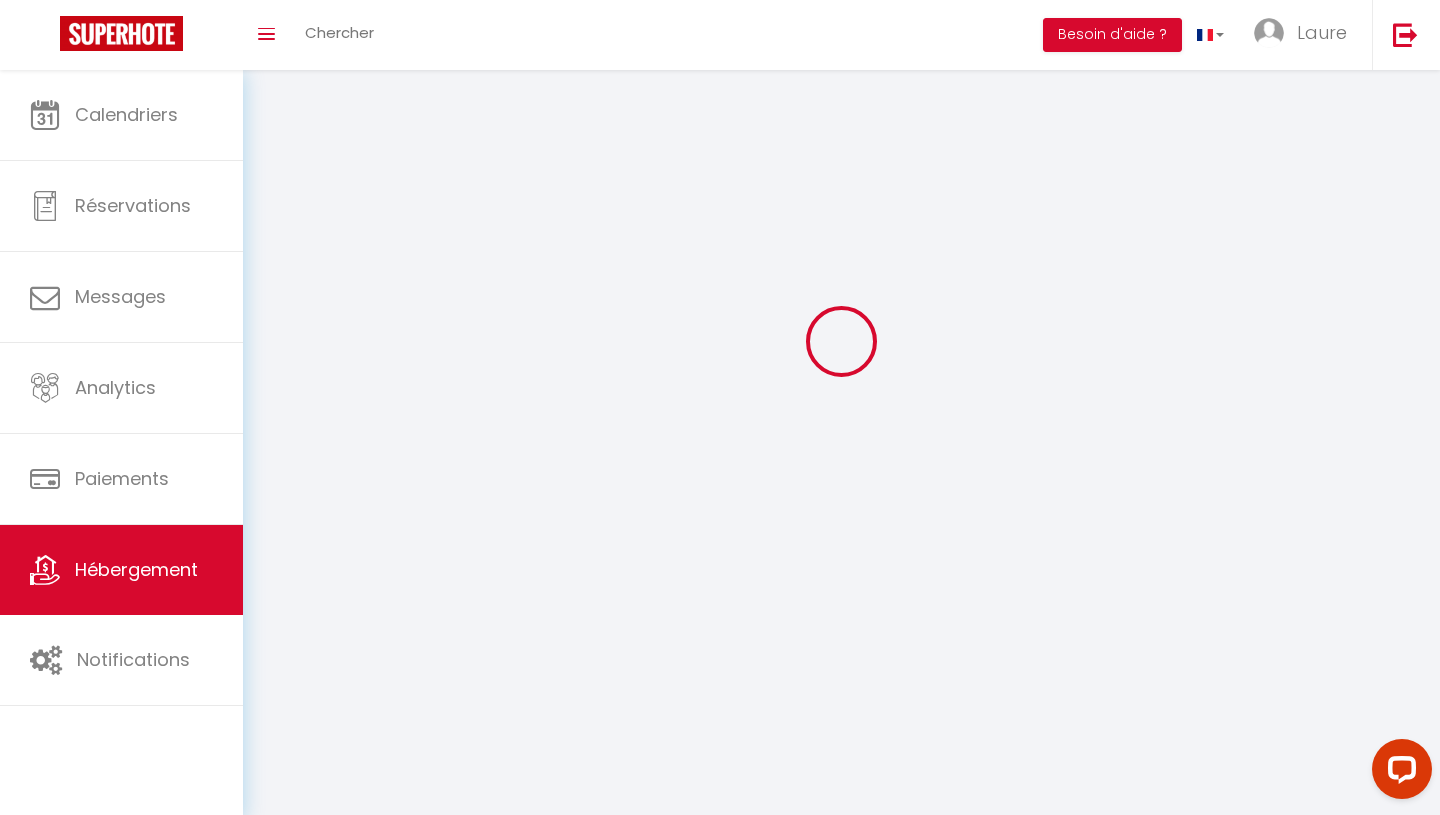 scroll, scrollTop: 0, scrollLeft: 0, axis: both 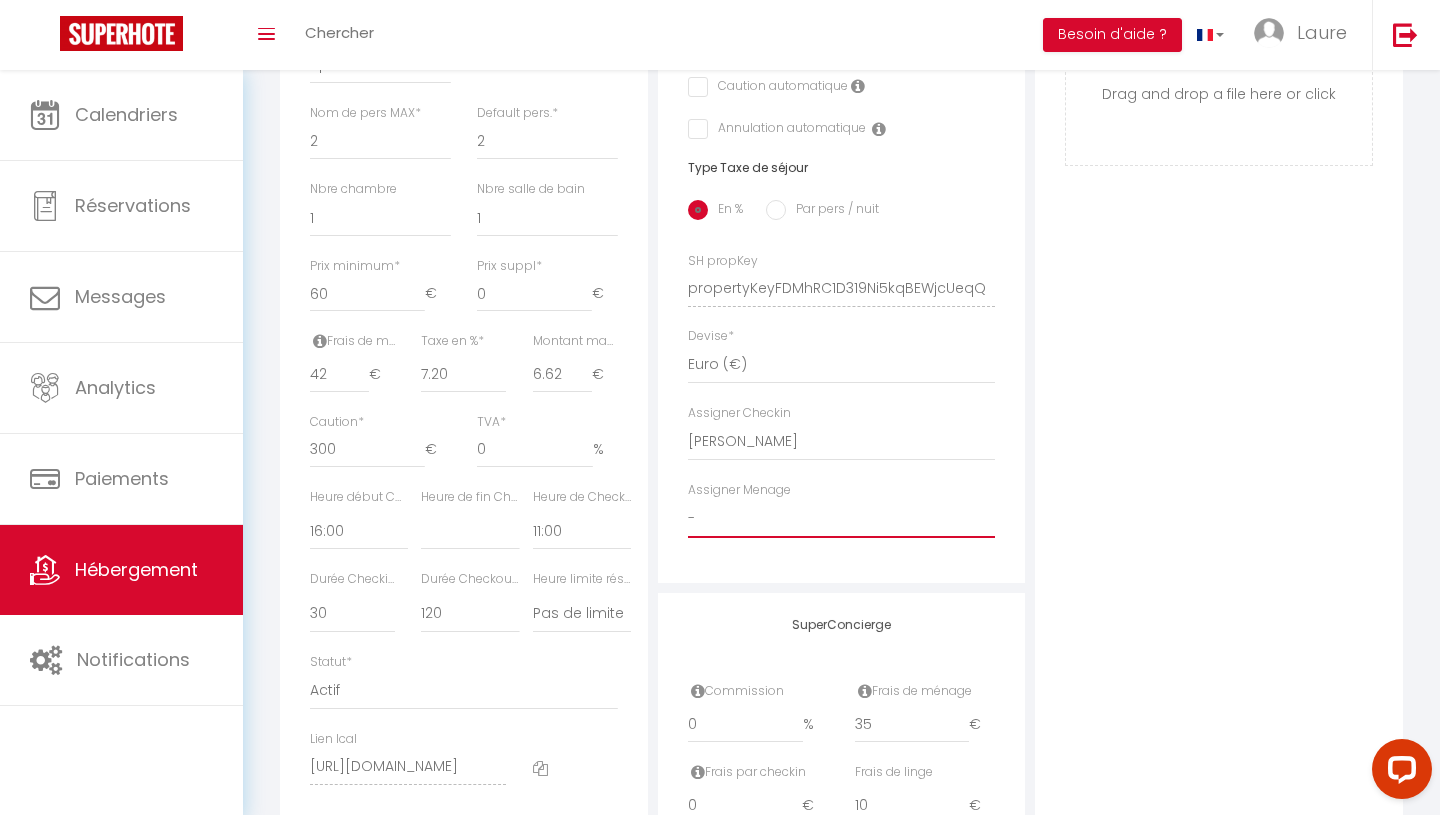 click on "-
[PERSON_NAME]
Inci [PERSON_NAME] [PERSON_NAME]
[PERSON_NAME]
[PERSON_NAME]
[PERSON_NAME] et [PERSON_NAME]
[PERSON_NAME] du POUET
[PERSON_NAME]
[PERSON_NAME]
[PERSON_NAME] et [PERSON_NAME]" at bounding box center [842, 519] 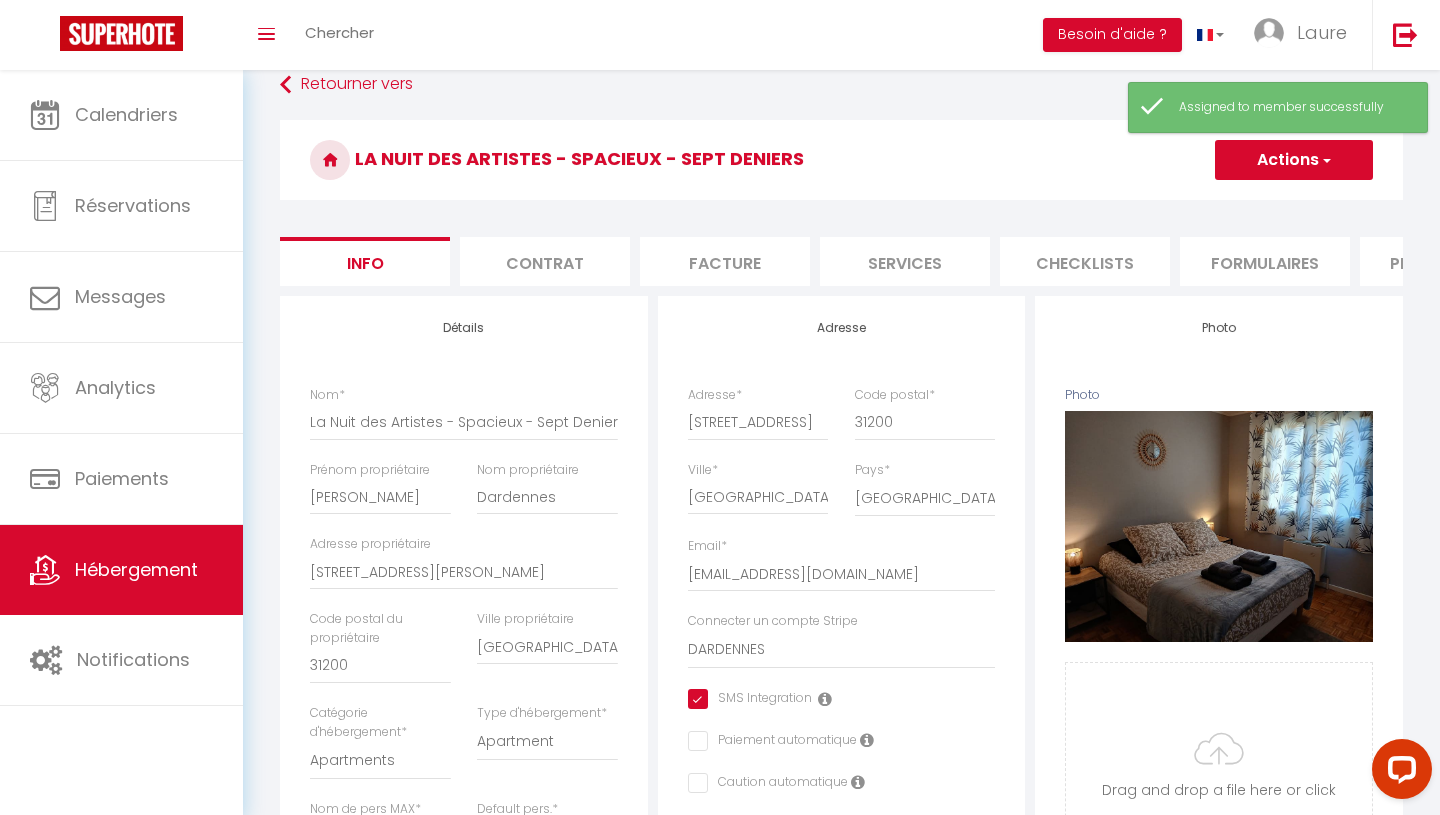 scroll, scrollTop: 0, scrollLeft: 0, axis: both 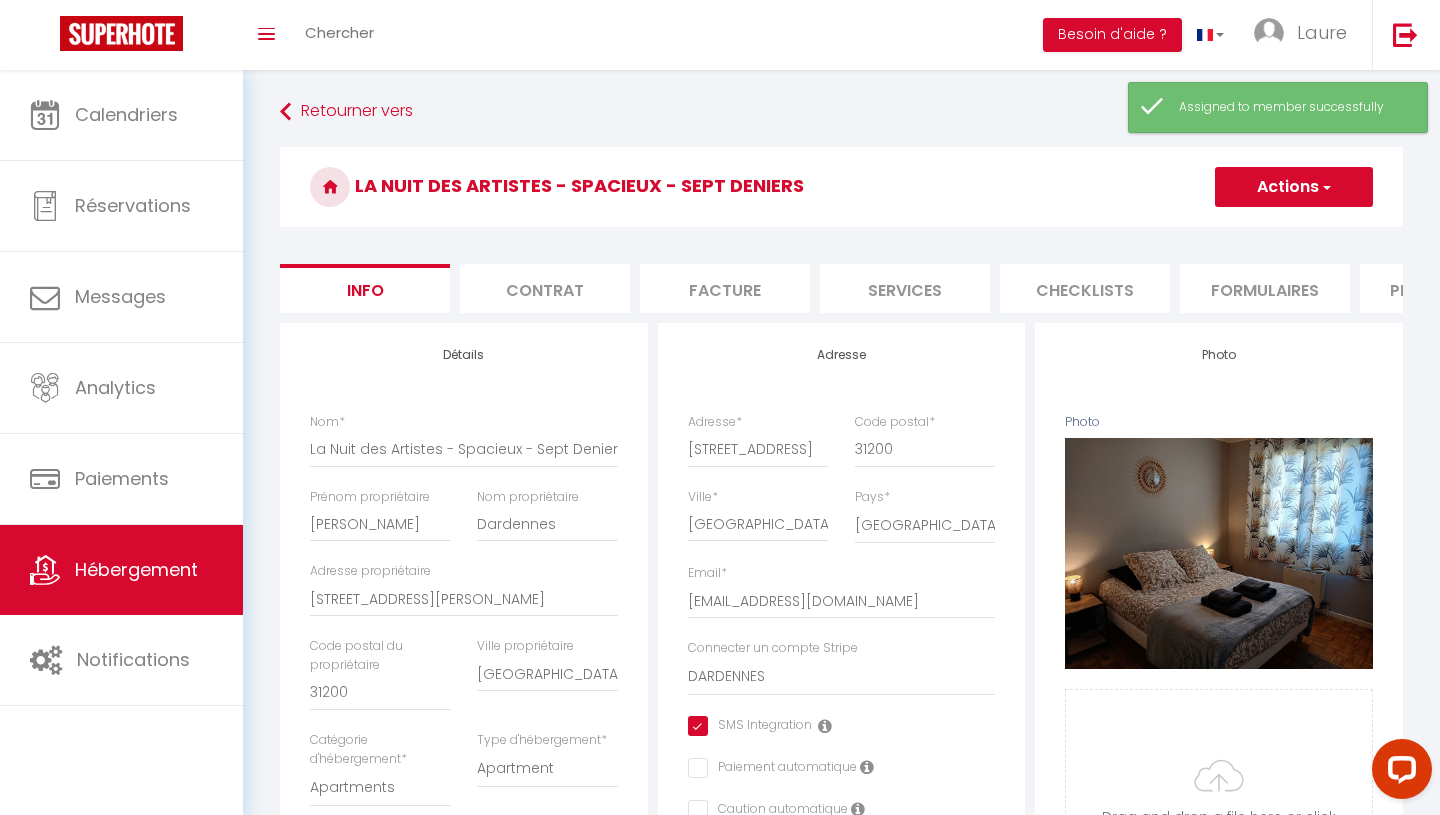 click on "Actions" at bounding box center [1294, 187] 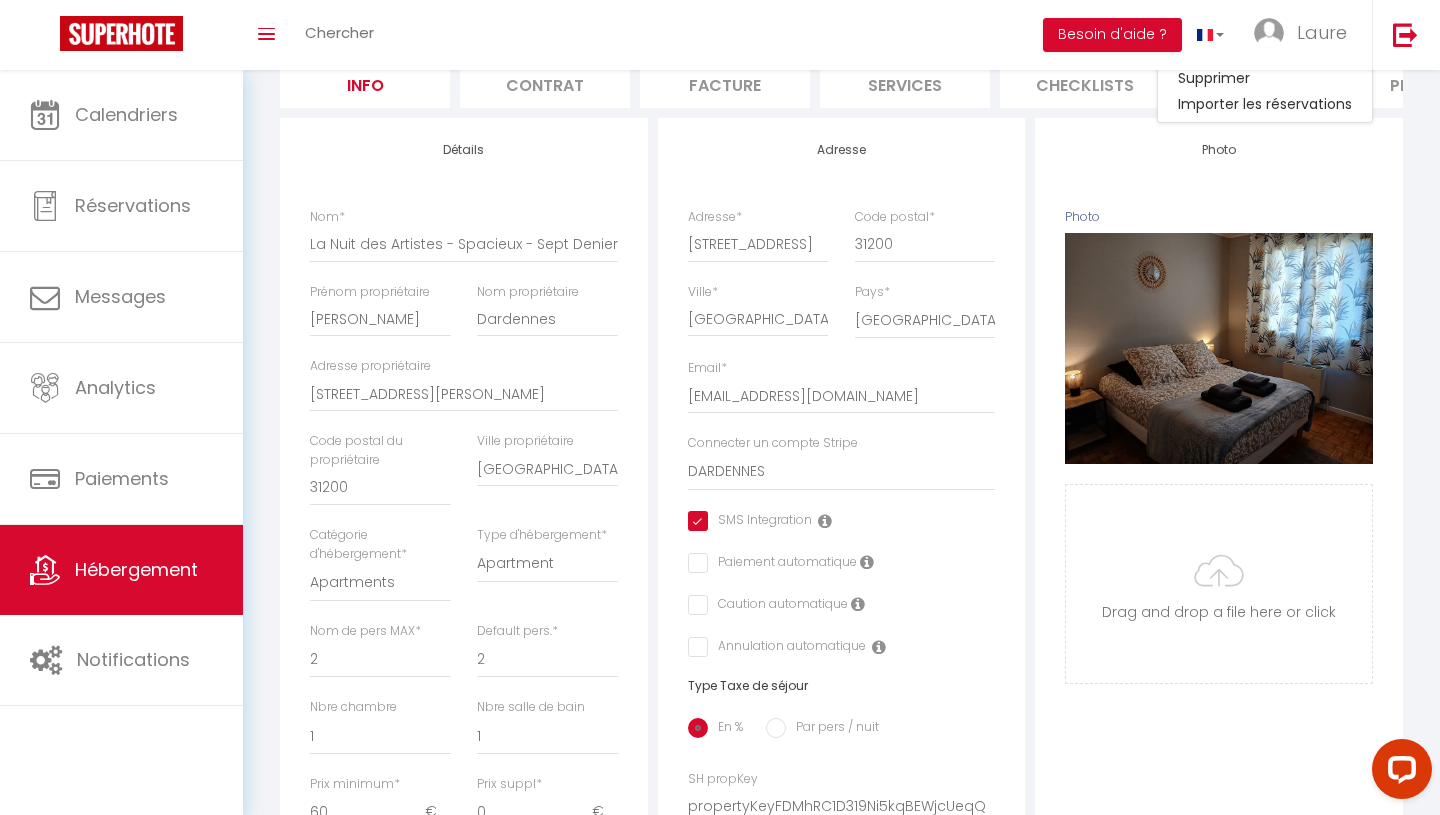 scroll, scrollTop: 12, scrollLeft: 0, axis: vertical 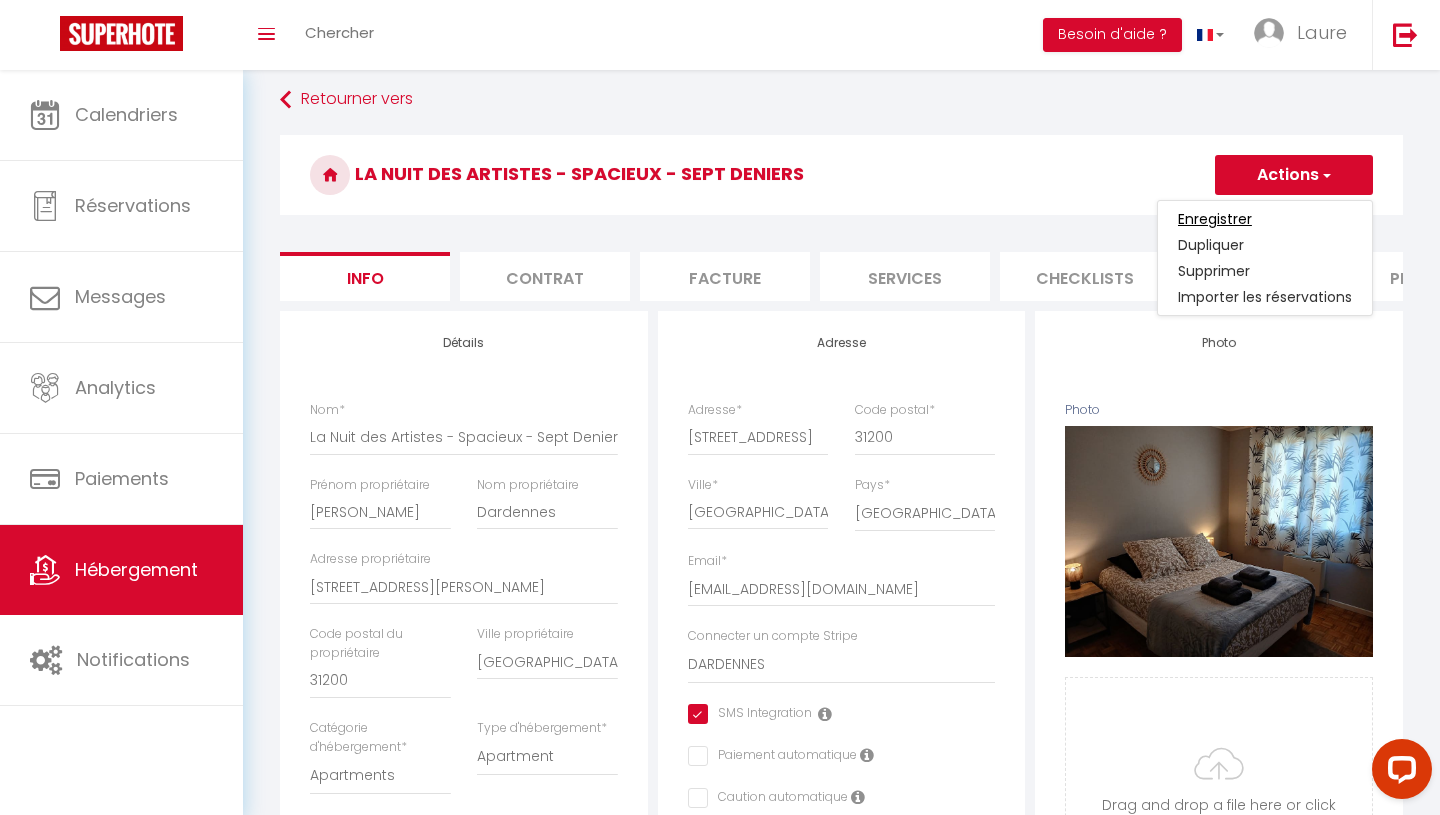 click on "Enregistrer" at bounding box center (1215, 219) 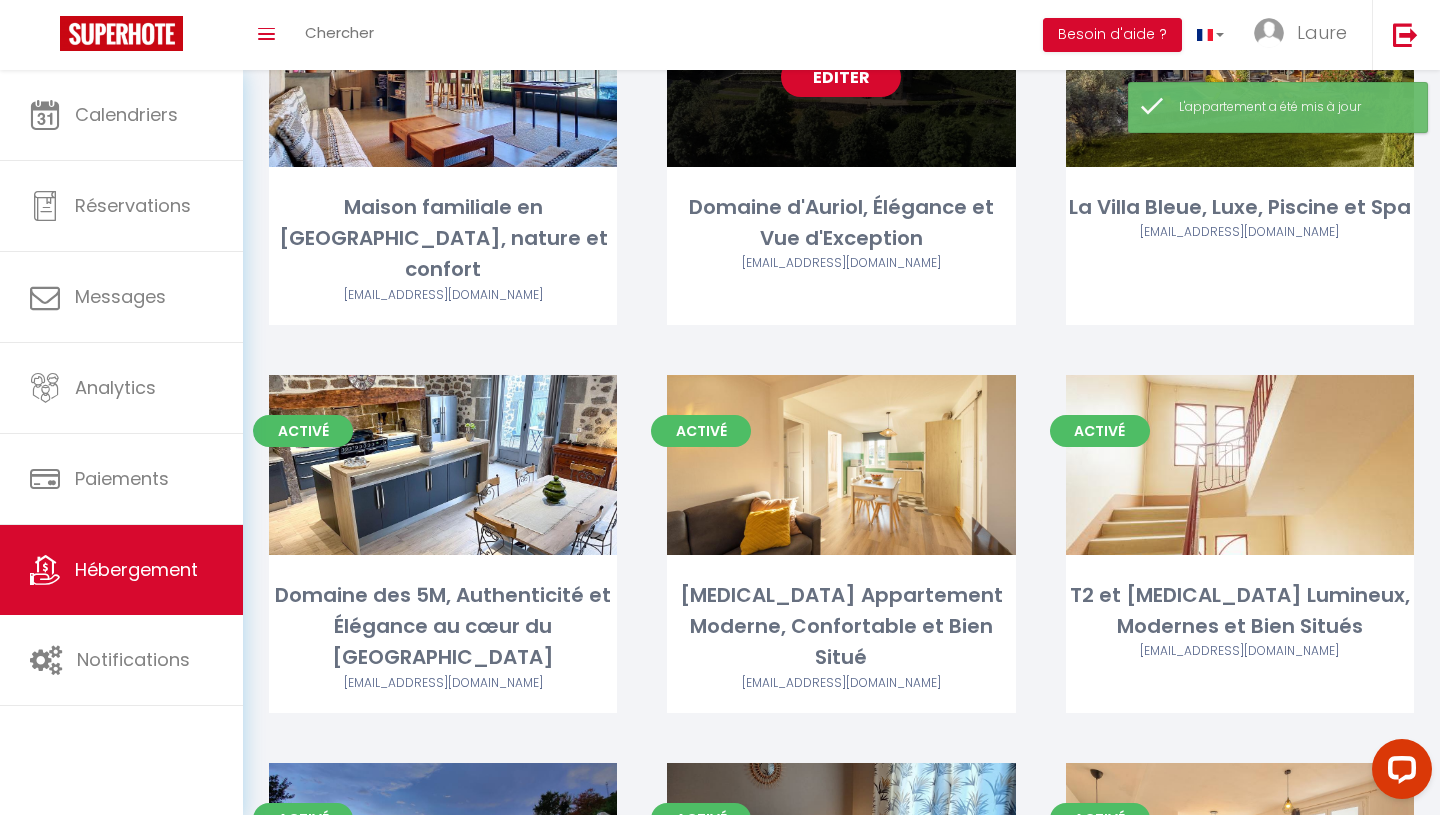 scroll, scrollTop: 854, scrollLeft: 0, axis: vertical 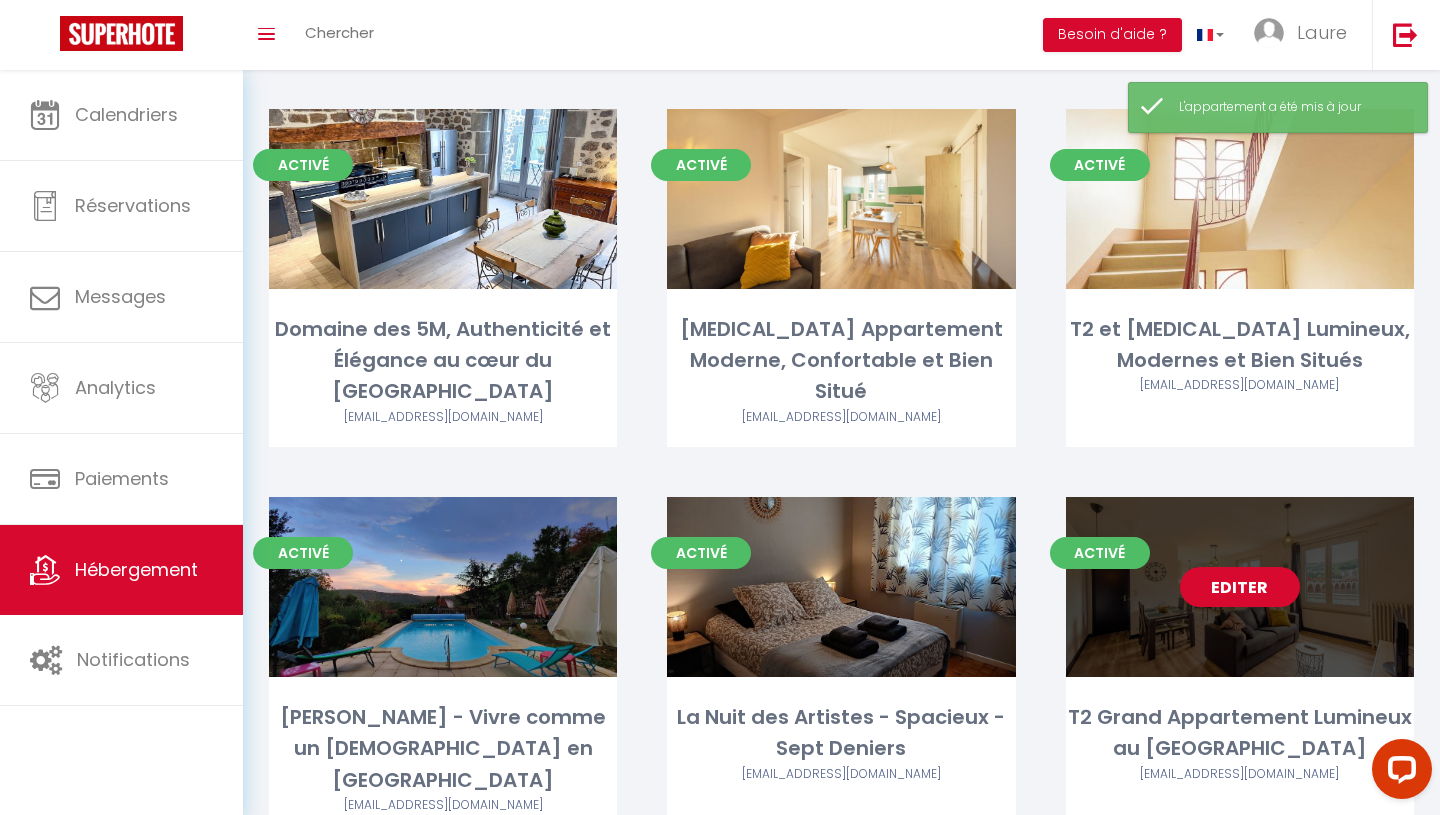 click on "Editer" at bounding box center [1240, 587] 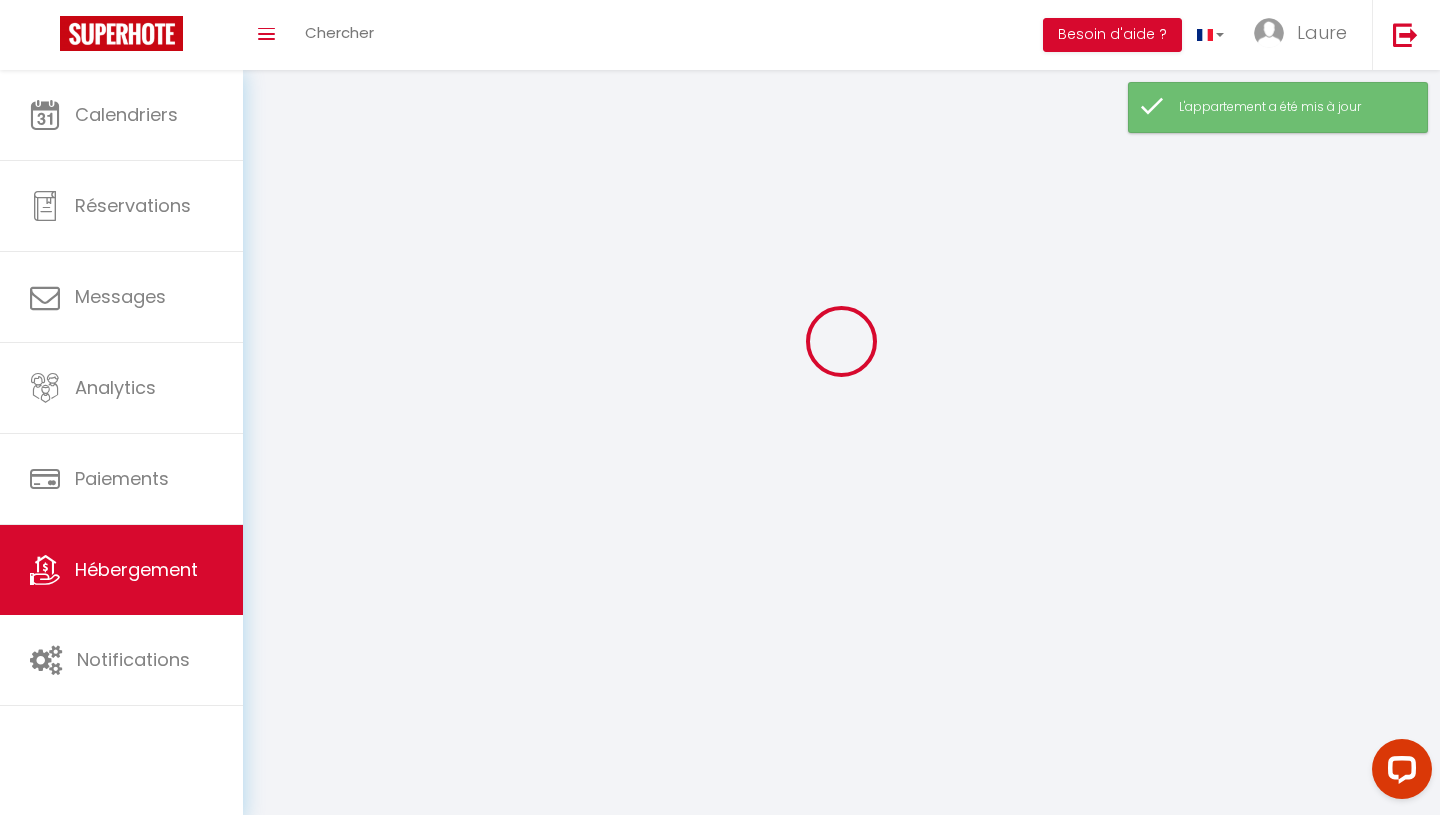 scroll, scrollTop: 0, scrollLeft: 0, axis: both 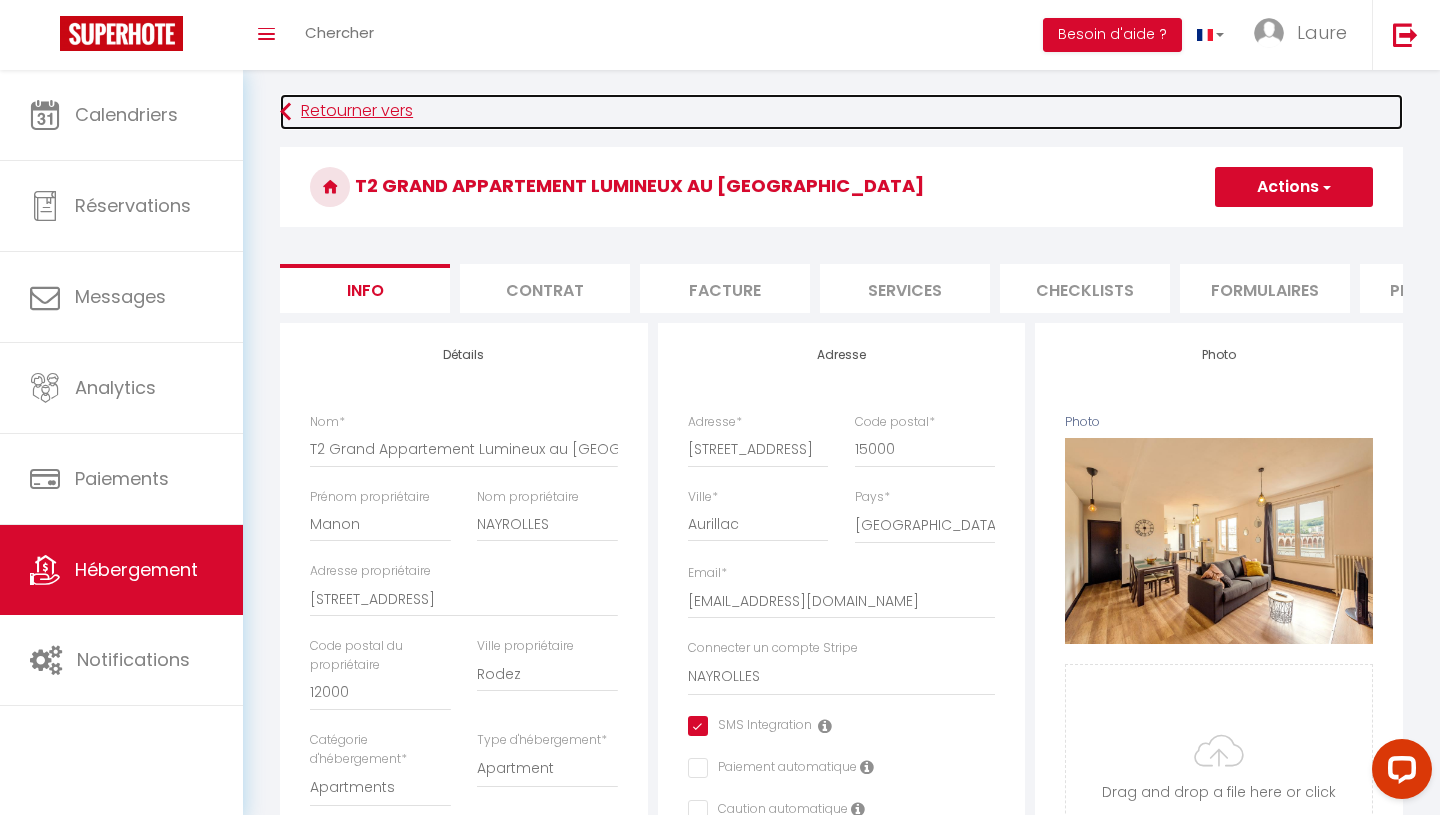 click on "Retourner vers" at bounding box center [841, 112] 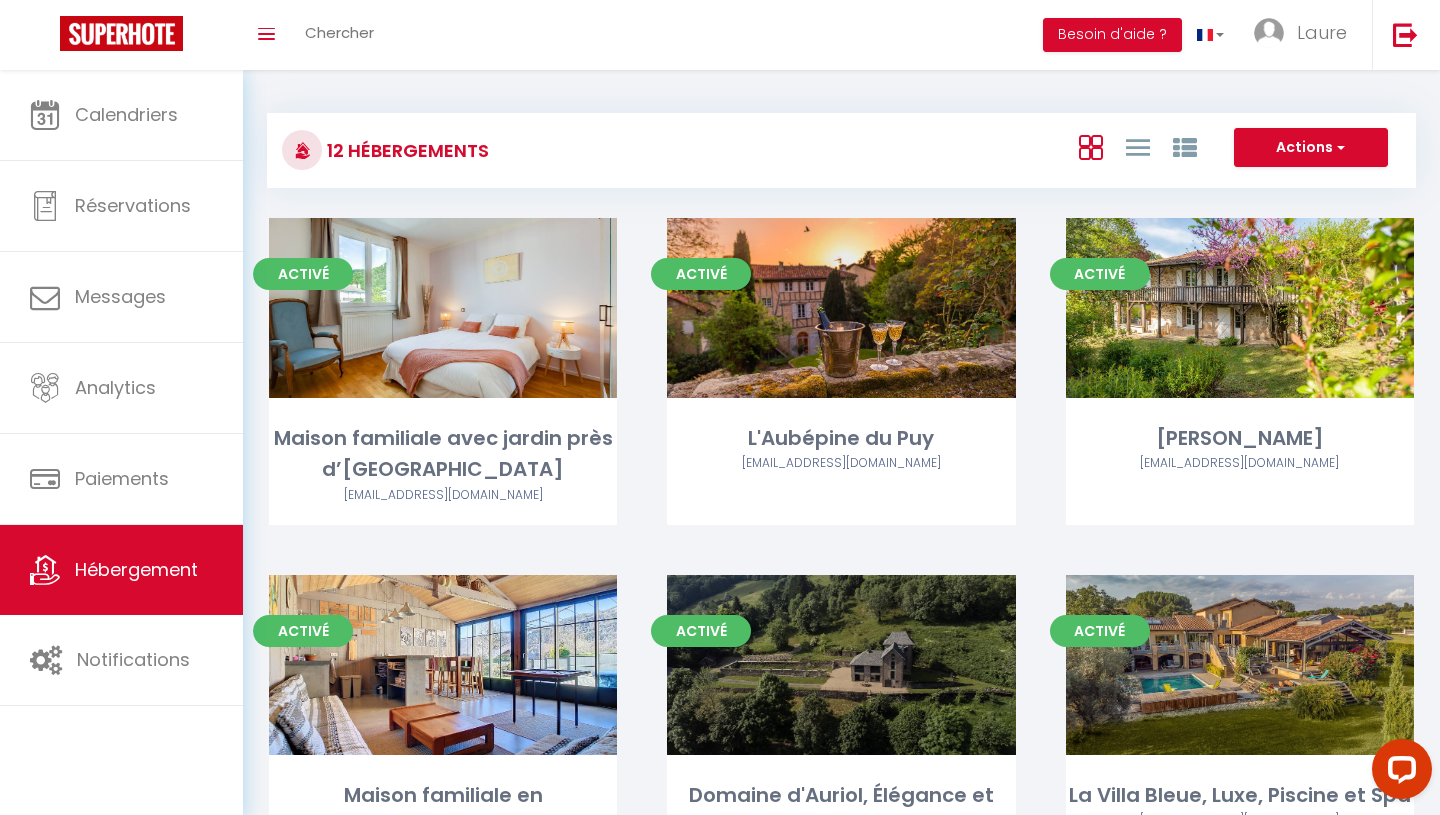click on "12 Hébergements
Actions
Créer un Hébergement
Nouveau groupe
Initialiser les appartements
Nouveau groupe
×   Nom de groupe     Hébergement     Maison familiale avec jardin près d’[GEOGRAPHIC_DATA]   L'Aubépine du [GEOGRAPHIC_DATA]   Maison familiale en [GEOGRAPHIC_DATA], nature et confort   [GEOGRAPHIC_DATA], [GEOGRAPHIC_DATA] et Vue d'Exception   [GEOGRAPHIC_DATA], Luxe, Piscine et Spa   Domaine des 5M, Authenticité et Élégance au cœur du Cantal   [MEDICAL_DATA] Appartement Moderne, Confortable et Bien Situé   T2 et [MEDICAL_DATA] Lumineux, Modernes et Bien Situés   [PERSON_NAME] - Vivre comme un [DEMOGRAPHIC_DATA] en [GEOGRAPHIC_DATA]   La Nuit des Artistes - Spacieux - Sept Deniers   T2 Grand Appartement Lumineux au [GEOGRAPHIC_DATA]
Annuler" at bounding box center [841, 141] 